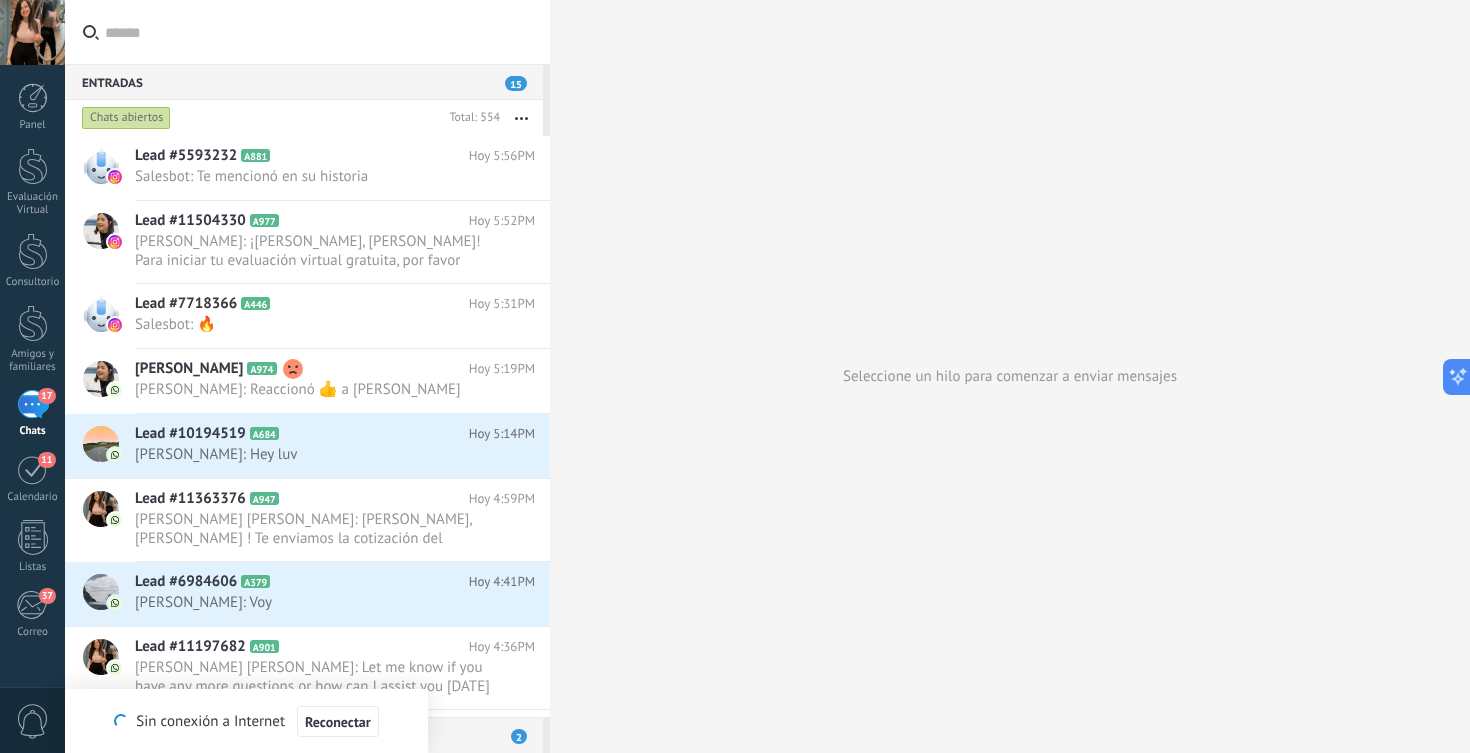 scroll, scrollTop: 0, scrollLeft: 0, axis: both 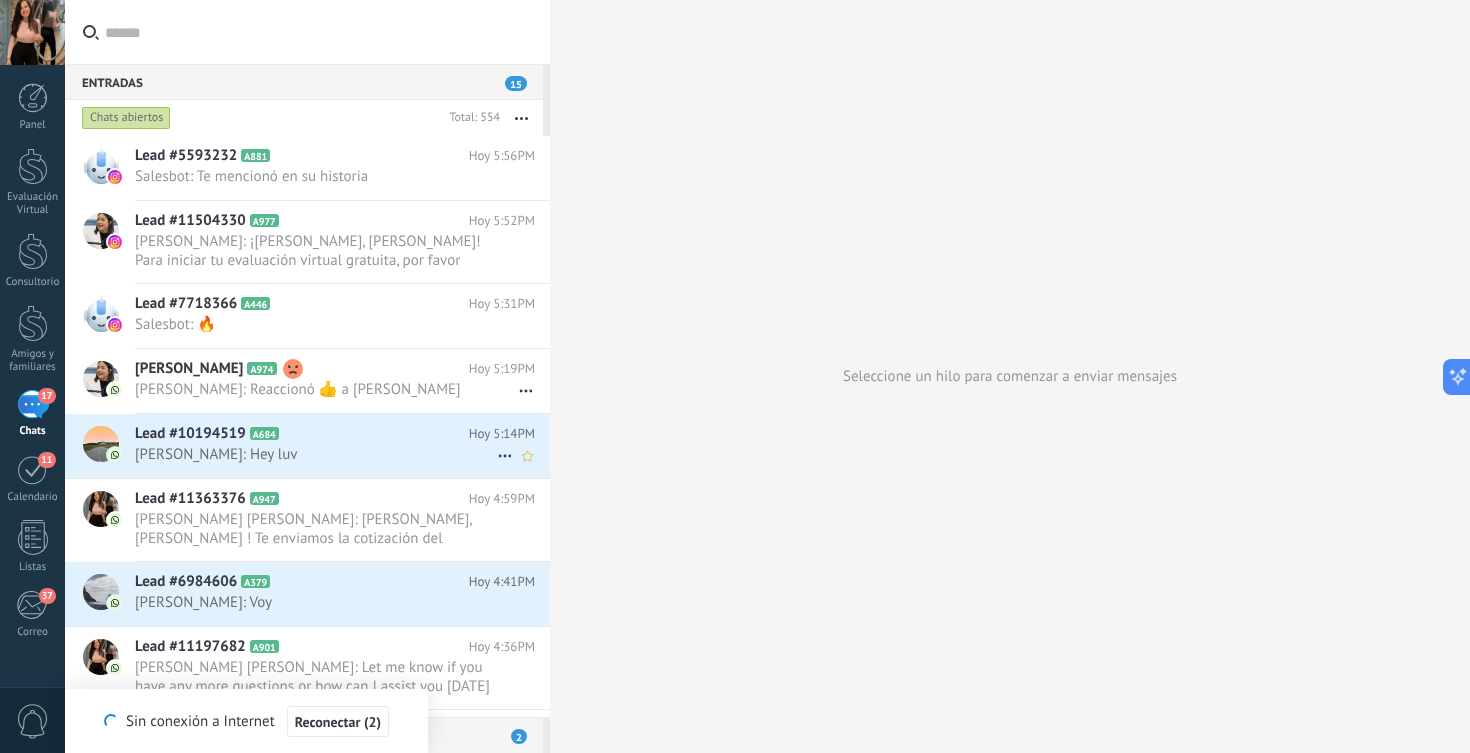 click on "Paula Rodriguez: Hey luv" at bounding box center (316, 454) 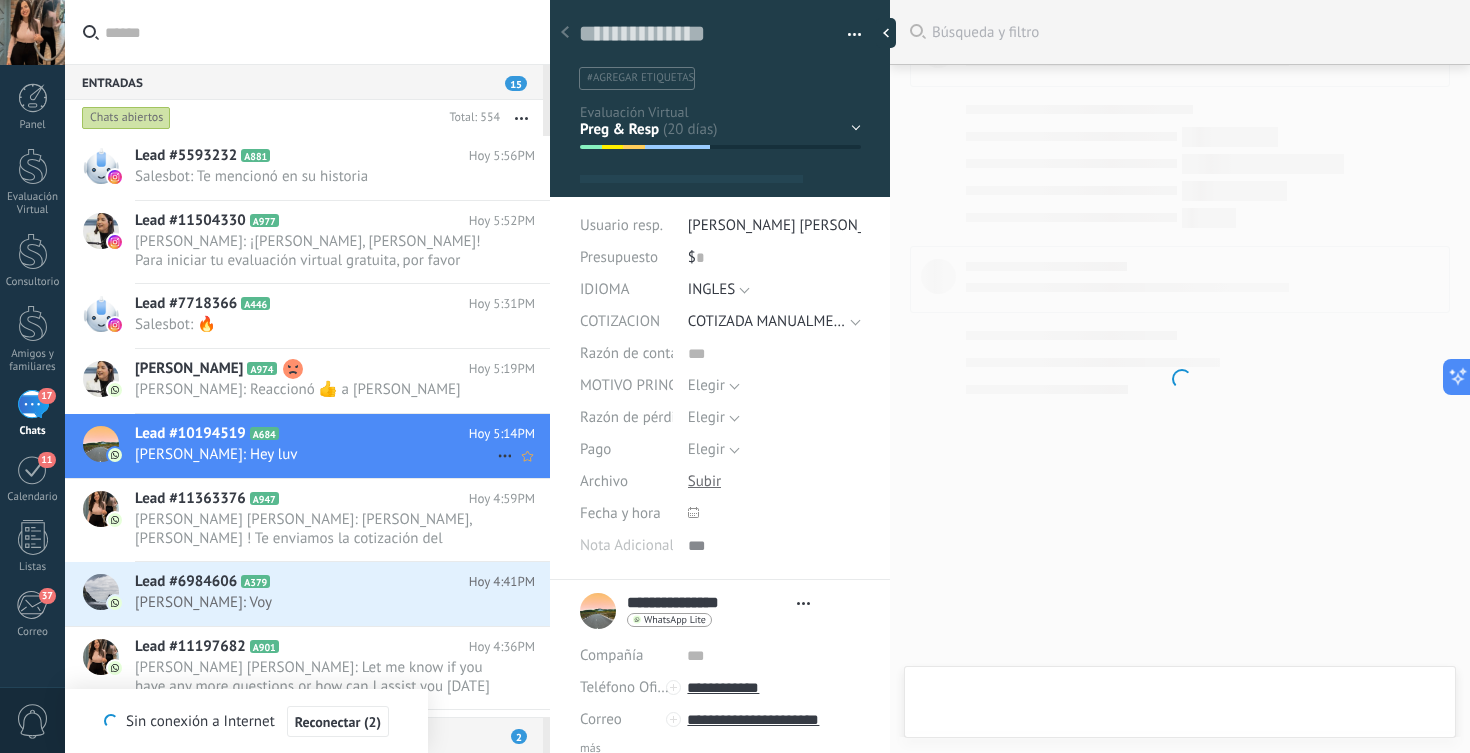 type on "**********" 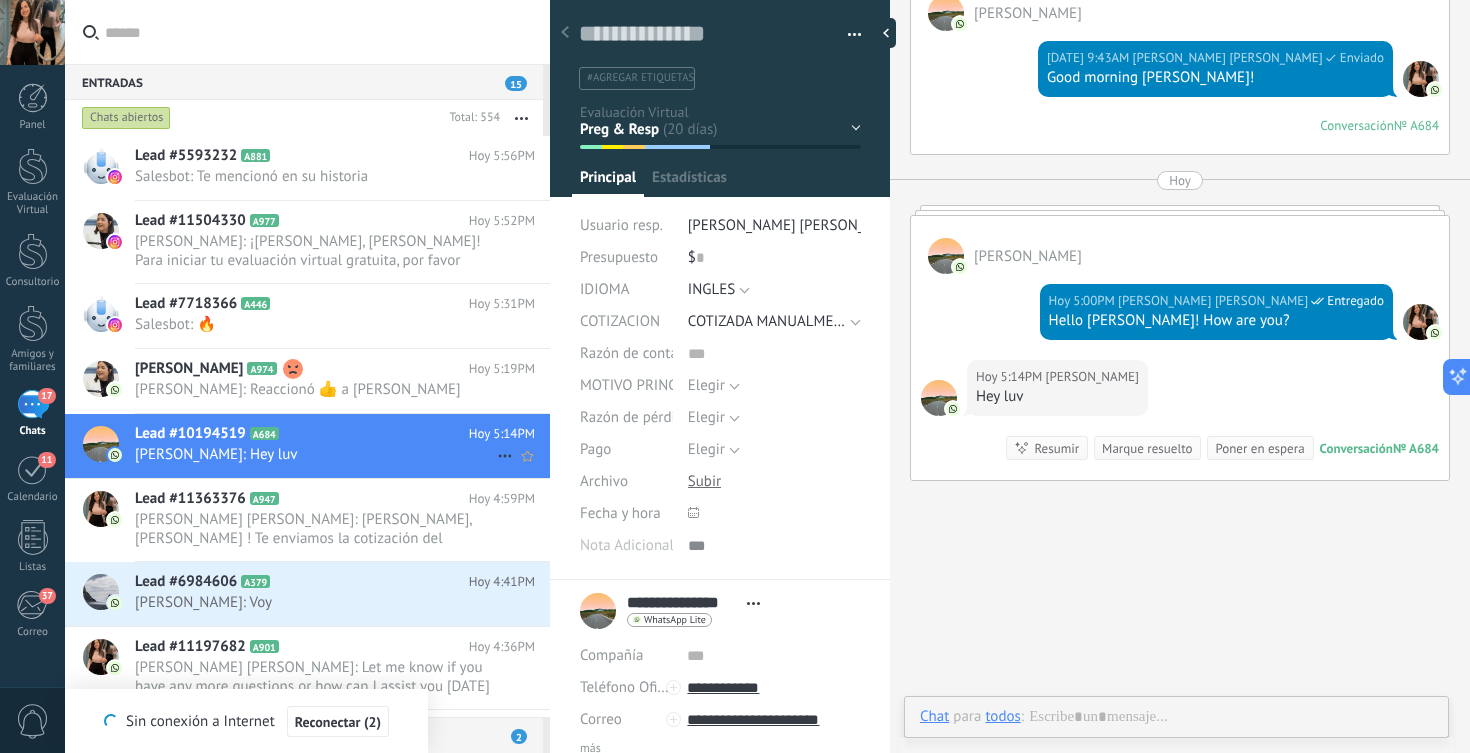 scroll, scrollTop: 30, scrollLeft: 0, axis: vertical 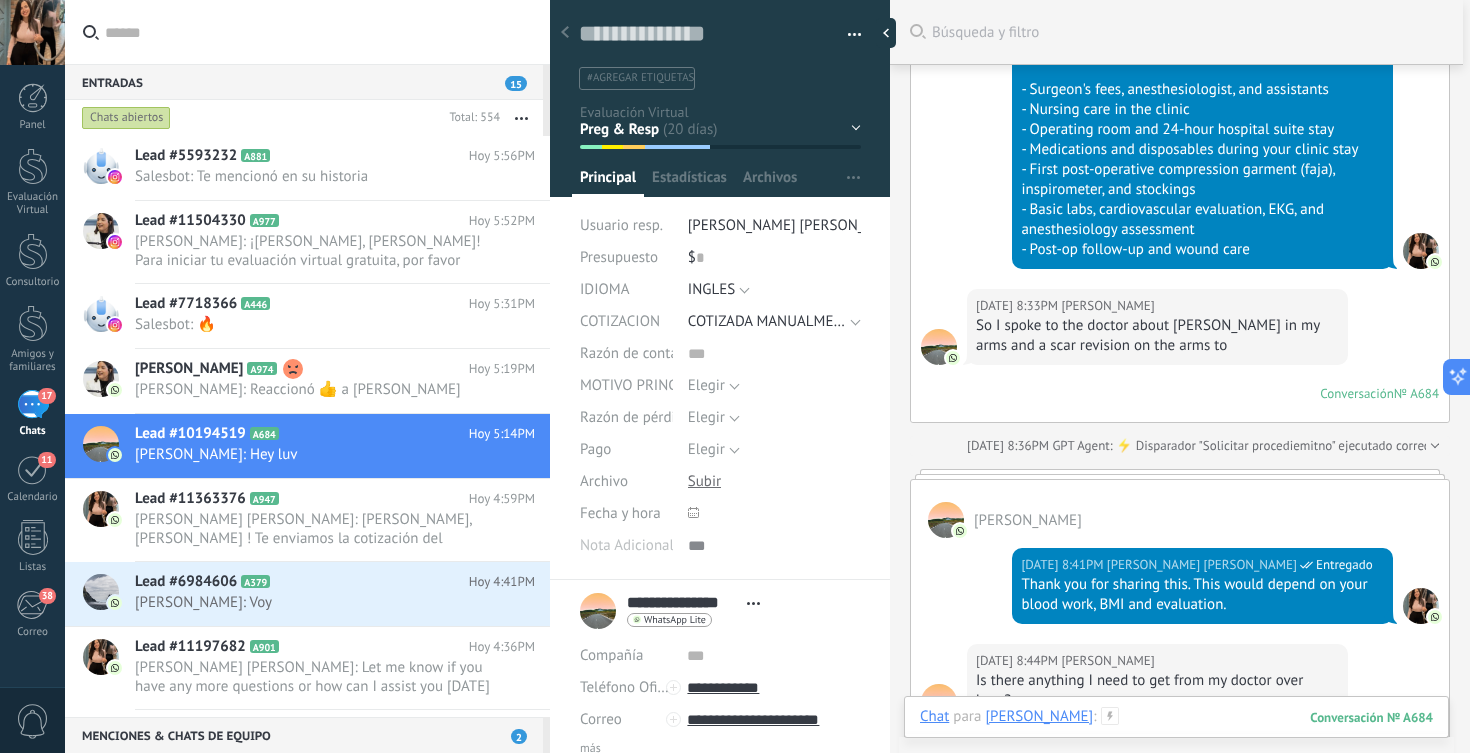 click at bounding box center (1176, 737) 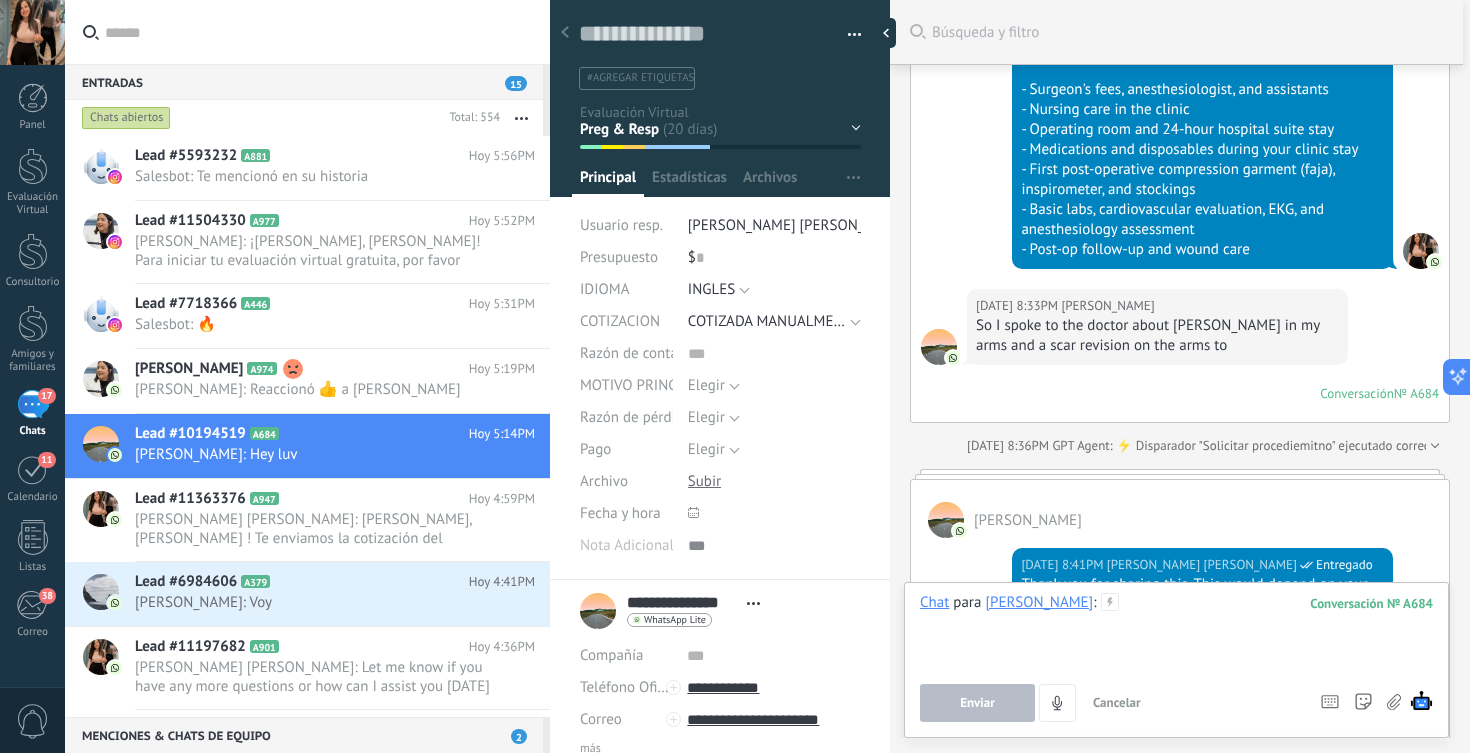 type 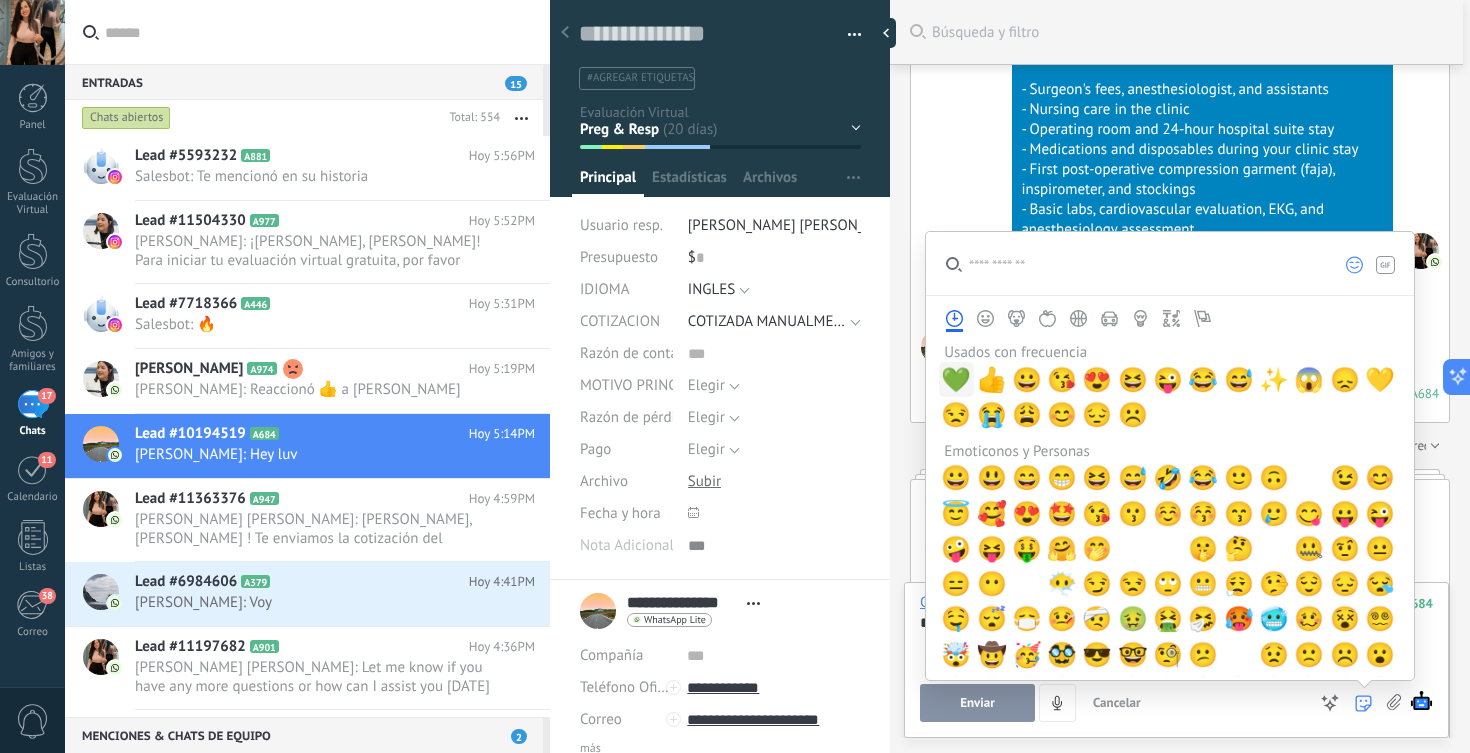 click on "💚" at bounding box center (956, 380) 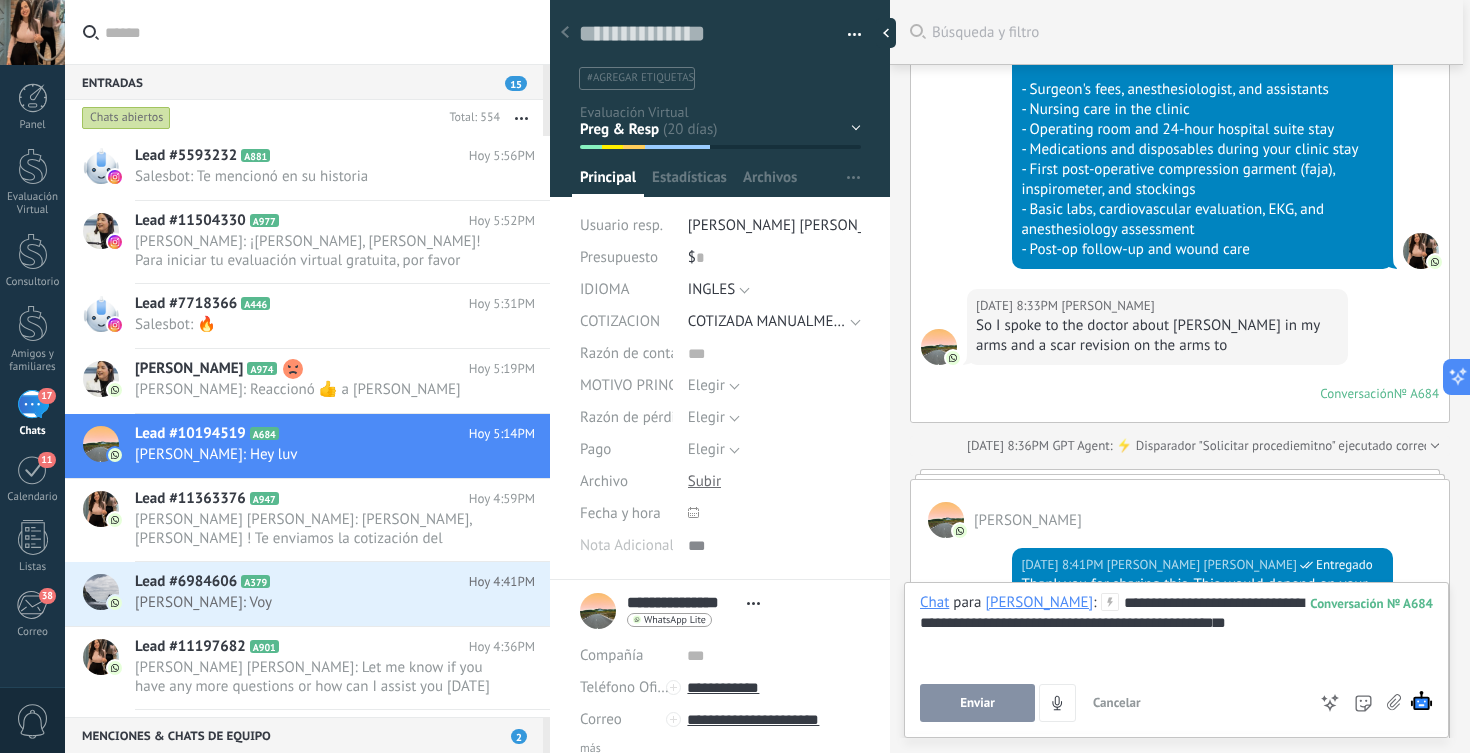 click on "Enviar" at bounding box center [977, 703] 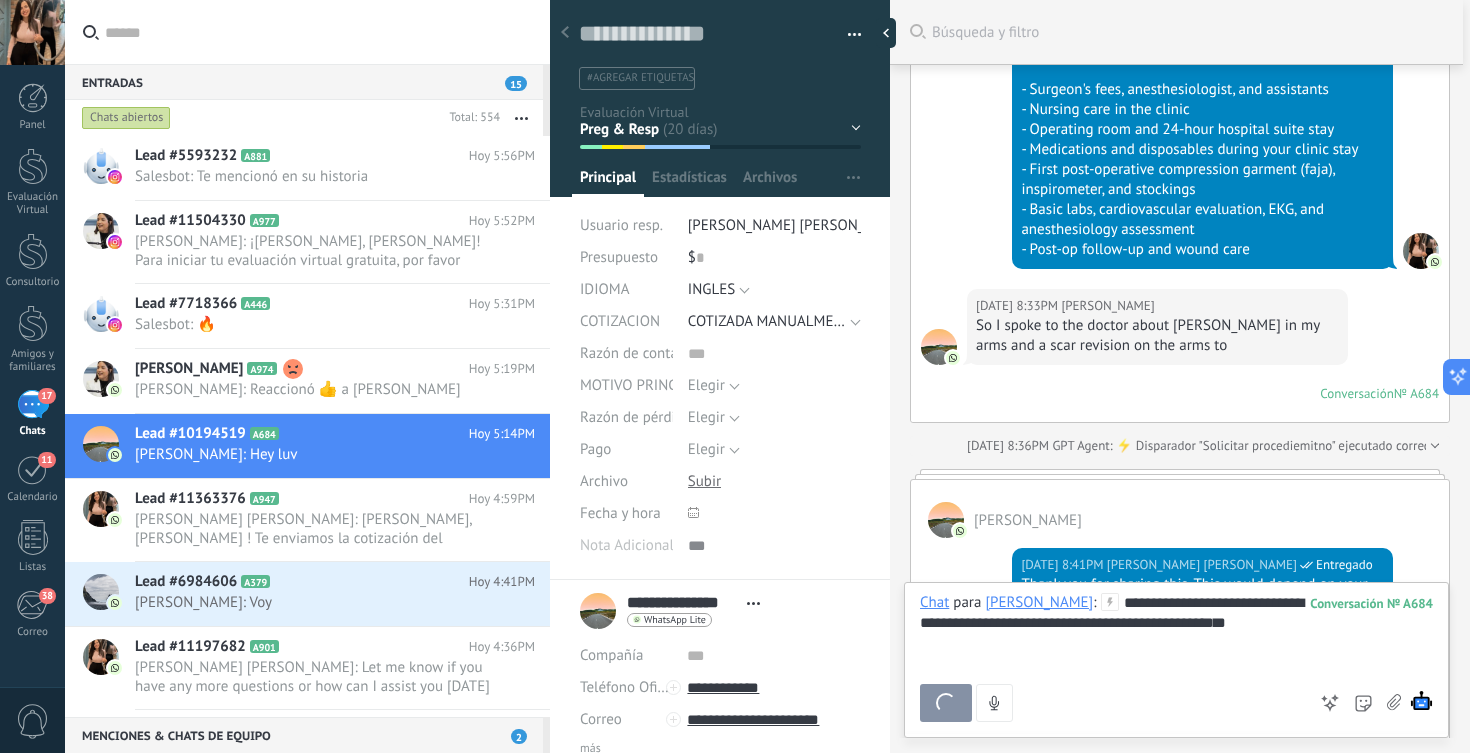 scroll, scrollTop: 7935, scrollLeft: 0, axis: vertical 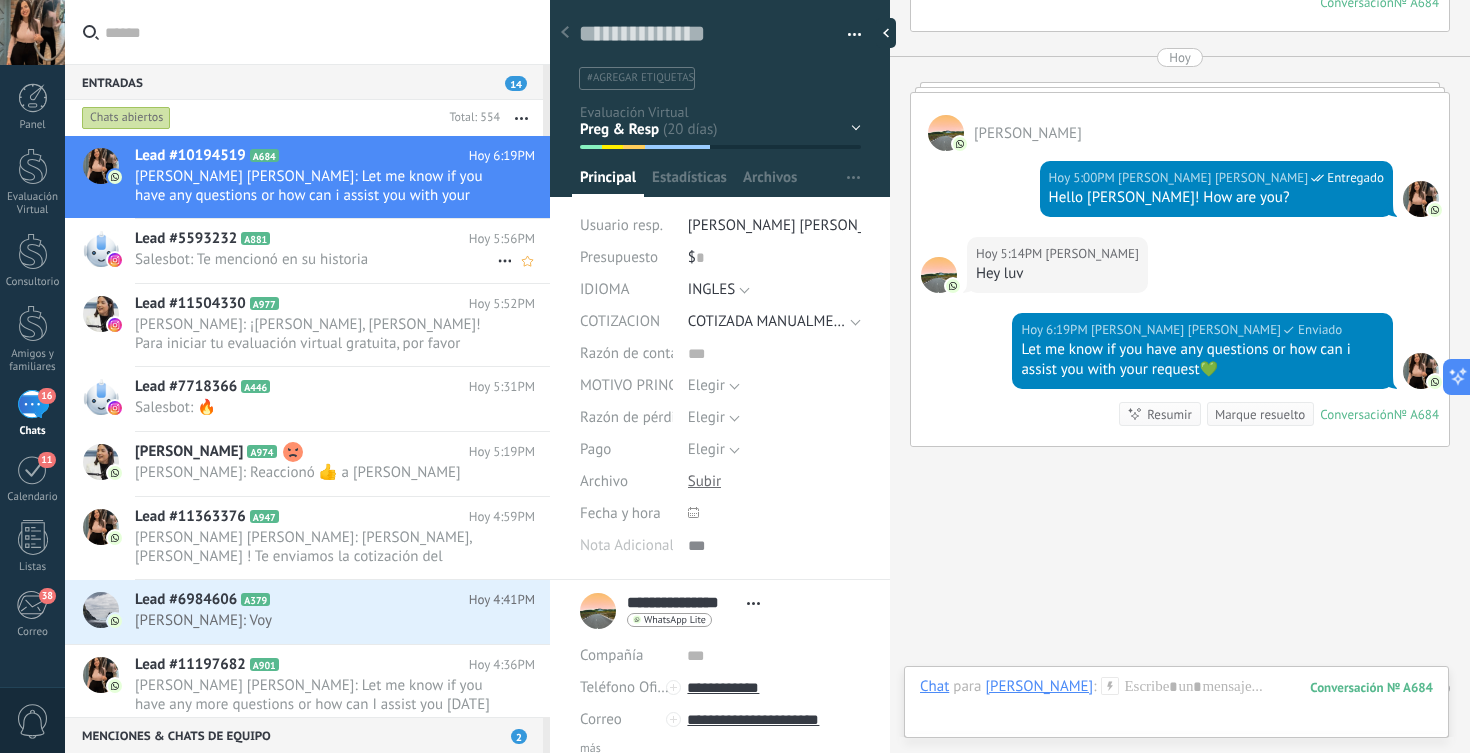 click on "Salesbot: Te mencionó en su historia" at bounding box center [316, 259] 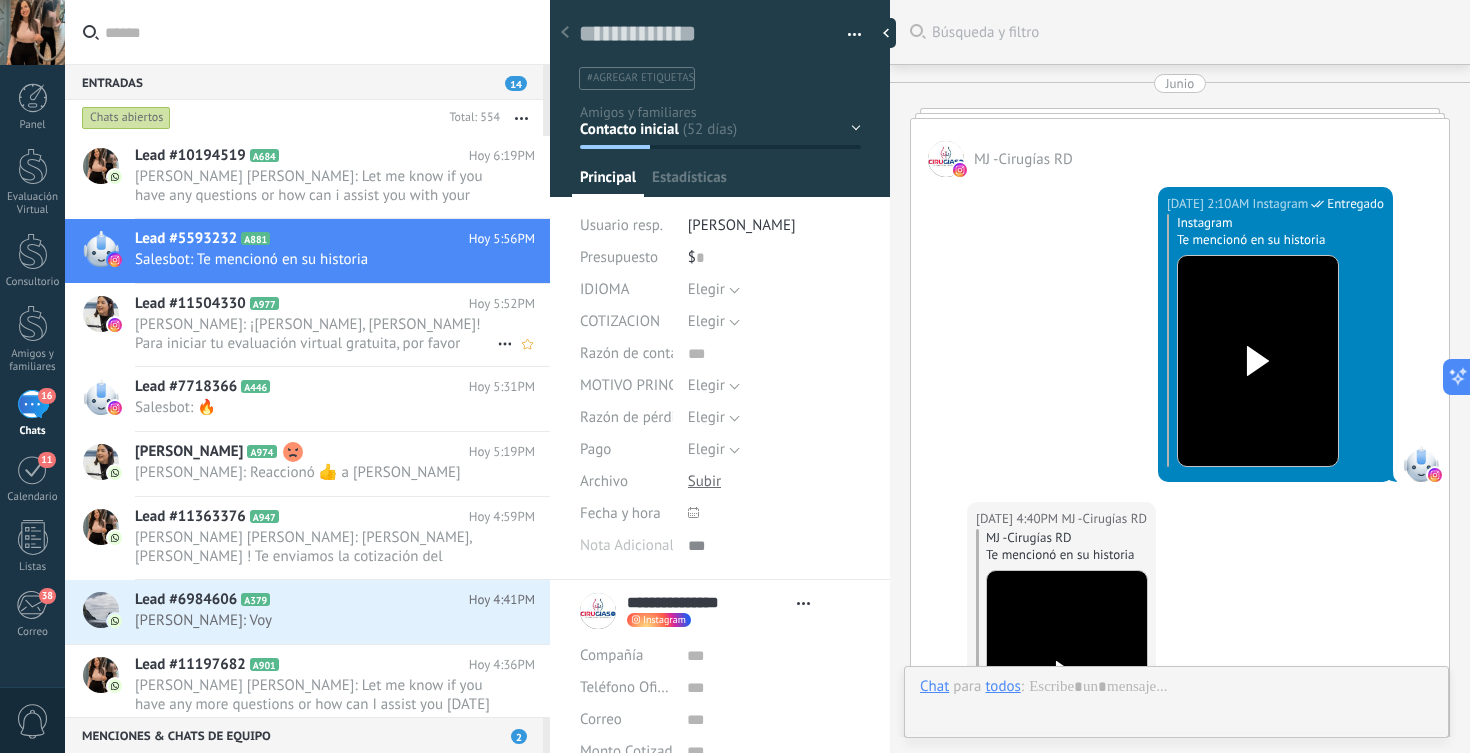 click on "[PERSON_NAME]: ¡[PERSON_NAME], [PERSON_NAME]! Para iniciar tu evaluación virtual gratuita, por favor necesito que me brindes la siguient..." at bounding box center (316, 334) 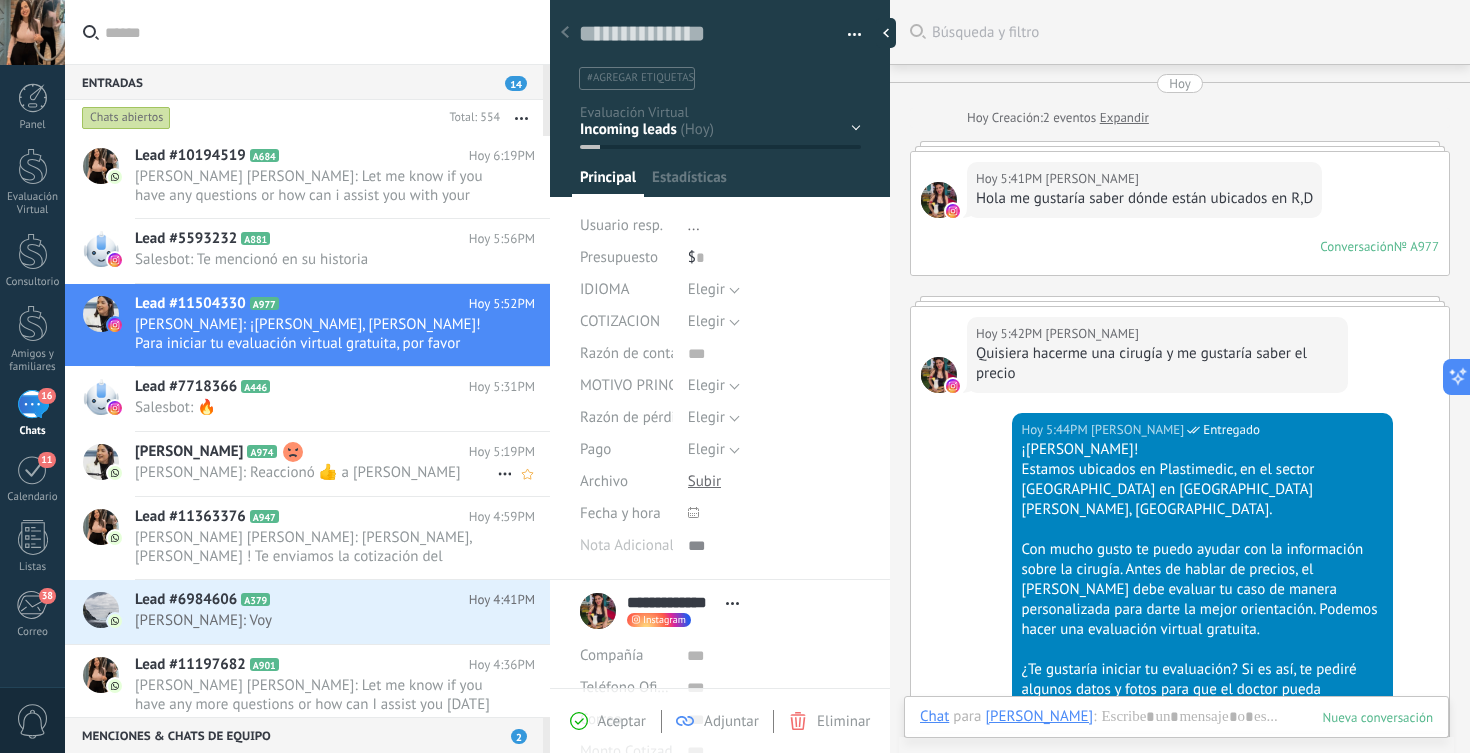 click on "Danielle Jenkins
A974" at bounding box center (302, 452) 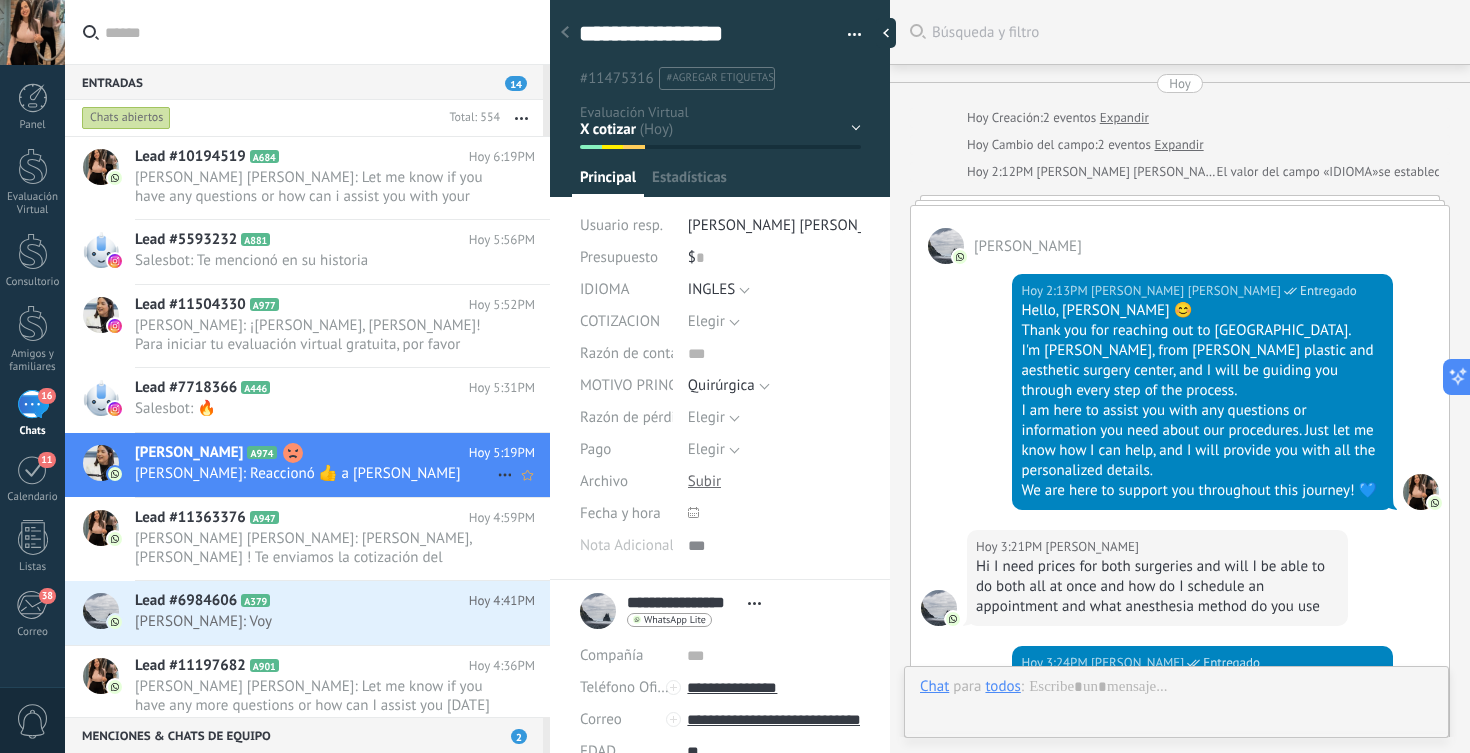 scroll, scrollTop: 193, scrollLeft: 0, axis: vertical 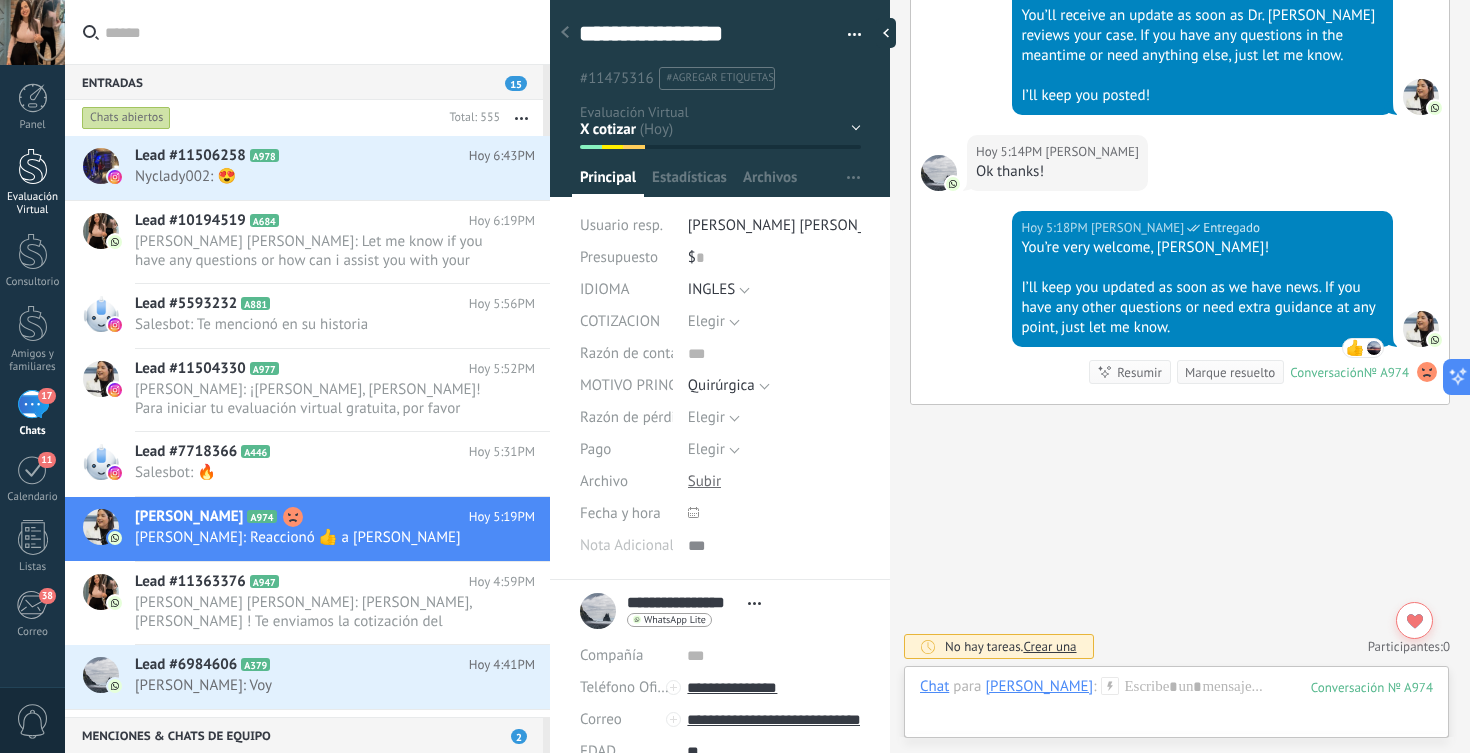 click at bounding box center [33, 166] 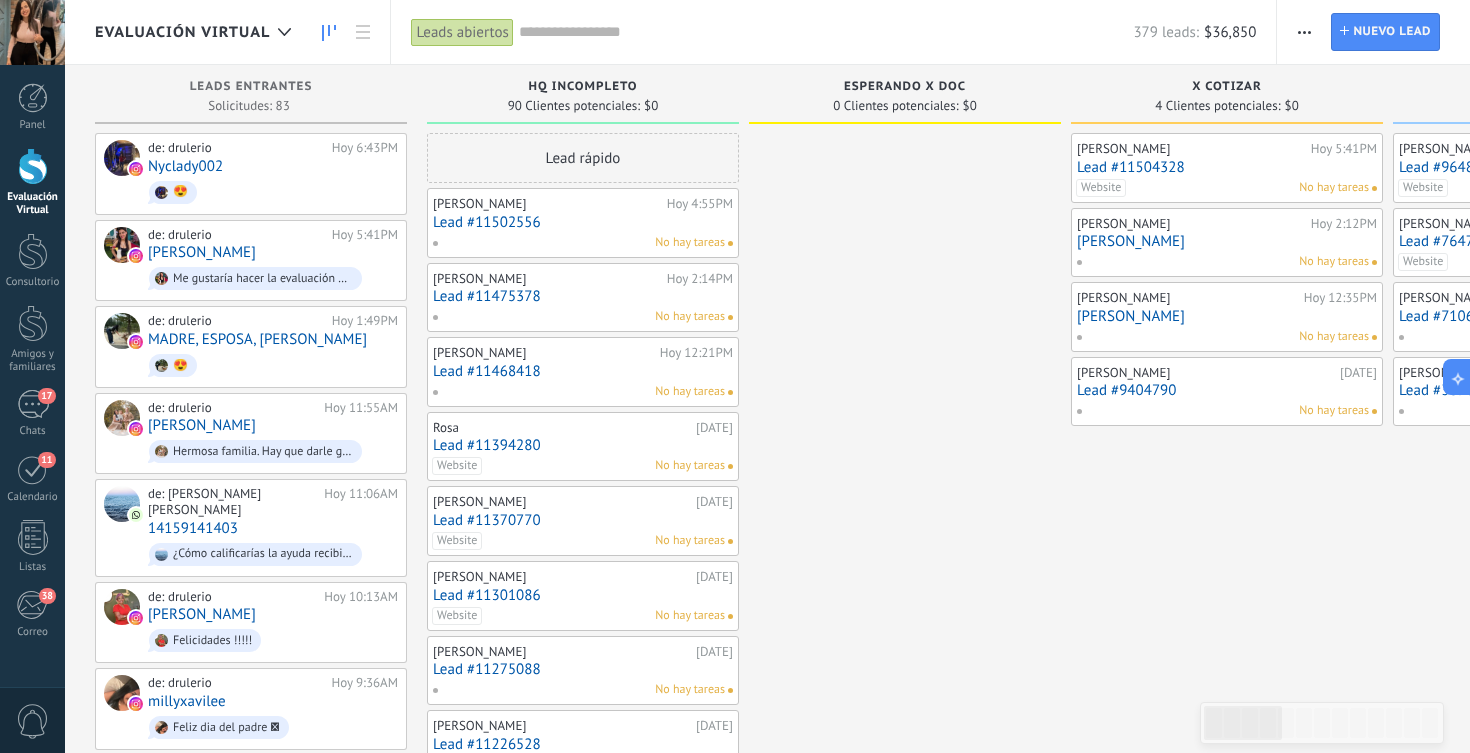 click on "Lead #9404790" at bounding box center [1227, 390] 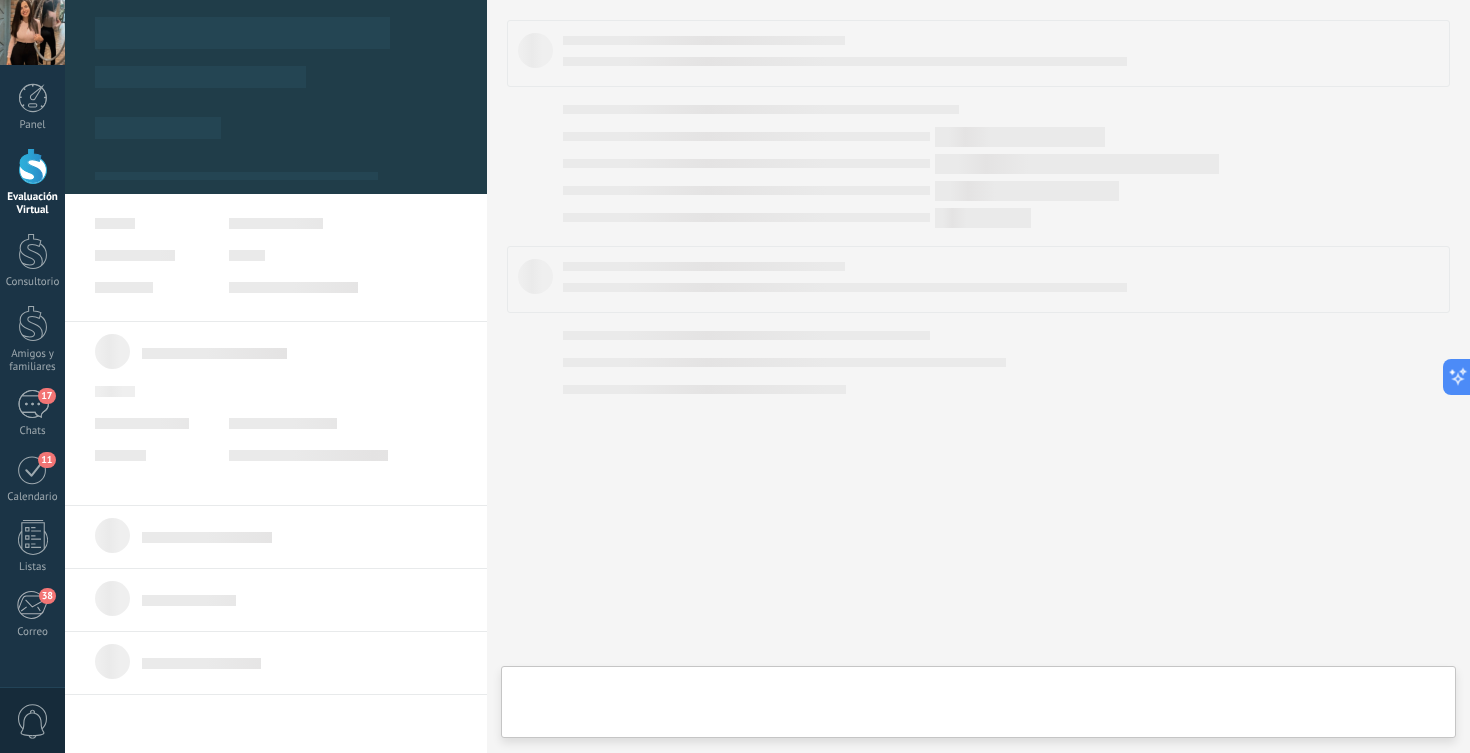 type on "**********" 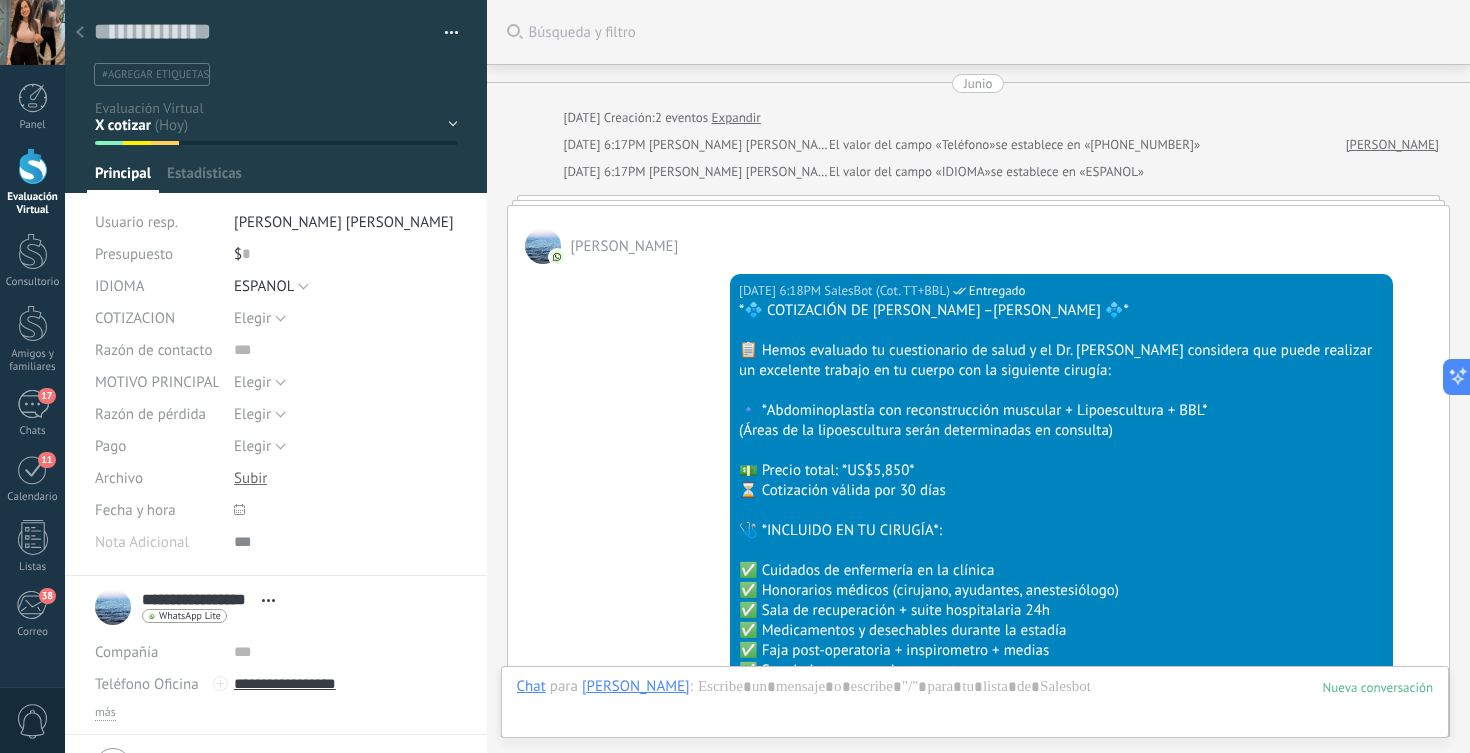 scroll, scrollTop: 30, scrollLeft: 0, axis: vertical 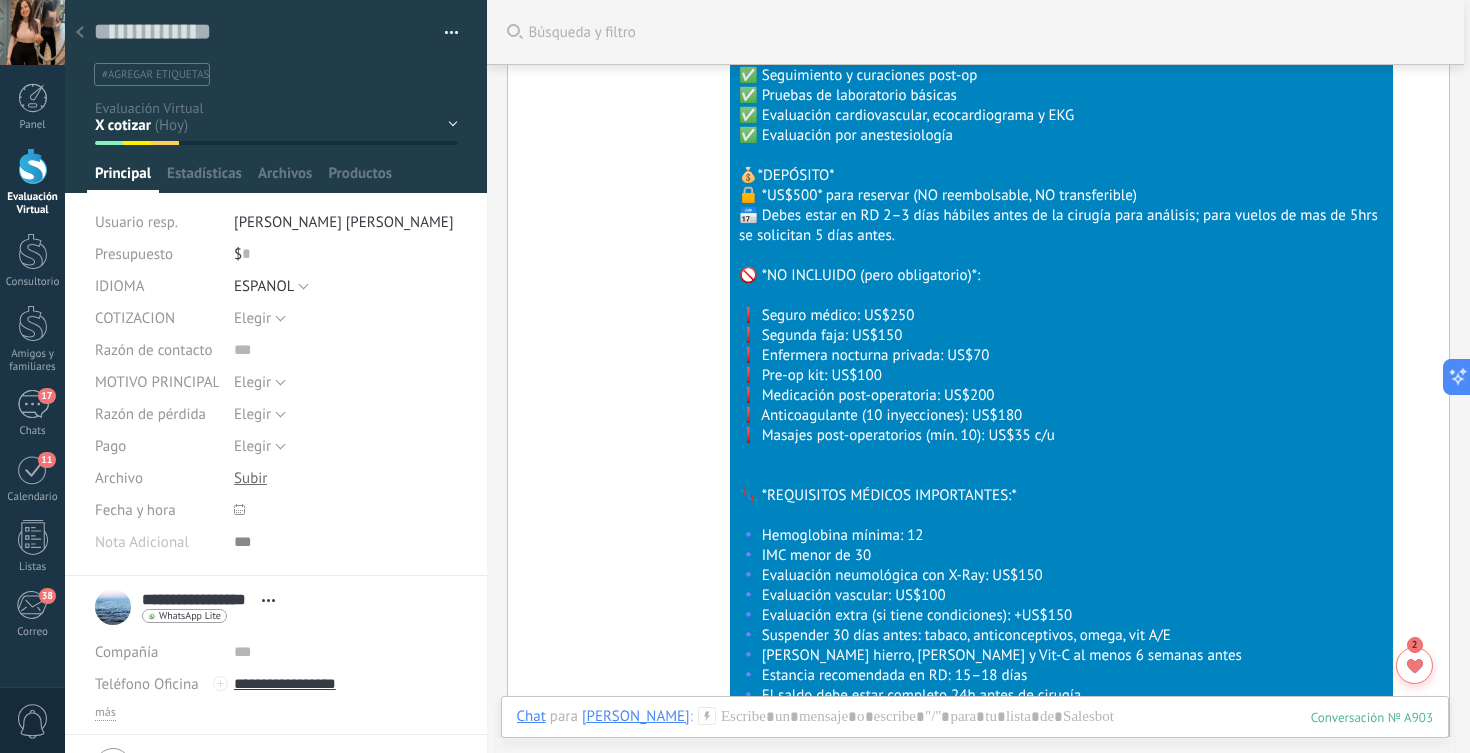 click on "HQ INCOMPLETO
Esperando X Doc
X cotizar
Consulta
COTIZAR
Preg & Resp
Reservadas" at bounding box center (0, 0) 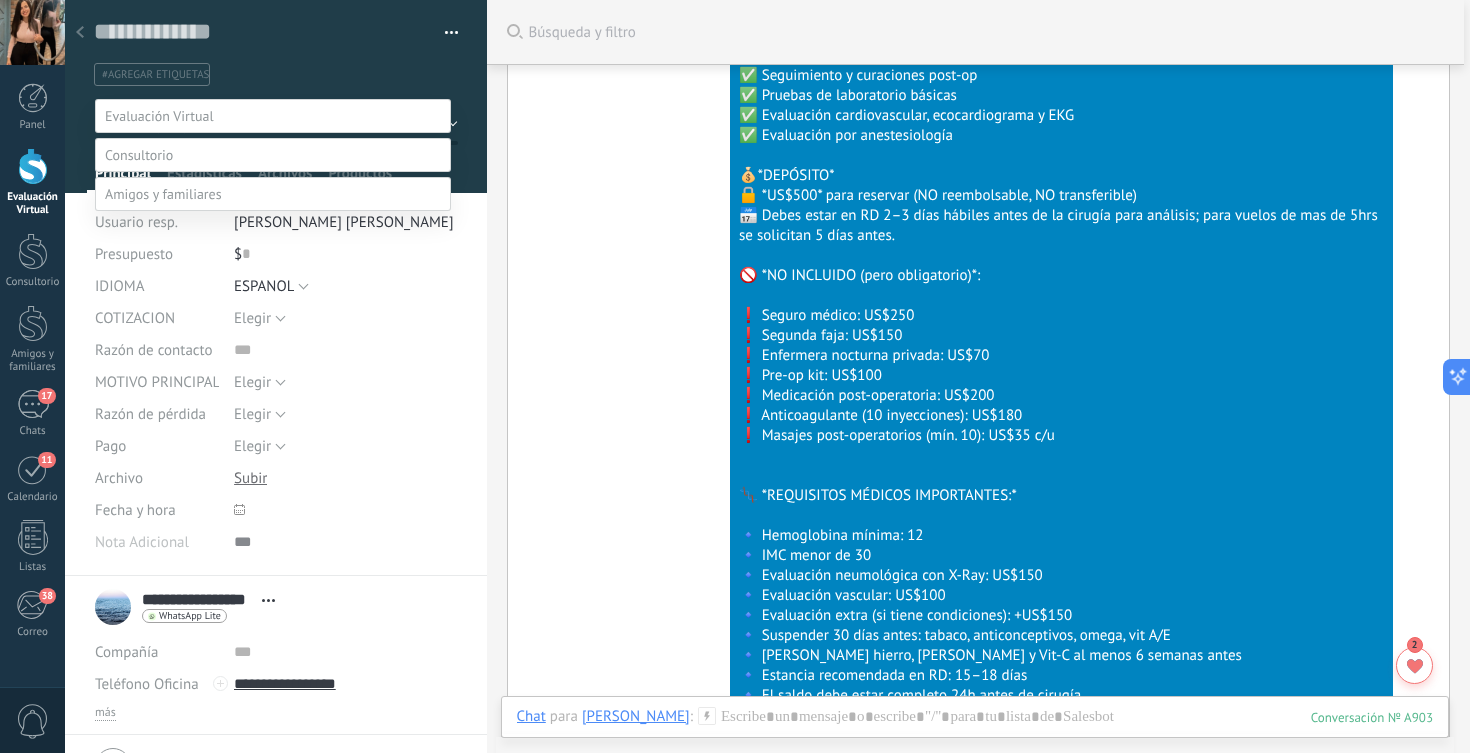 click on "Preg & Resp" at bounding box center (0, 0) 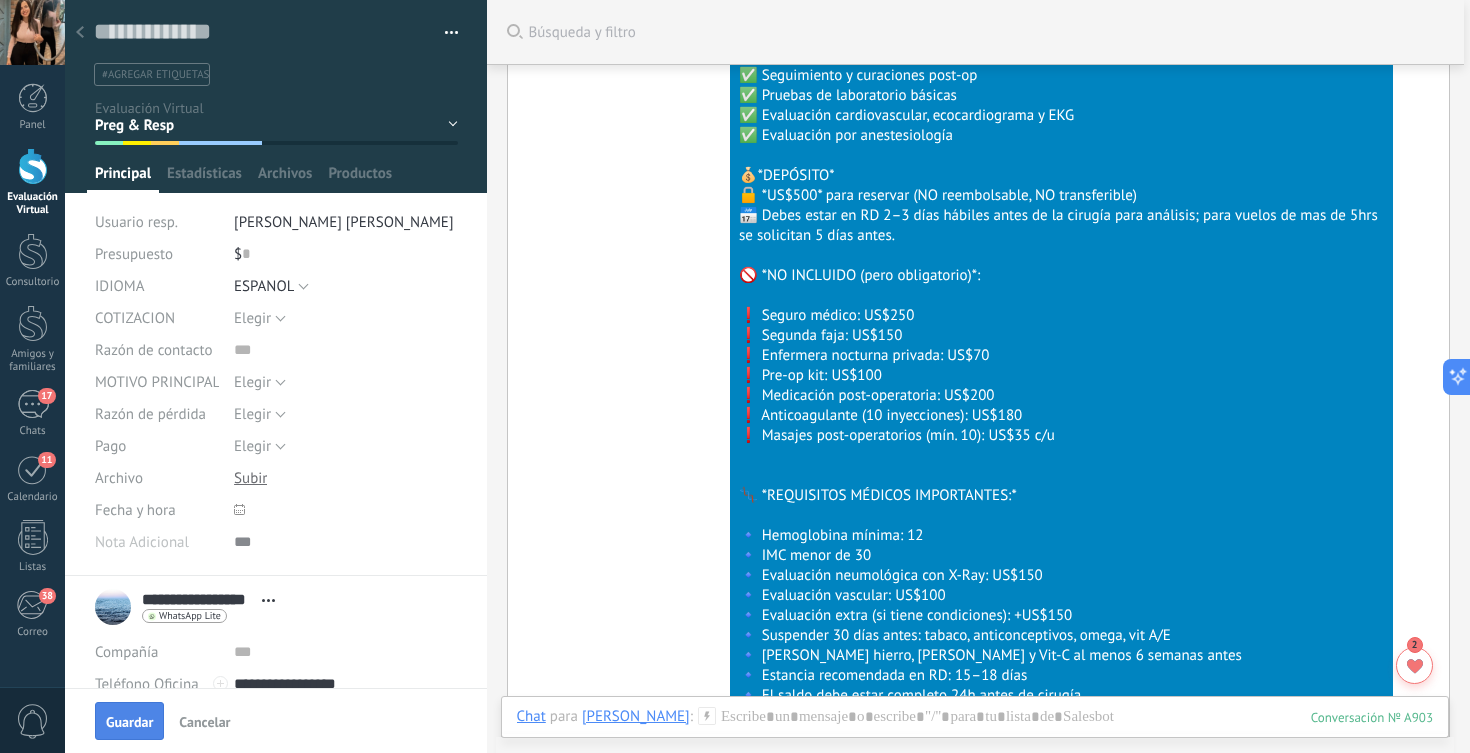 click on "Guardar" at bounding box center (129, 722) 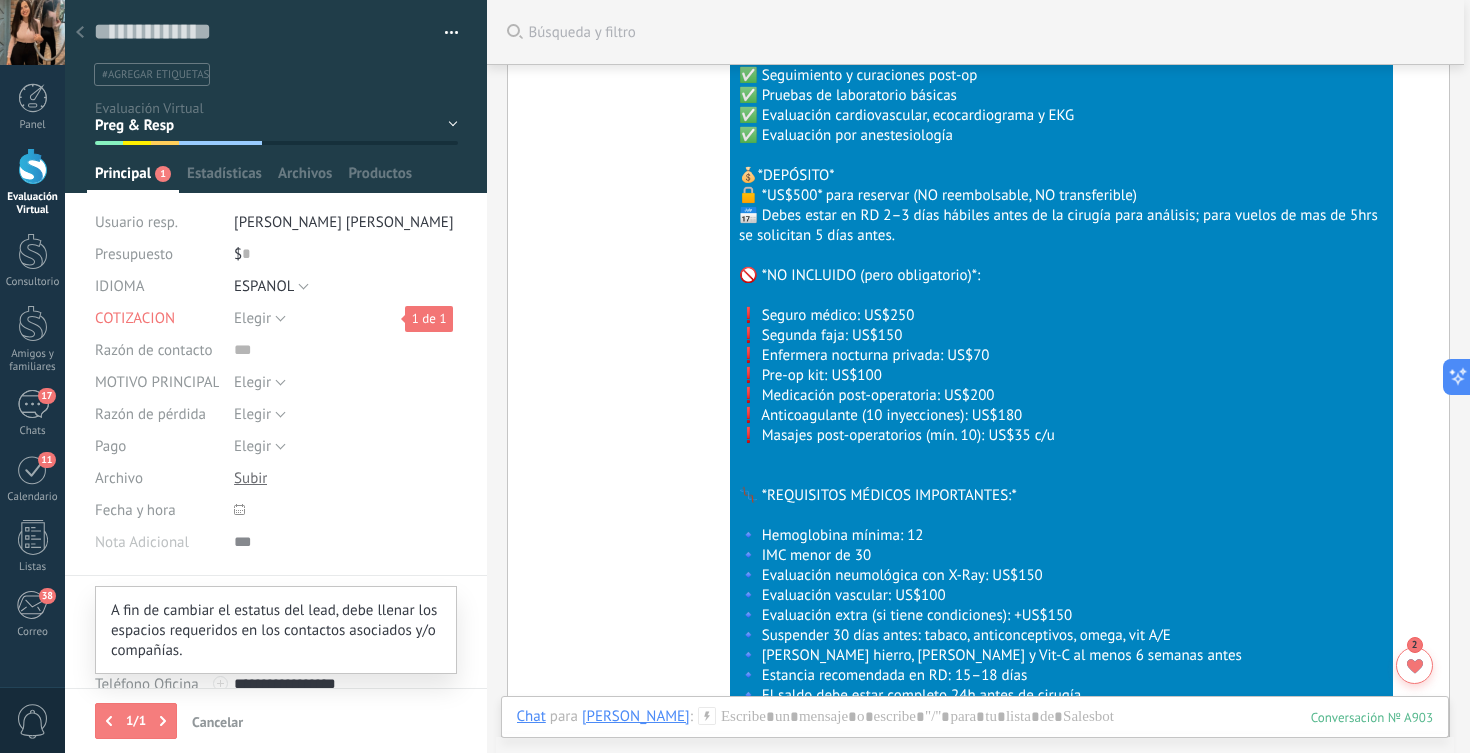 scroll, scrollTop: 174, scrollLeft: 0, axis: vertical 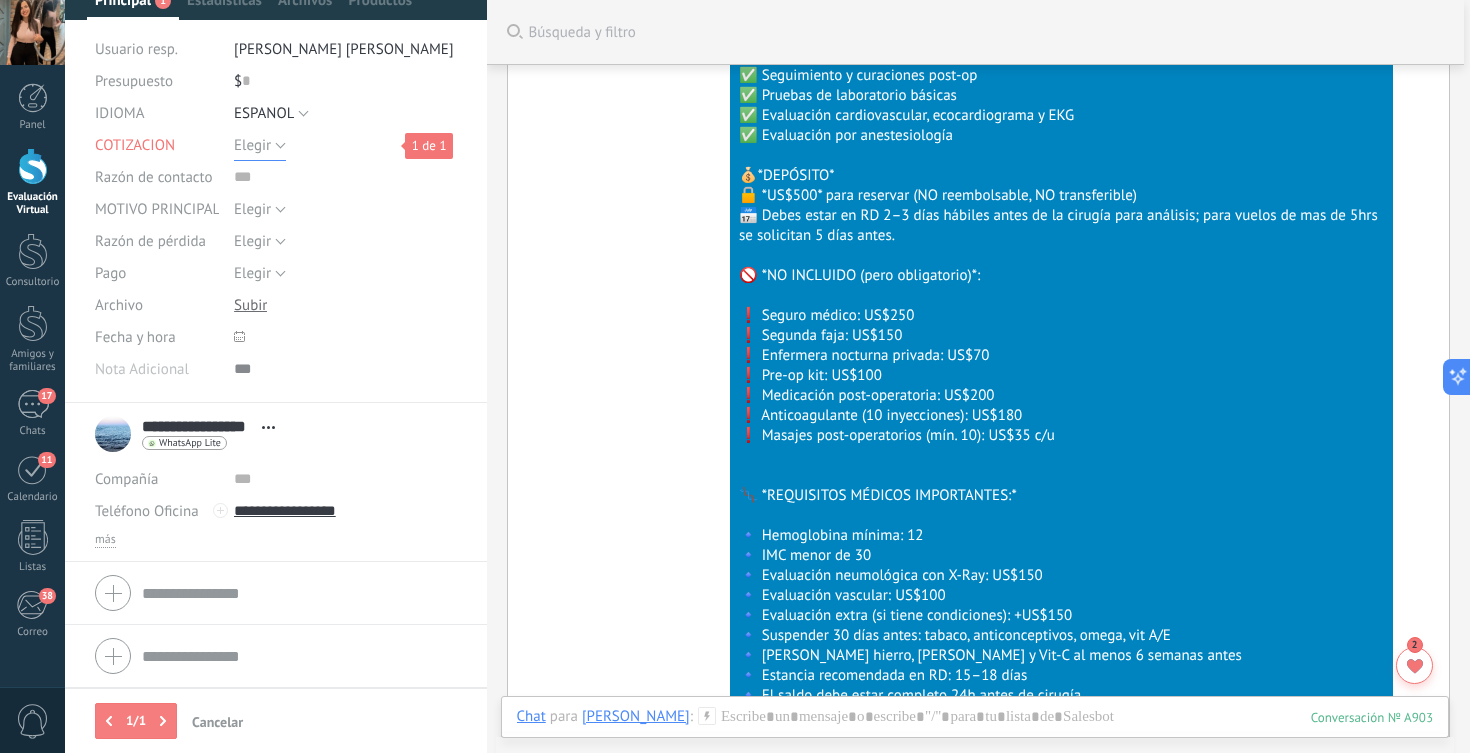 click on "Elegir" at bounding box center [252, 145] 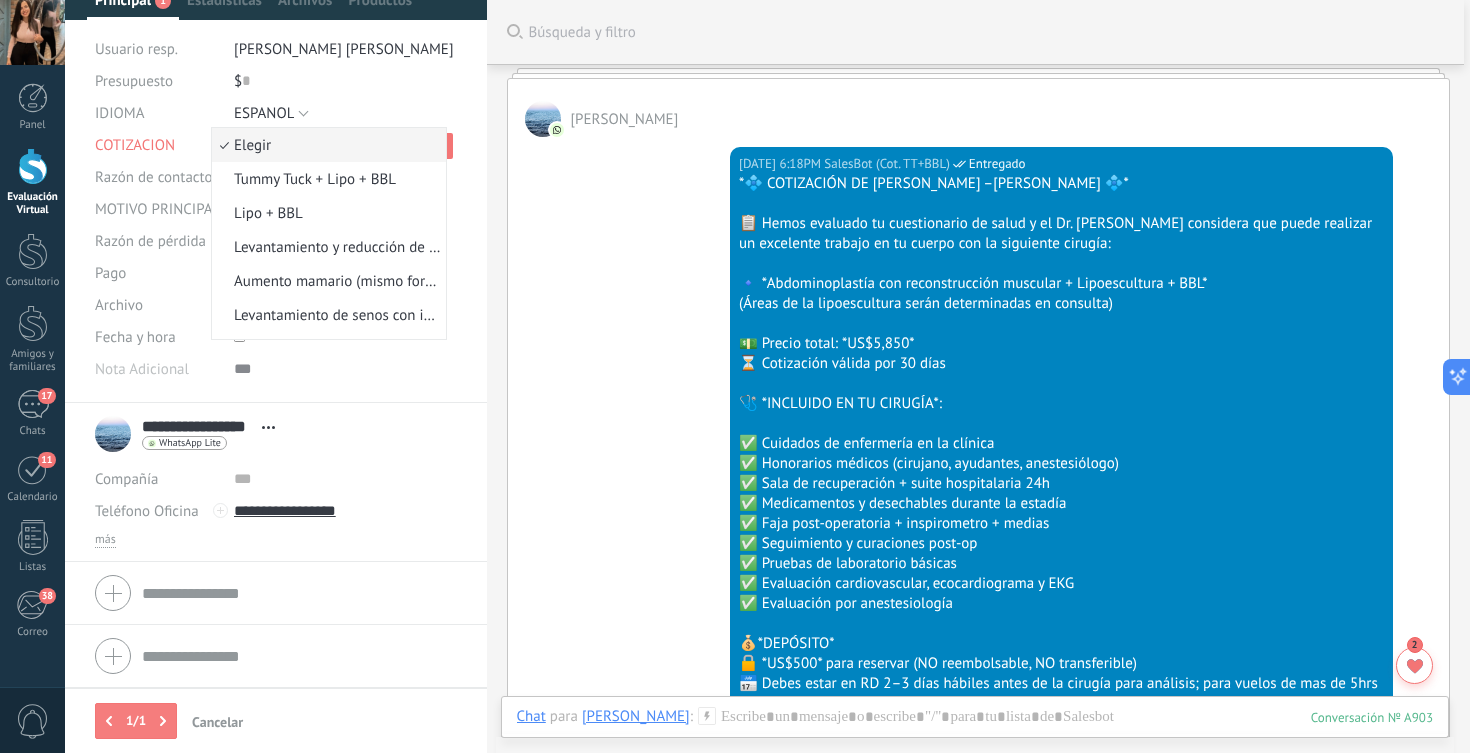 scroll, scrollTop: 123, scrollLeft: 0, axis: vertical 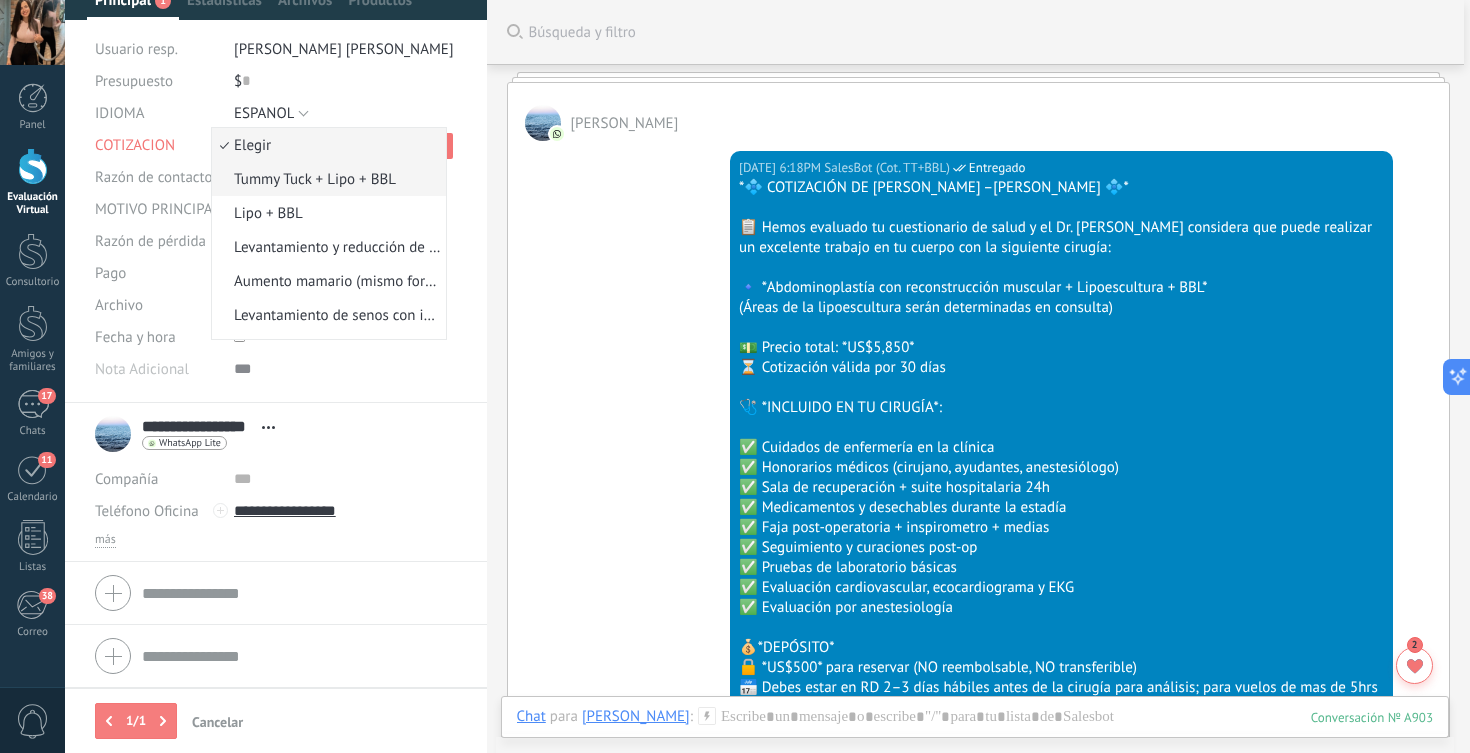click on "Tummy Tuck + Lipo + BBL" at bounding box center [326, 179] 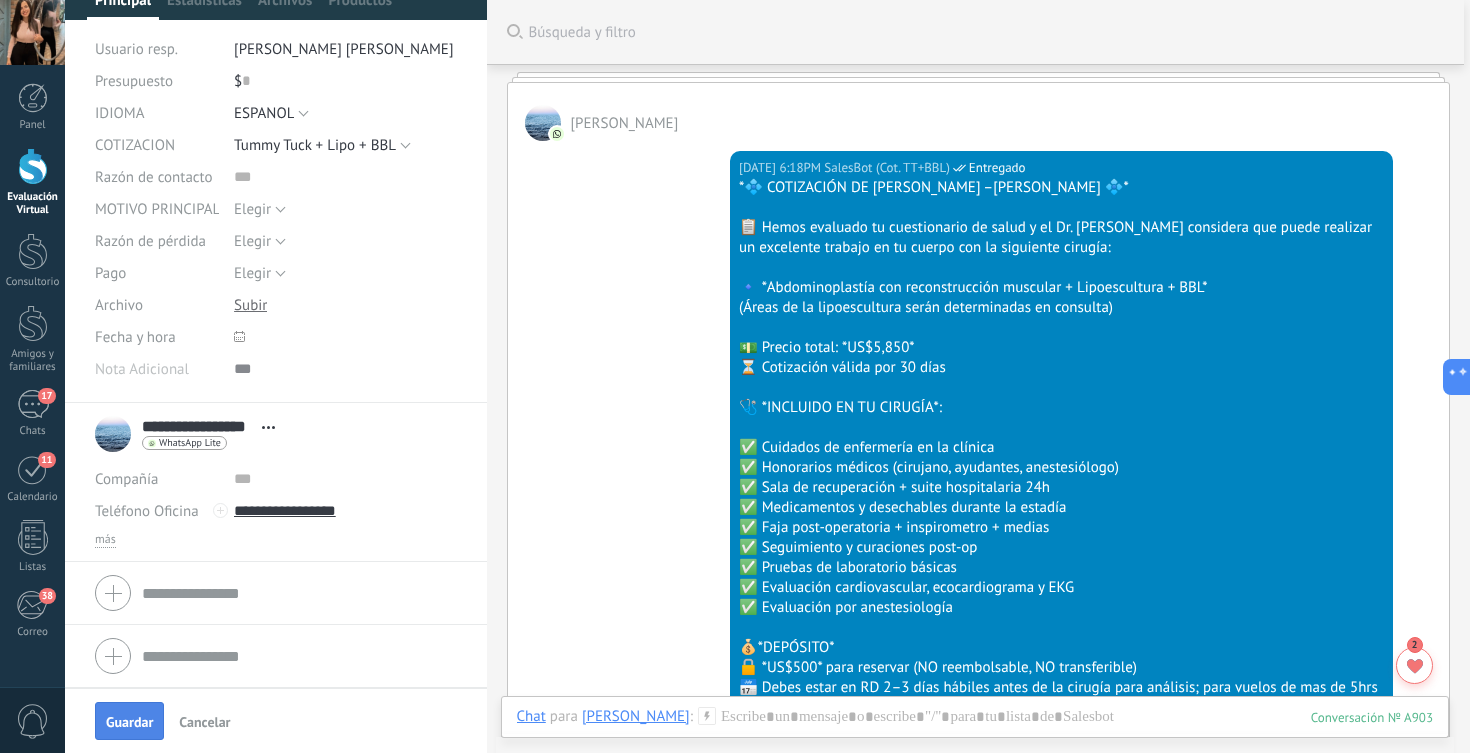 click on "Guardar" at bounding box center [129, 722] 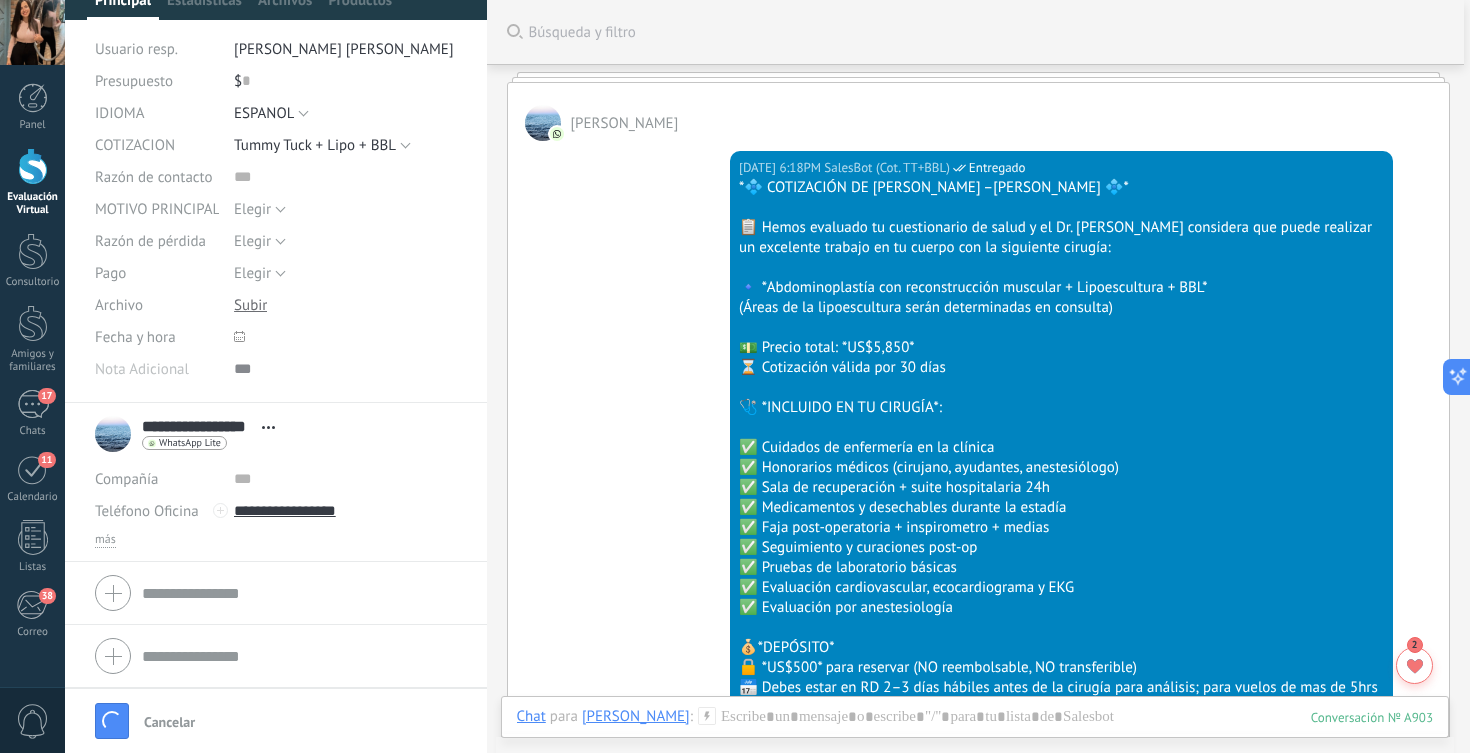 scroll, scrollTop: 184, scrollLeft: 0, axis: vertical 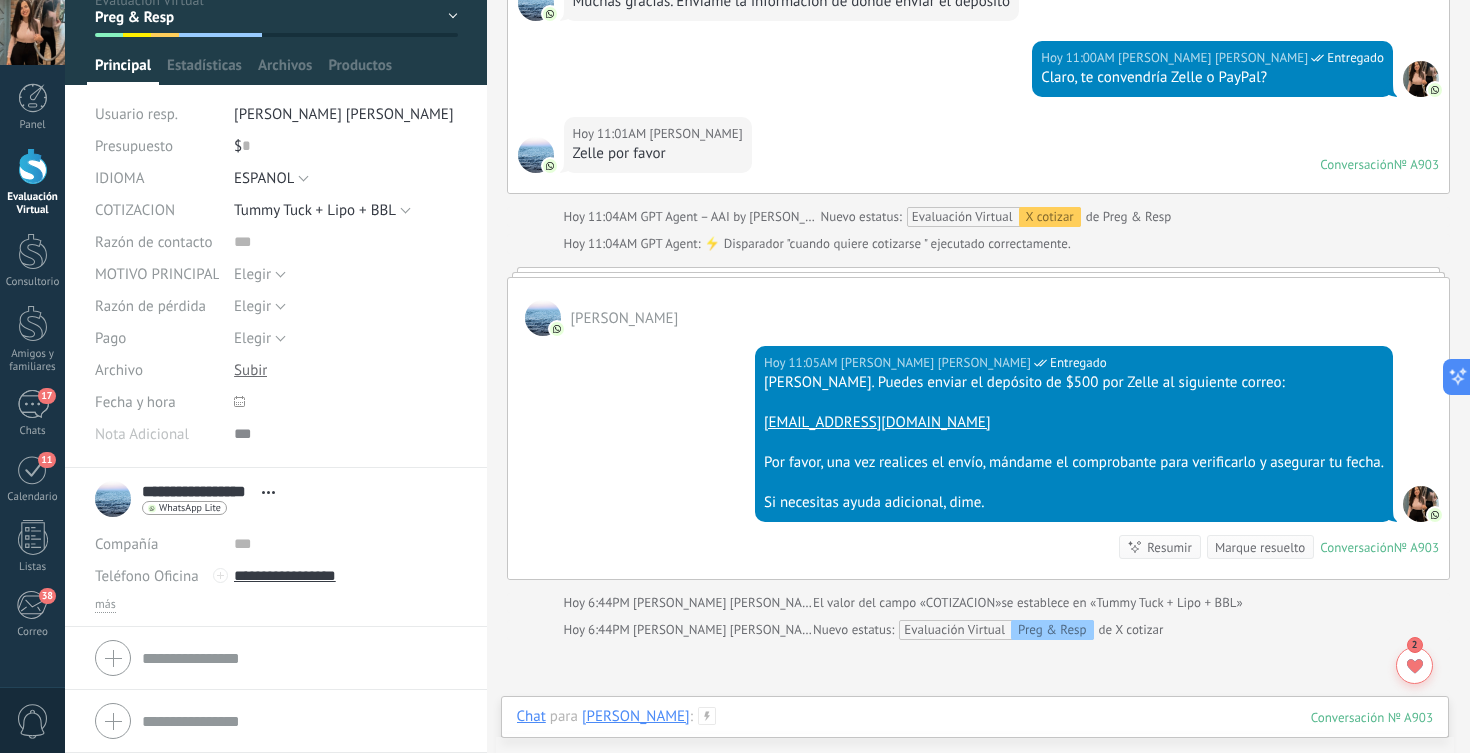 click at bounding box center [975, 737] 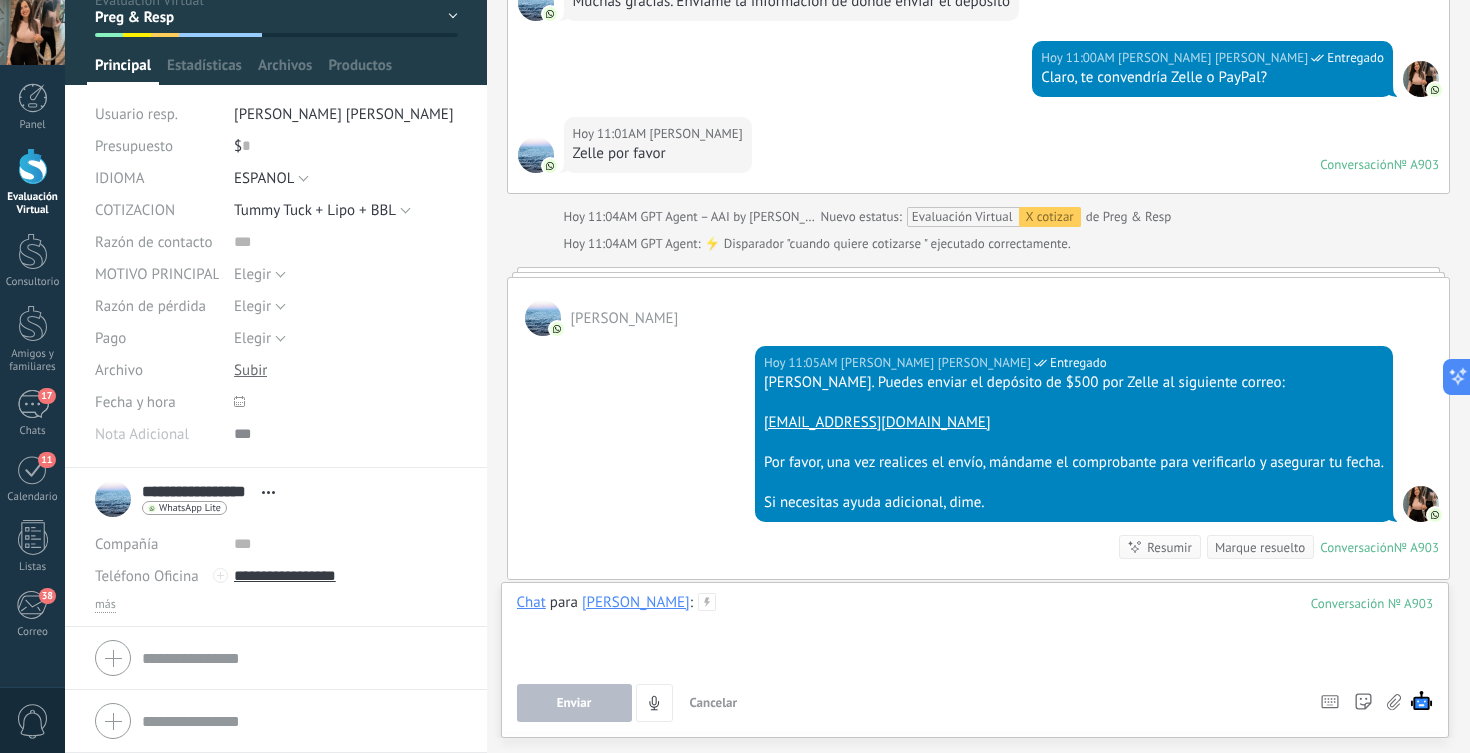 type 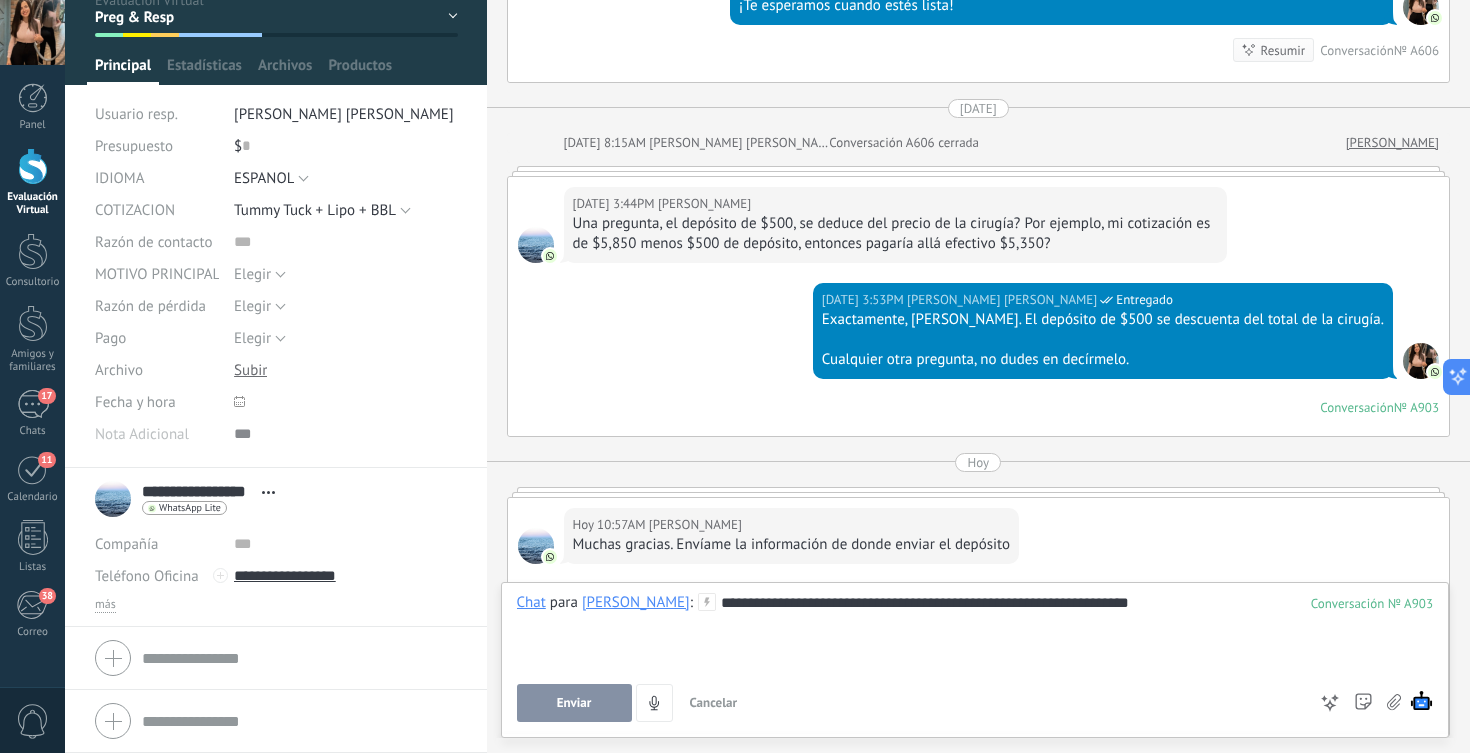 scroll, scrollTop: 3325, scrollLeft: 0, axis: vertical 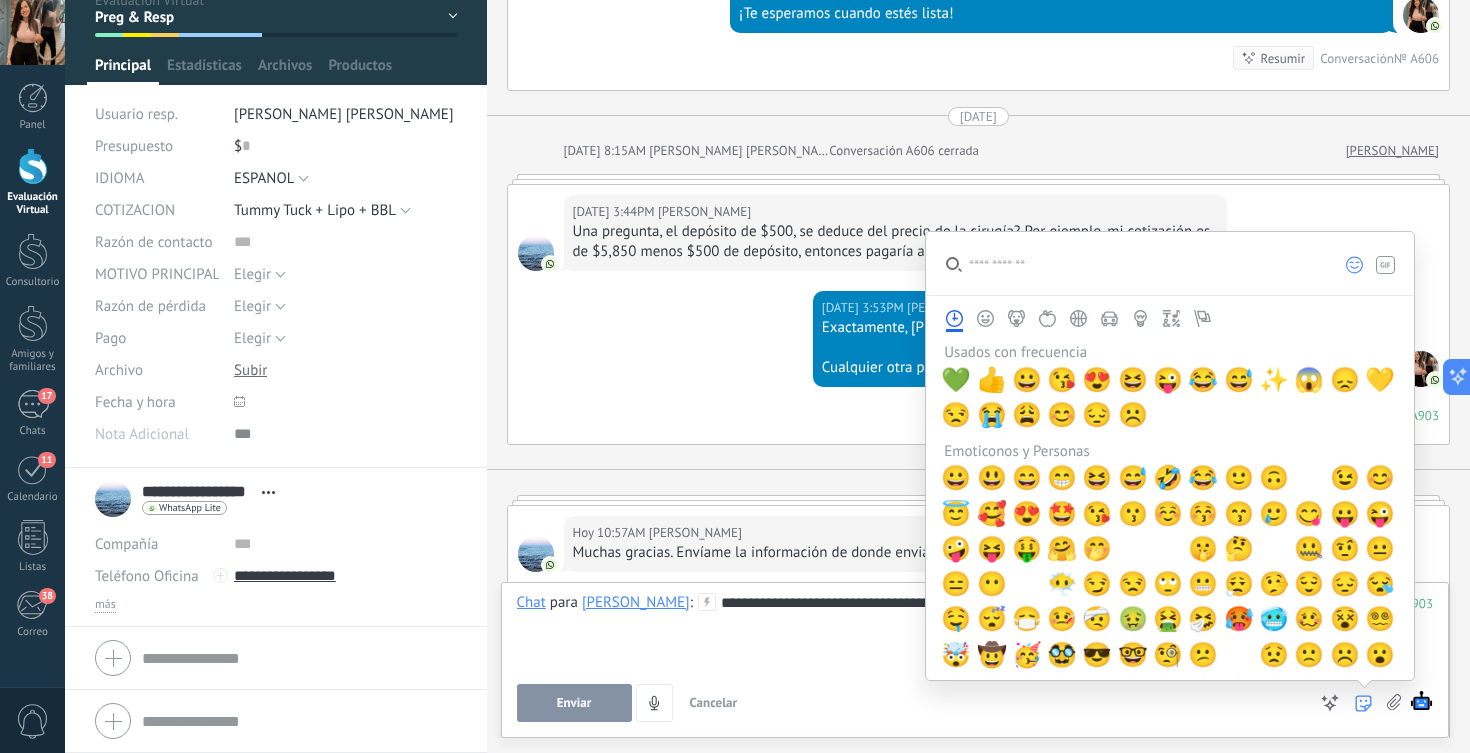 click on "💚" at bounding box center [956, 380] 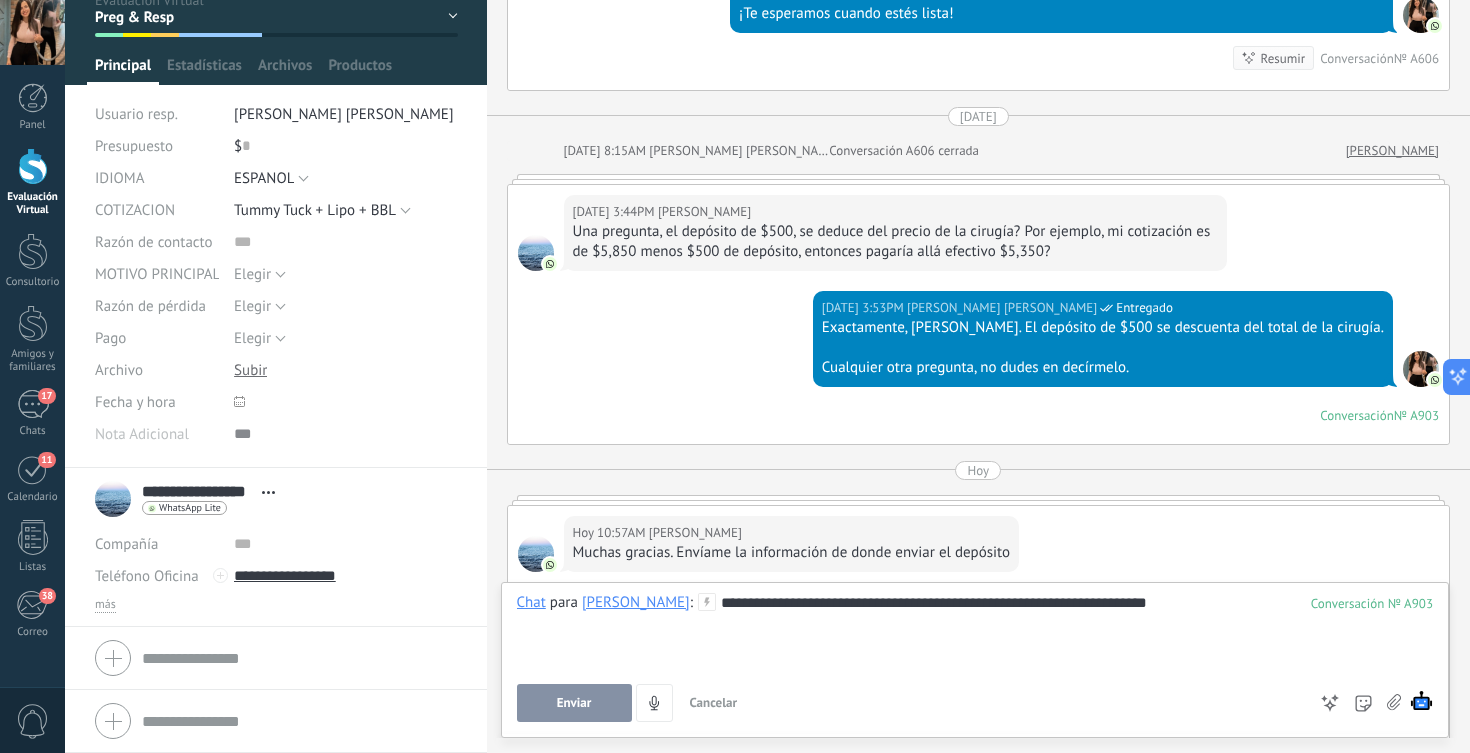 click on "Enviar" at bounding box center [574, 703] 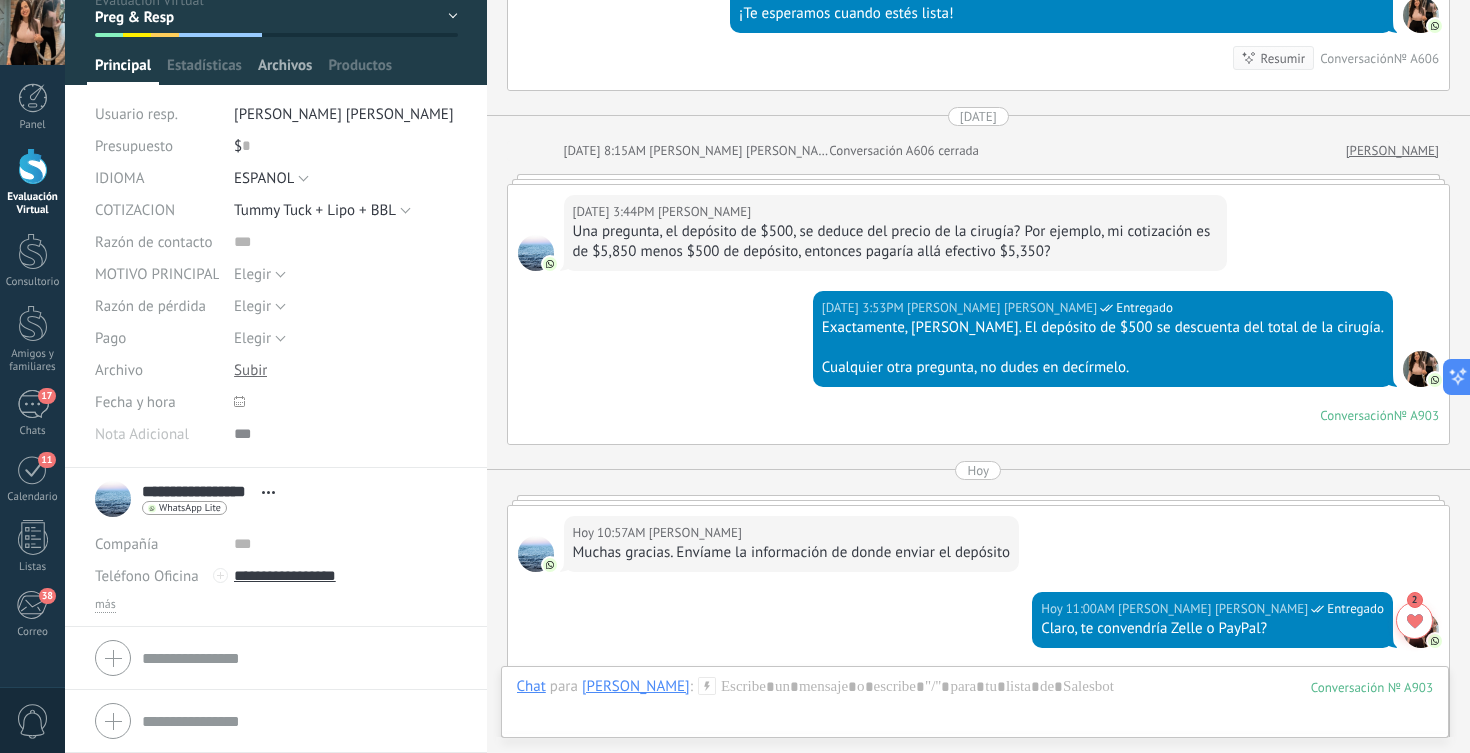 scroll, scrollTop: 4096, scrollLeft: 0, axis: vertical 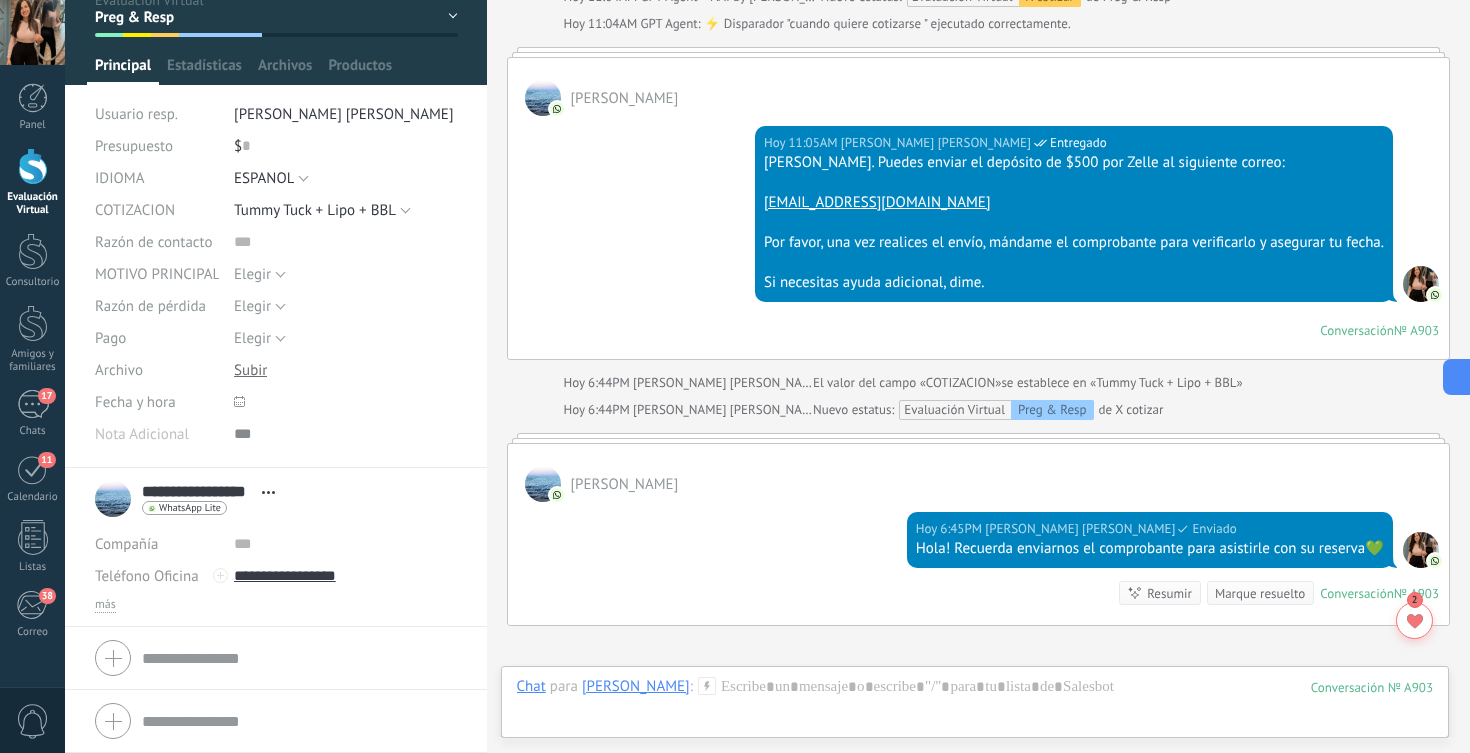click at bounding box center (33, 166) 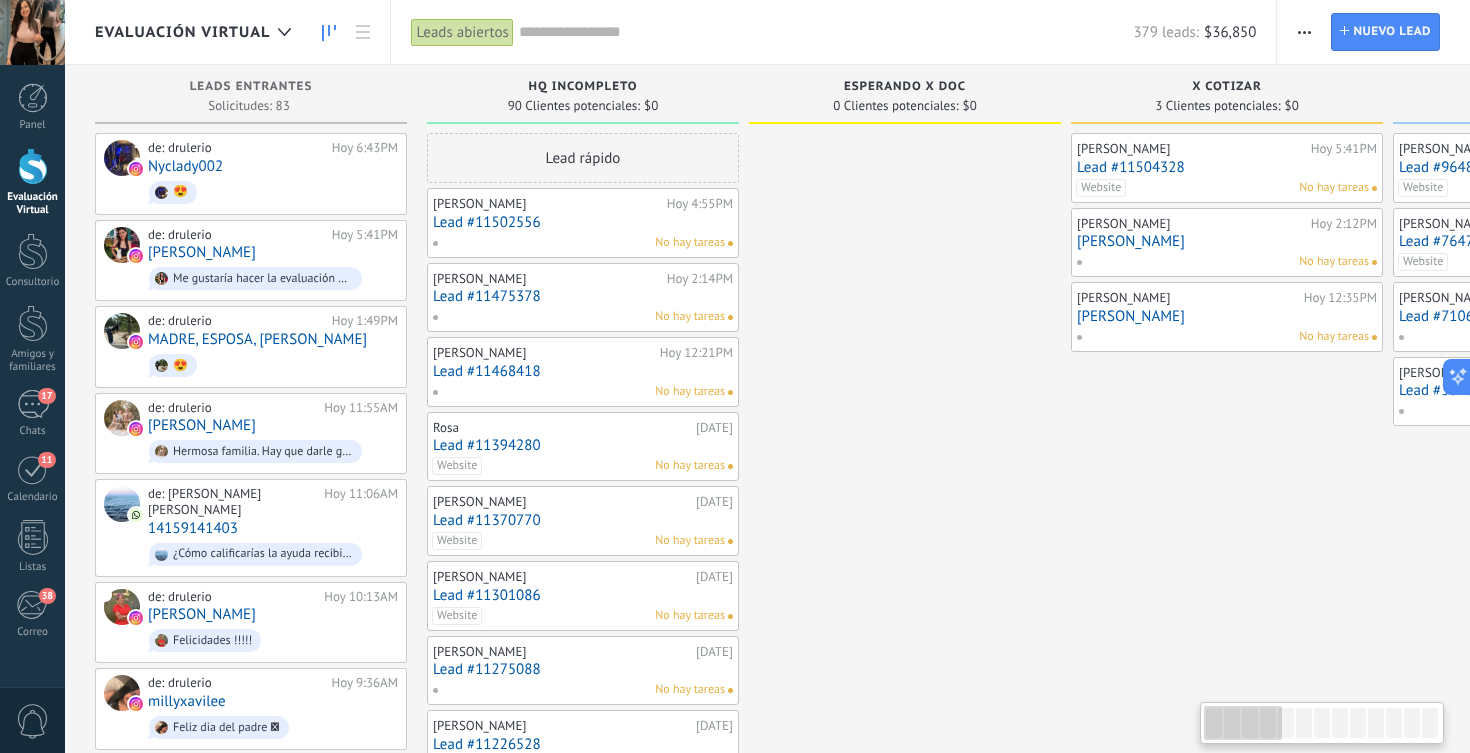 click on "[PERSON_NAME]" at bounding box center [1227, 316] 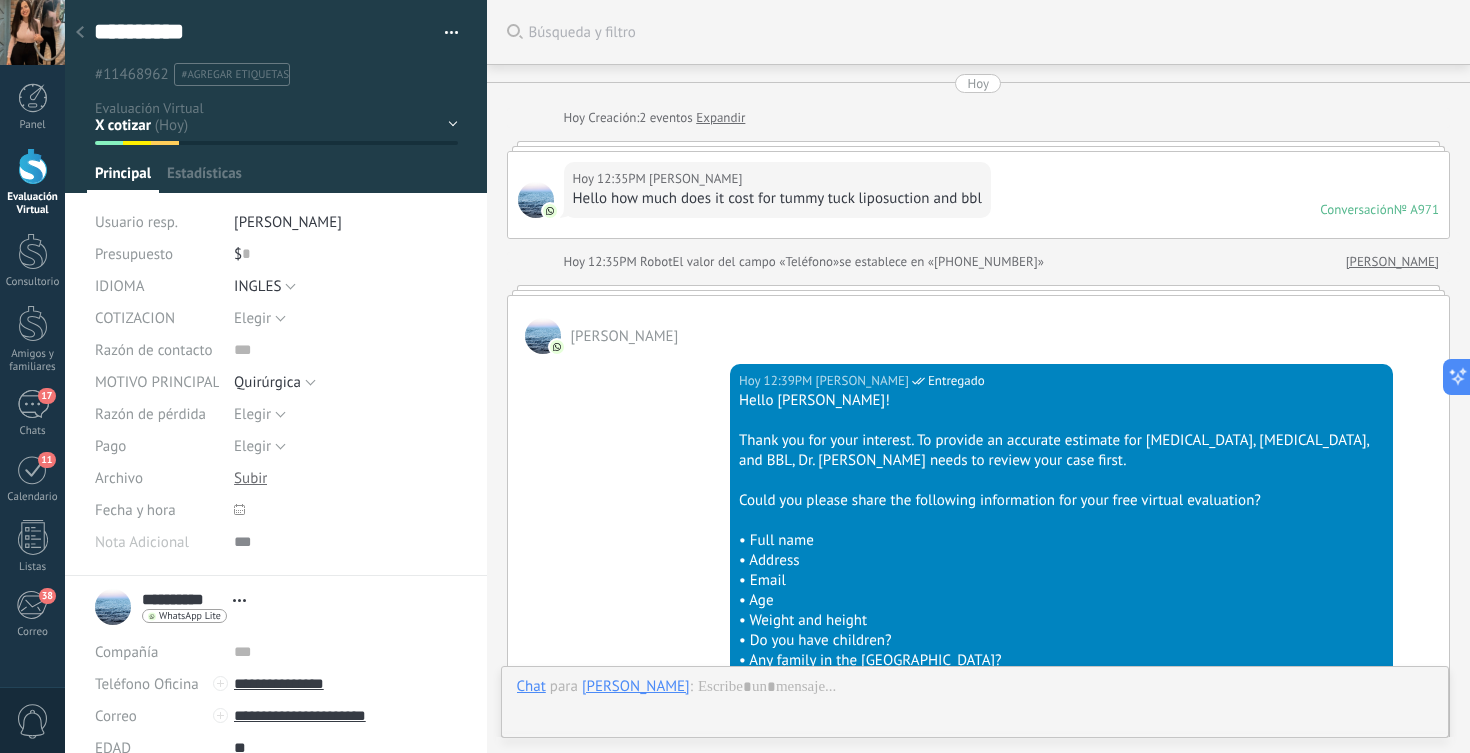 scroll, scrollTop: 30, scrollLeft: 0, axis: vertical 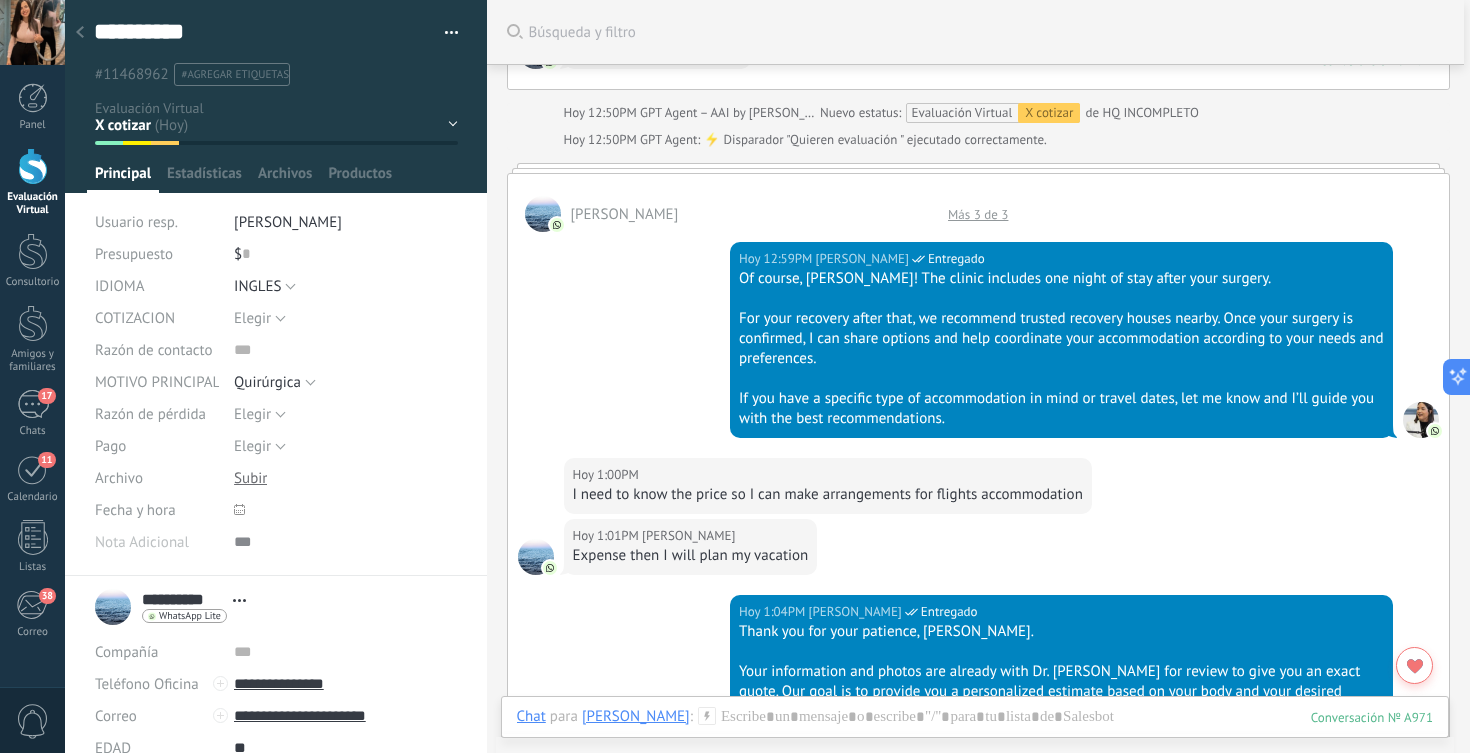 click on "LISA ASUEN  Más 3 de 3" at bounding box center [979, 203] 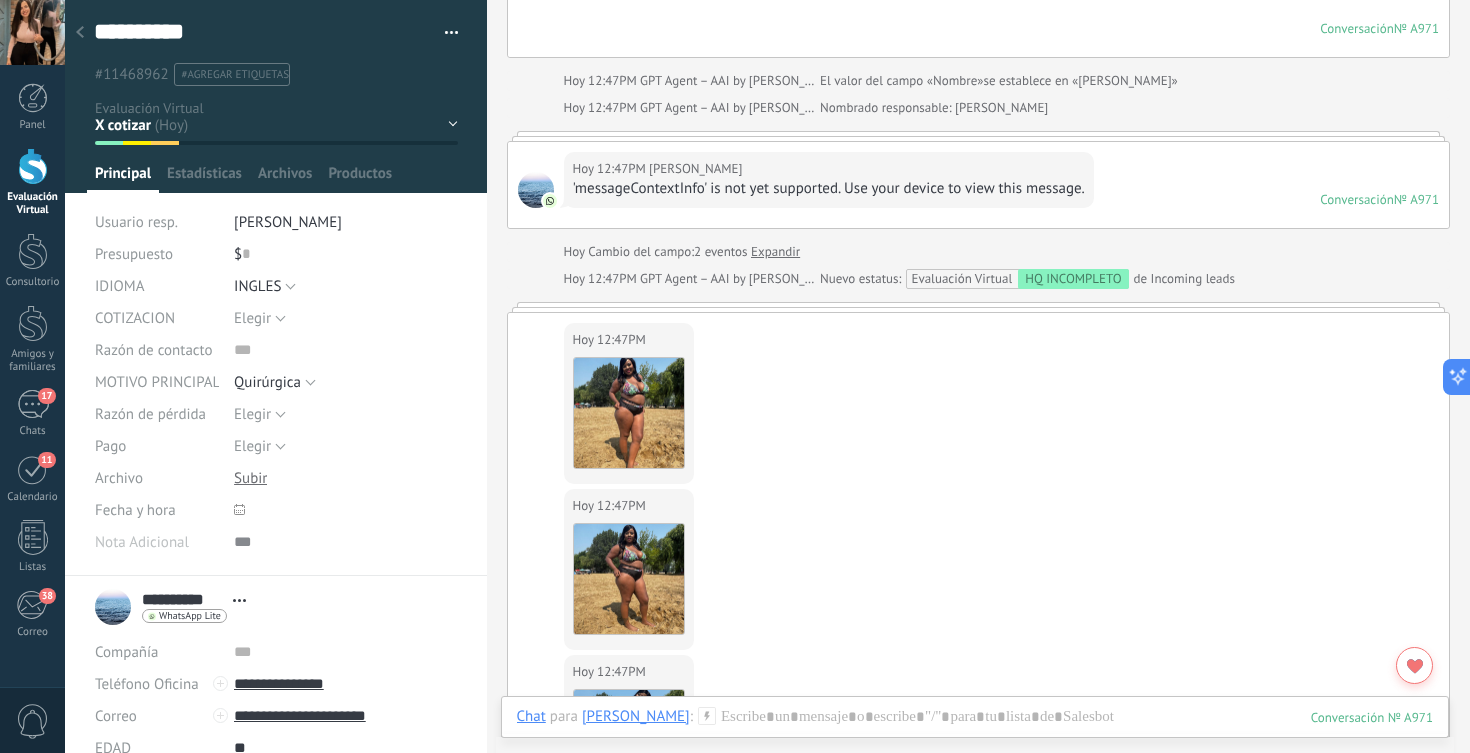 scroll, scrollTop: 1465, scrollLeft: 0, axis: vertical 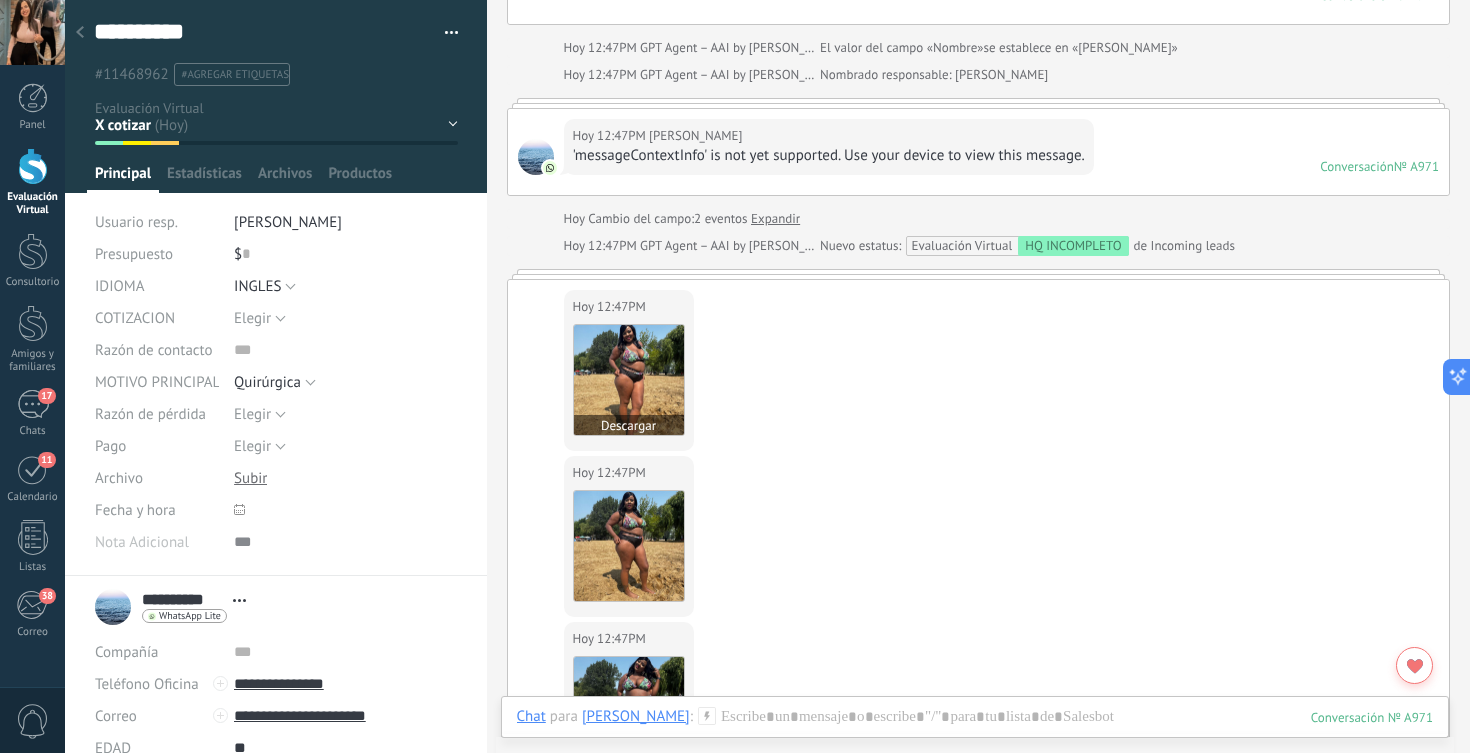 click at bounding box center (629, 380) 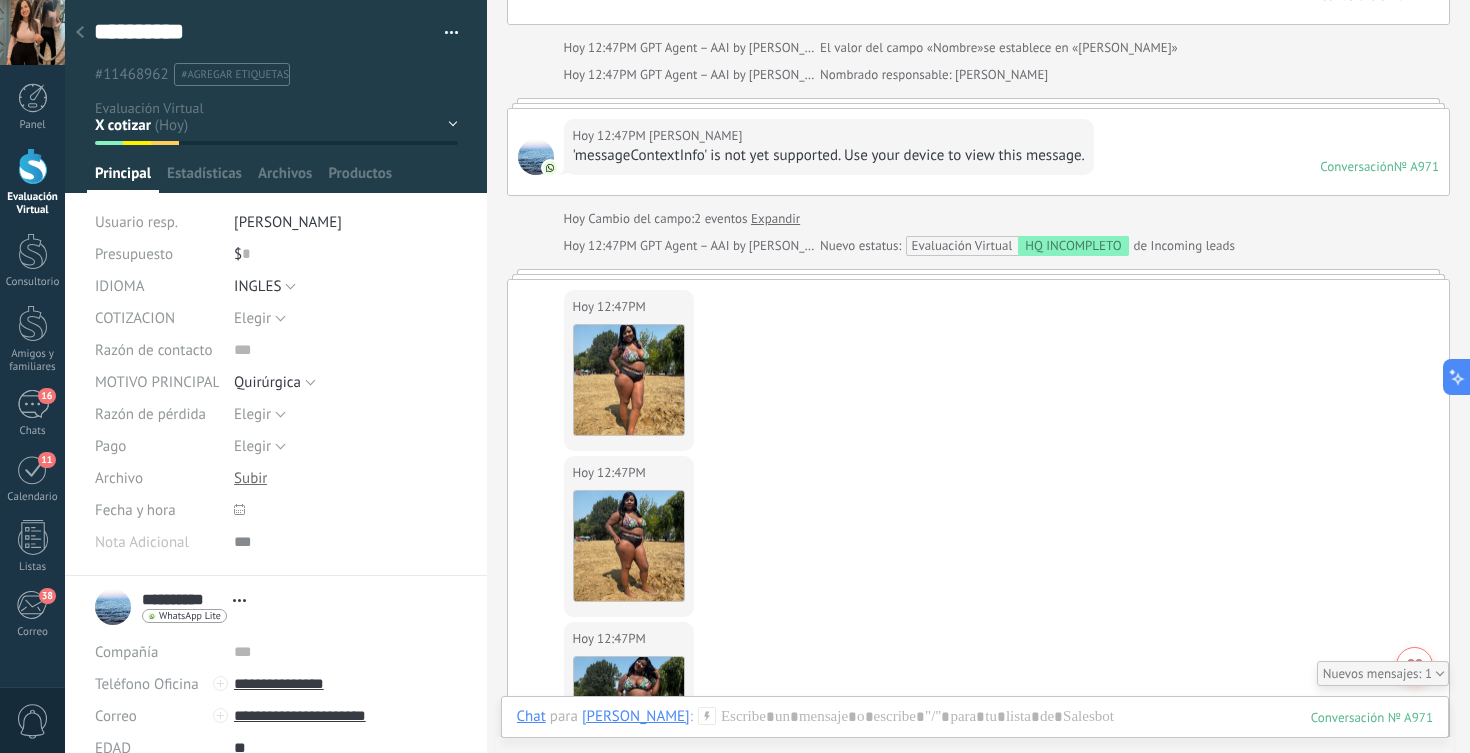 scroll, scrollTop: 1658, scrollLeft: 0, axis: vertical 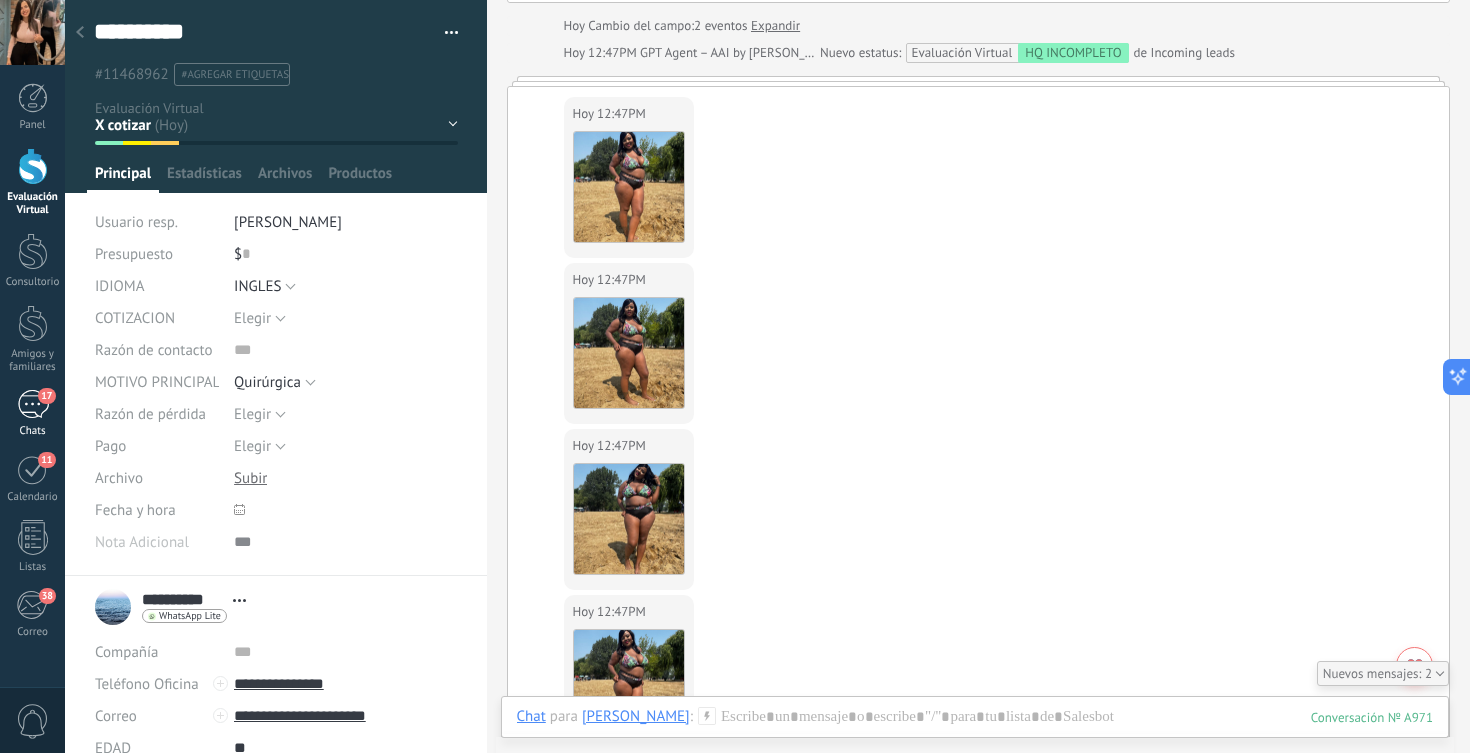 click on "17" at bounding box center (33, 404) 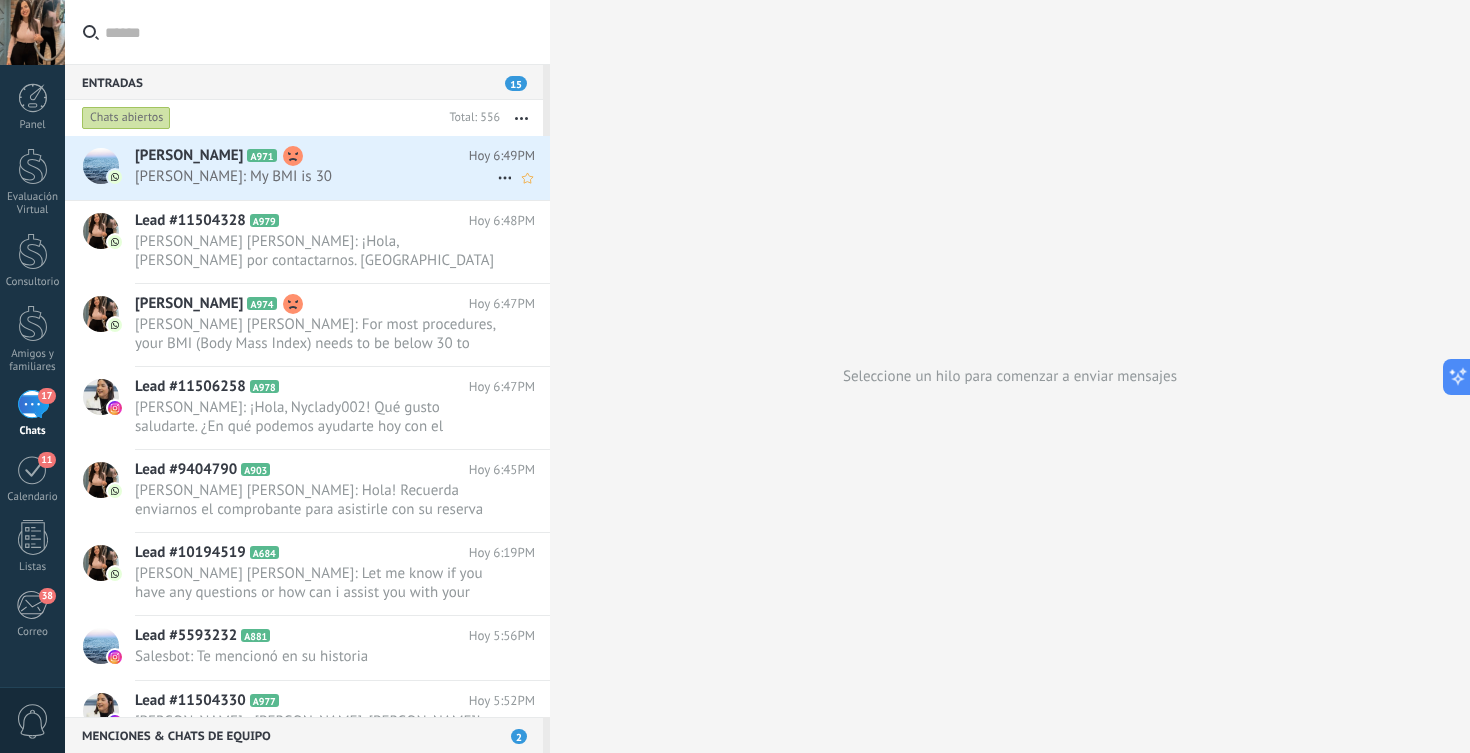 click on "[PERSON_NAME]
A971" at bounding box center [302, 156] 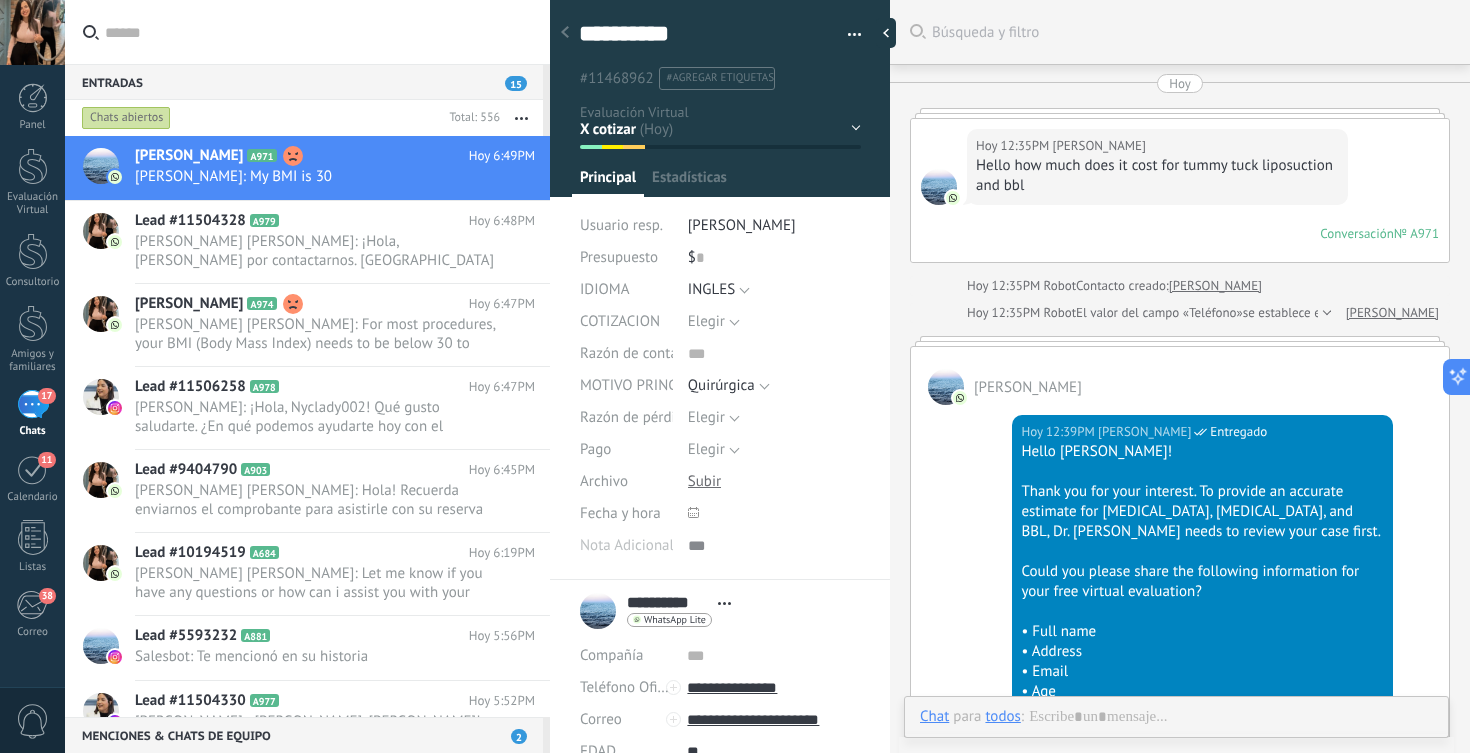 scroll, scrollTop: 5087, scrollLeft: 0, axis: vertical 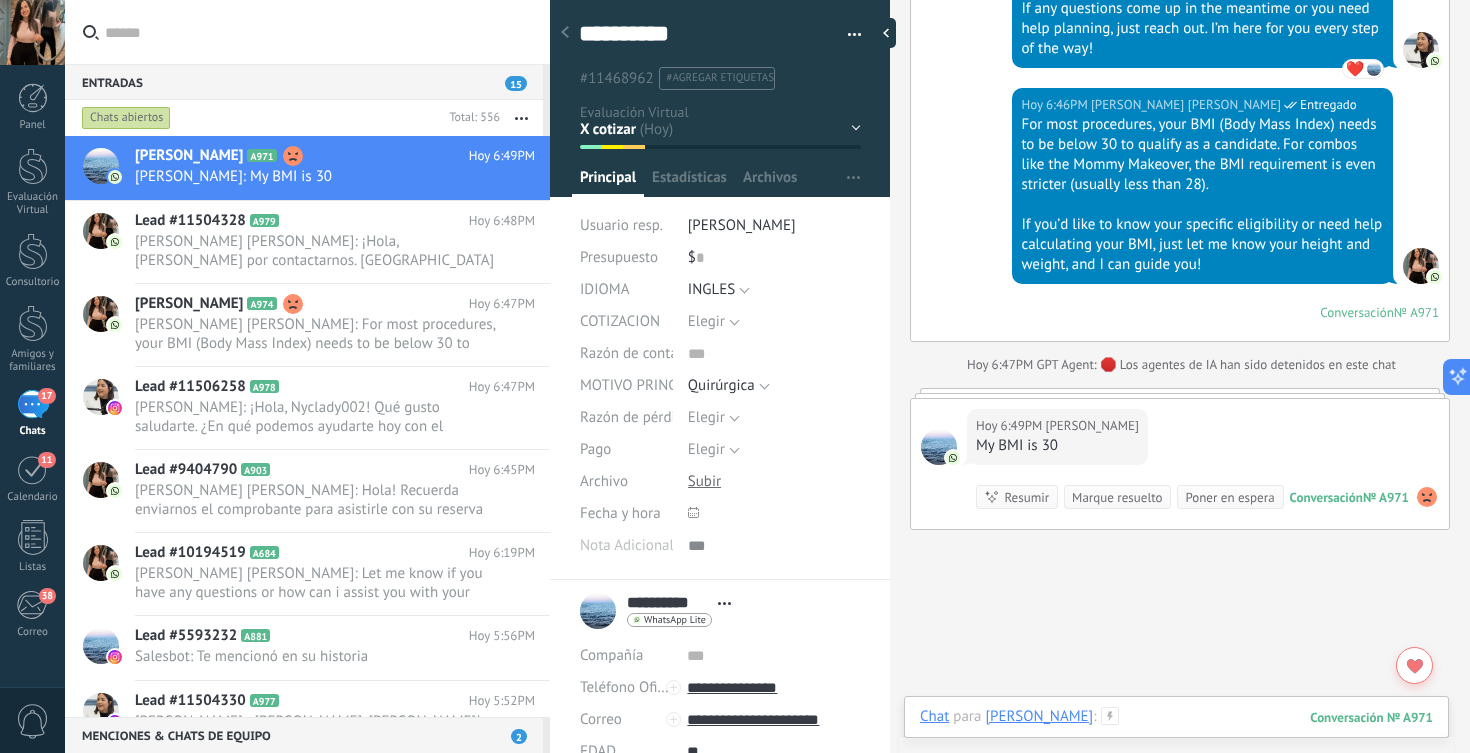 click at bounding box center (1176, 737) 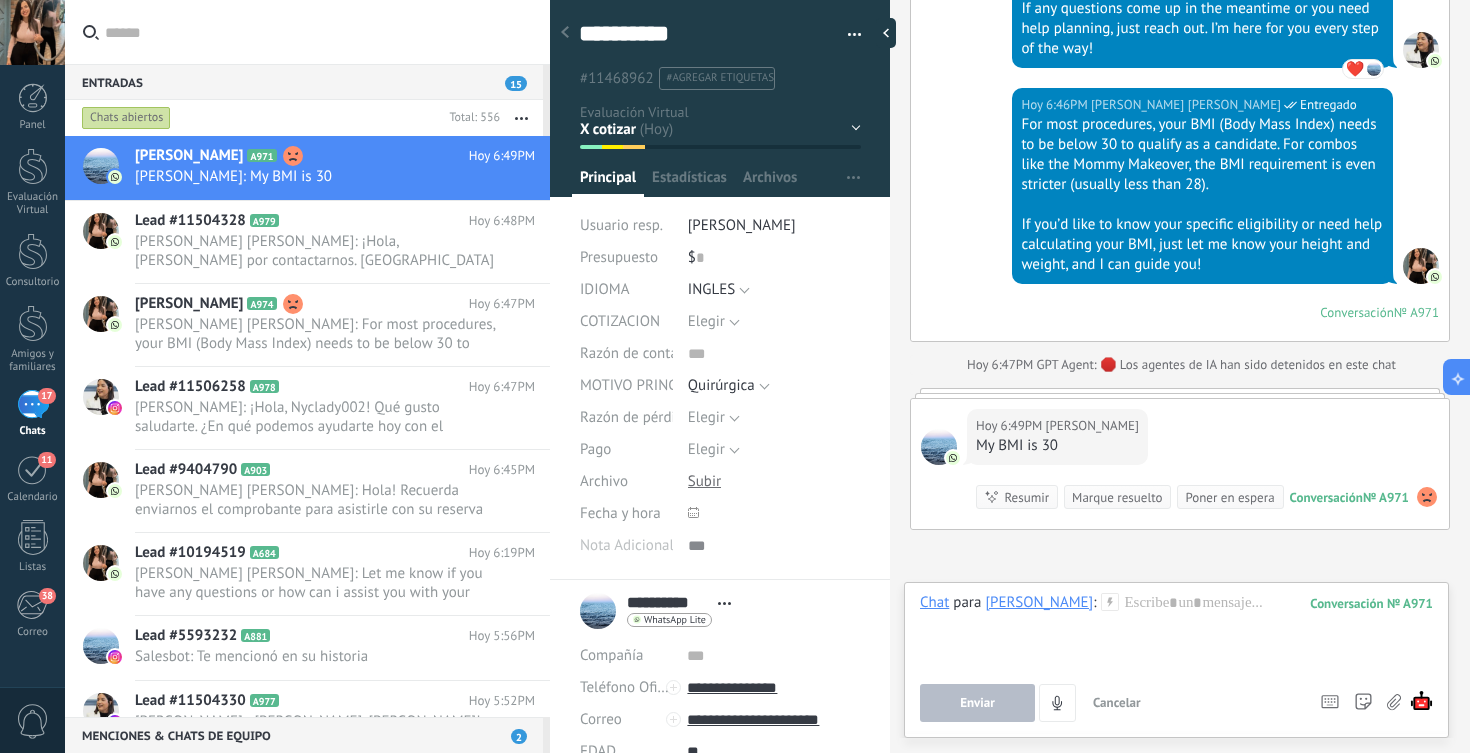 click on "Cancelar" at bounding box center [1117, 702] 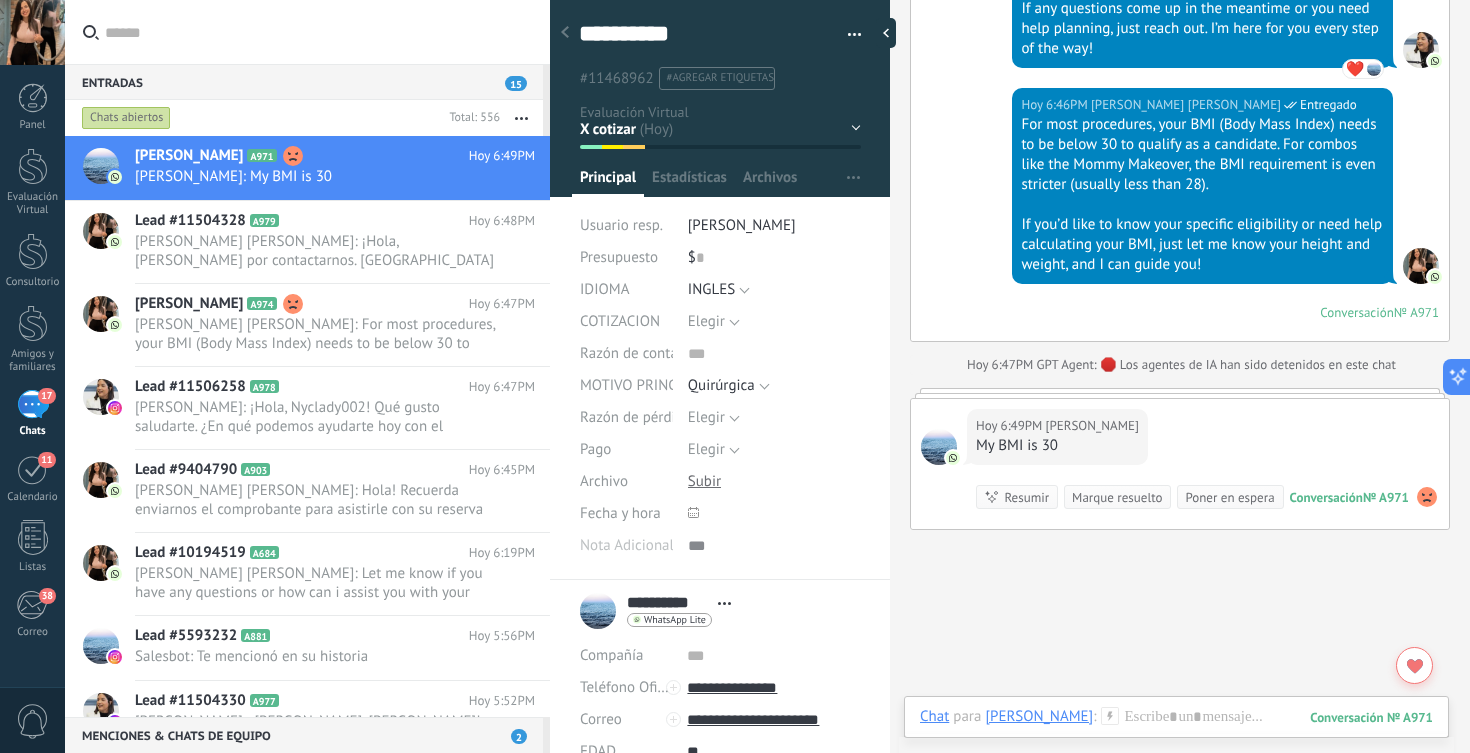 click on "Chat Correo Nota Tarea Chat   para   LISA ASUEN : 971 Enviar Cancelar Rastrear clics en links ? Reducir links largos y rastrear clics: cuando se habilita, los URLs que envías serán reemplazados con links de rastreo. Una vez clickeados, un evento se registrará en el feed del lead. Abajo seleccione las fuentes que utilizan esta  en Ajustes Las plantillas no pueden ser editadas La sesión de mensajería finaliza en: Atajos – ejecutar bots y plantillas – seleccionar acción – mencionar a un colega – seleccionar el destinatario – insertar valor del campo Kommo AI Beta Corregir gramática y ortografía Hacerlo profesional Hacerlo amistoso Hacerlo ingenioso Hacerlo más largo Hacerlo más corto Simplificarlo Responde más rápido entrenando a tu asistente AI con tus fuentes de datos" at bounding box center (1176, 732) 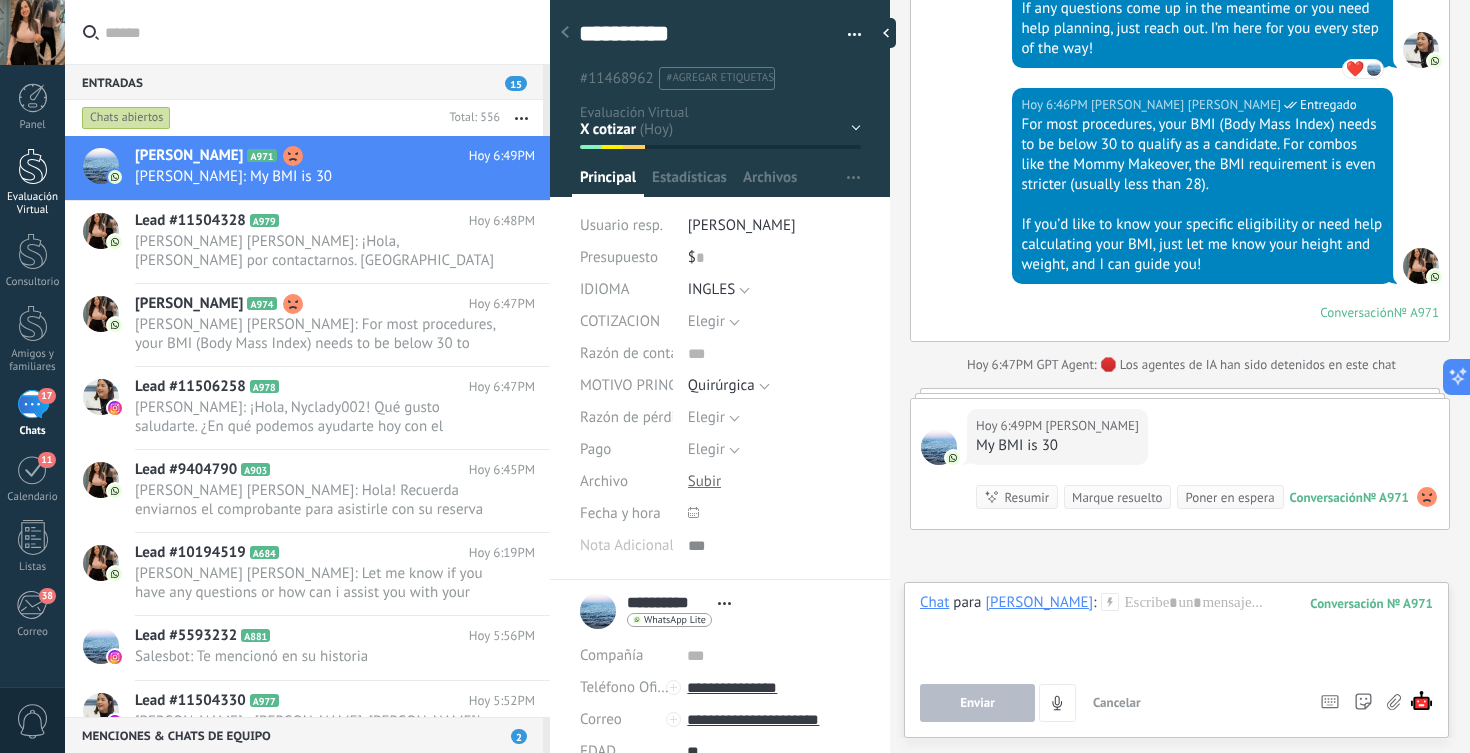 click at bounding box center [33, 166] 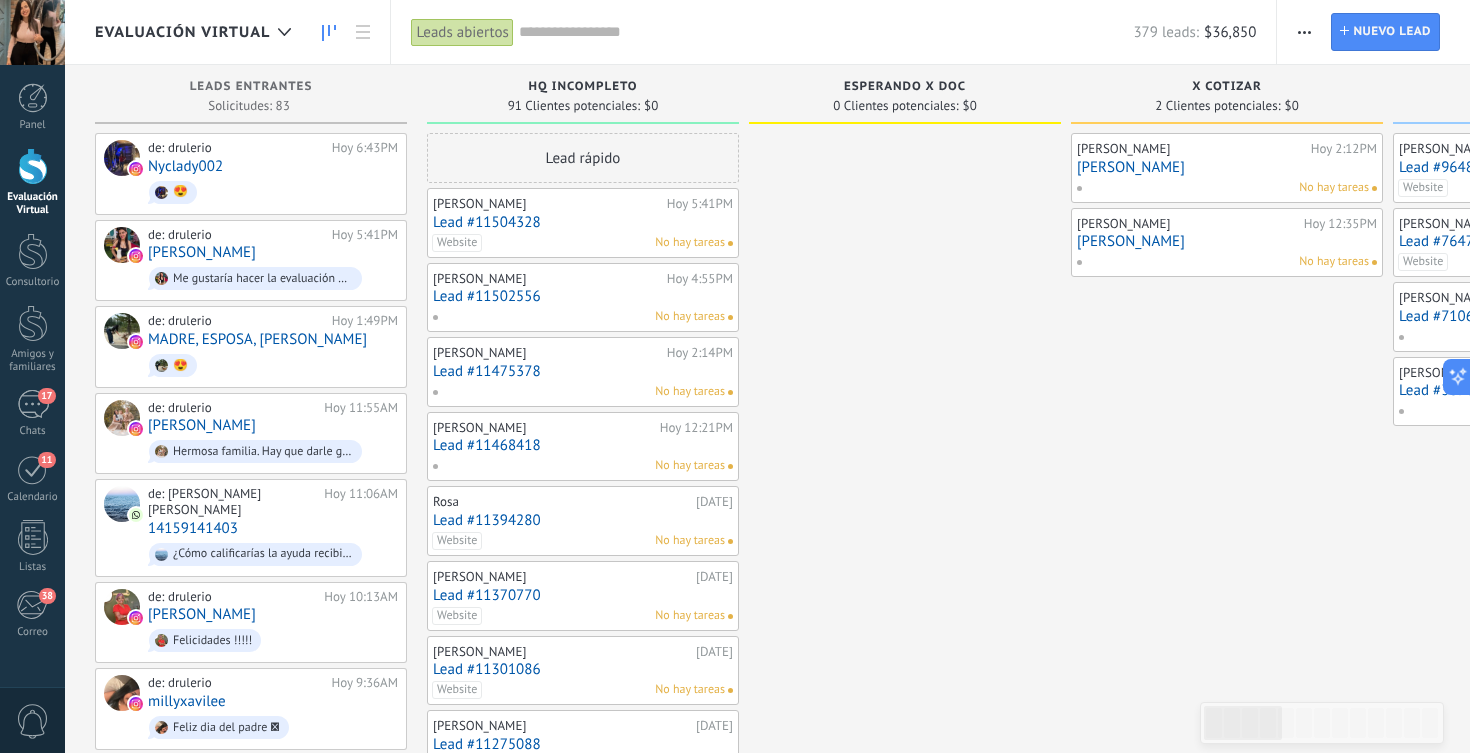 click on "Lead #11504328" at bounding box center [583, 222] 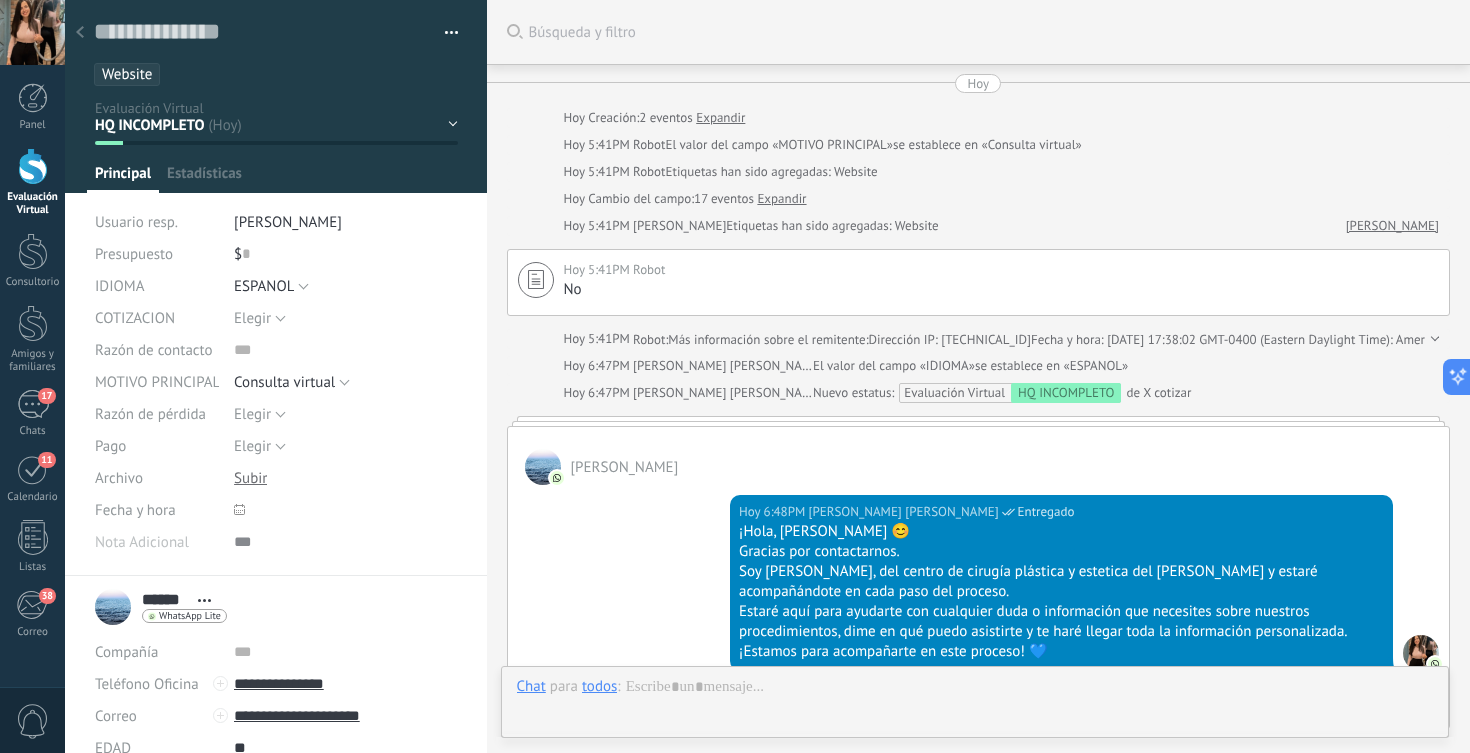 scroll, scrollTop: 30, scrollLeft: 0, axis: vertical 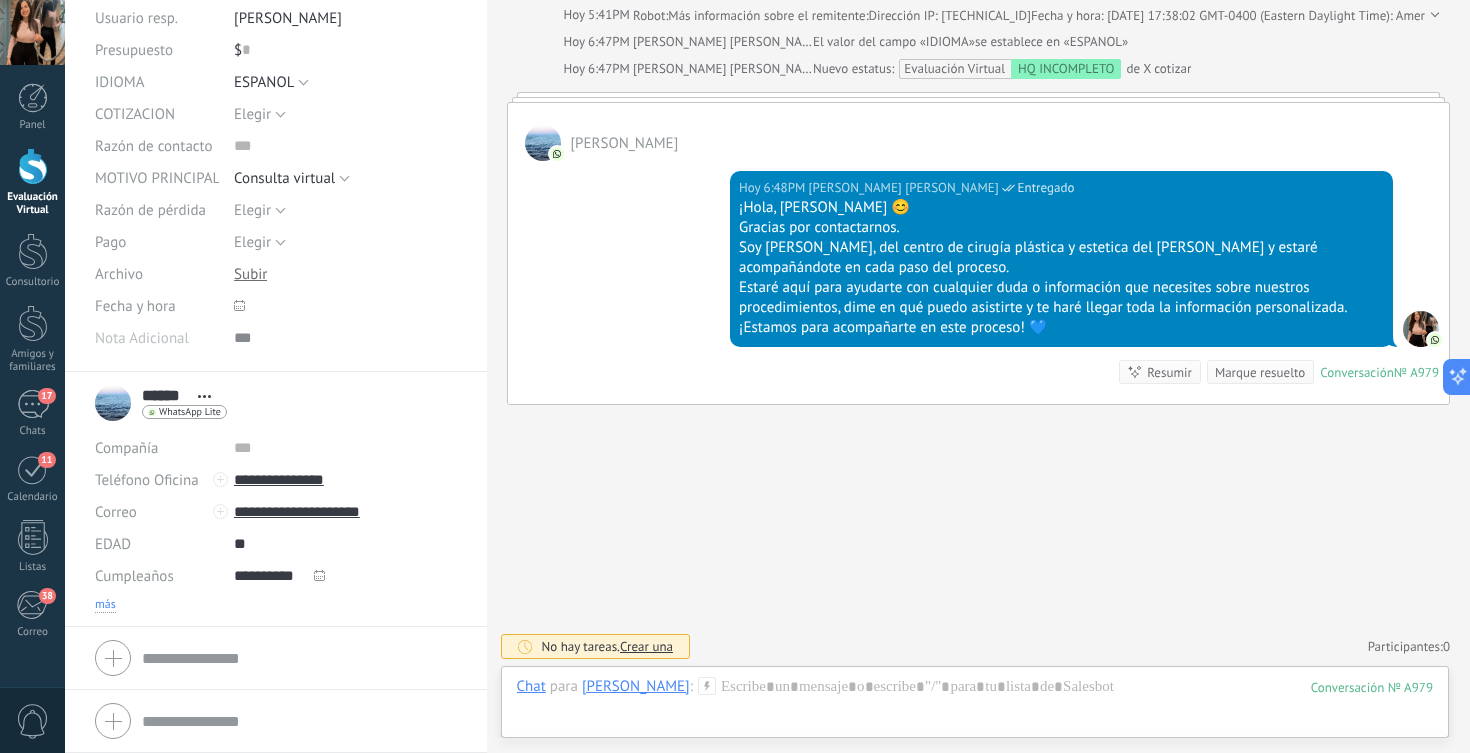 click on "más" at bounding box center (105, 605) 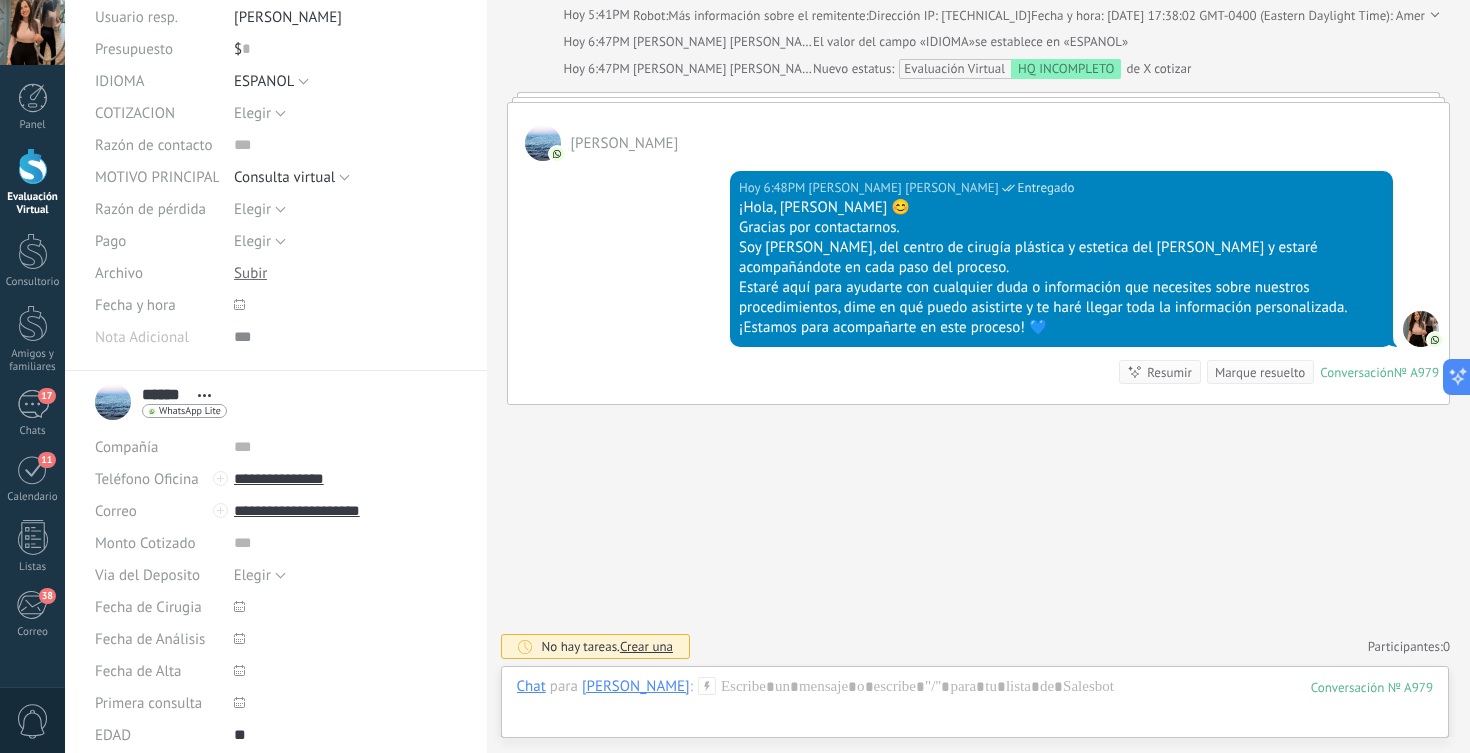 scroll, scrollTop: 20, scrollLeft: 0, axis: vertical 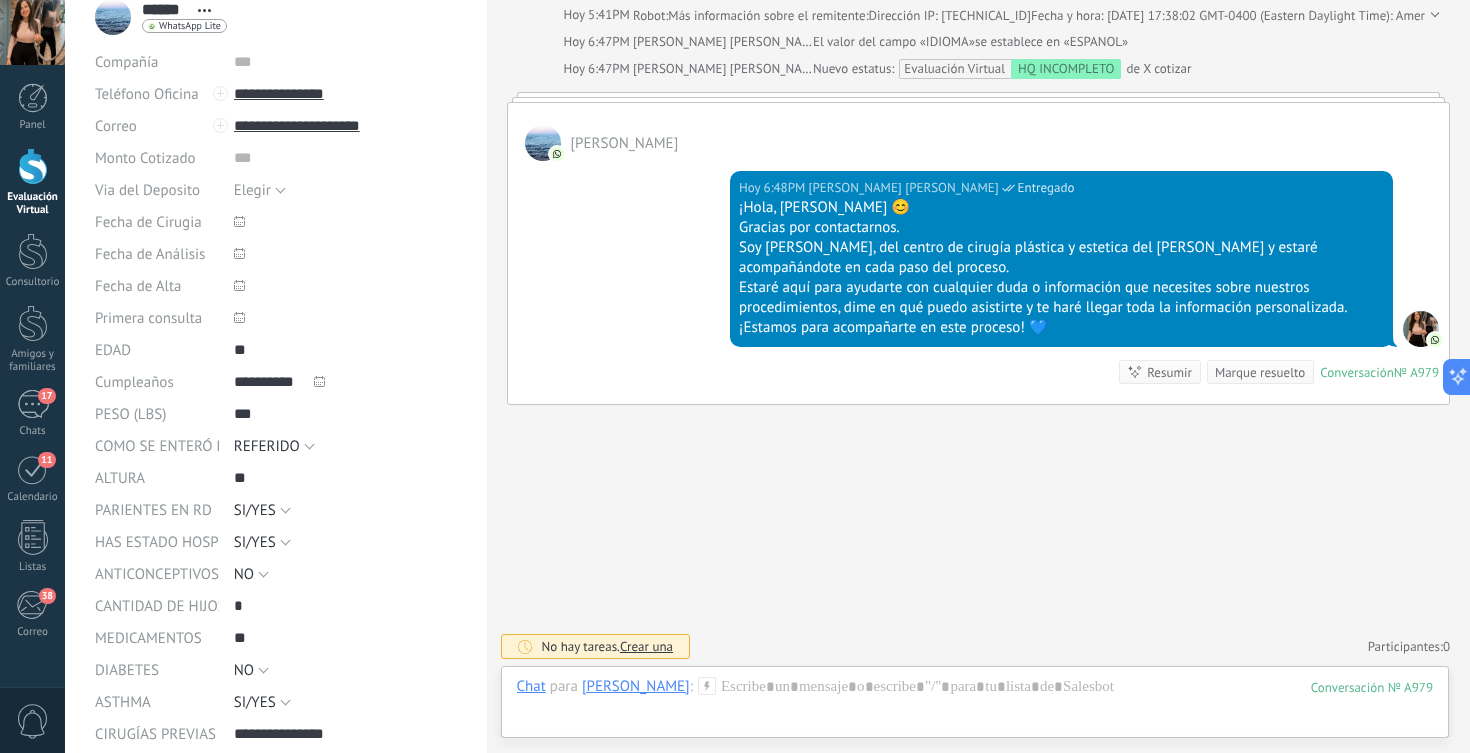 click on "Evaluación Virtual" at bounding box center (32, 182) 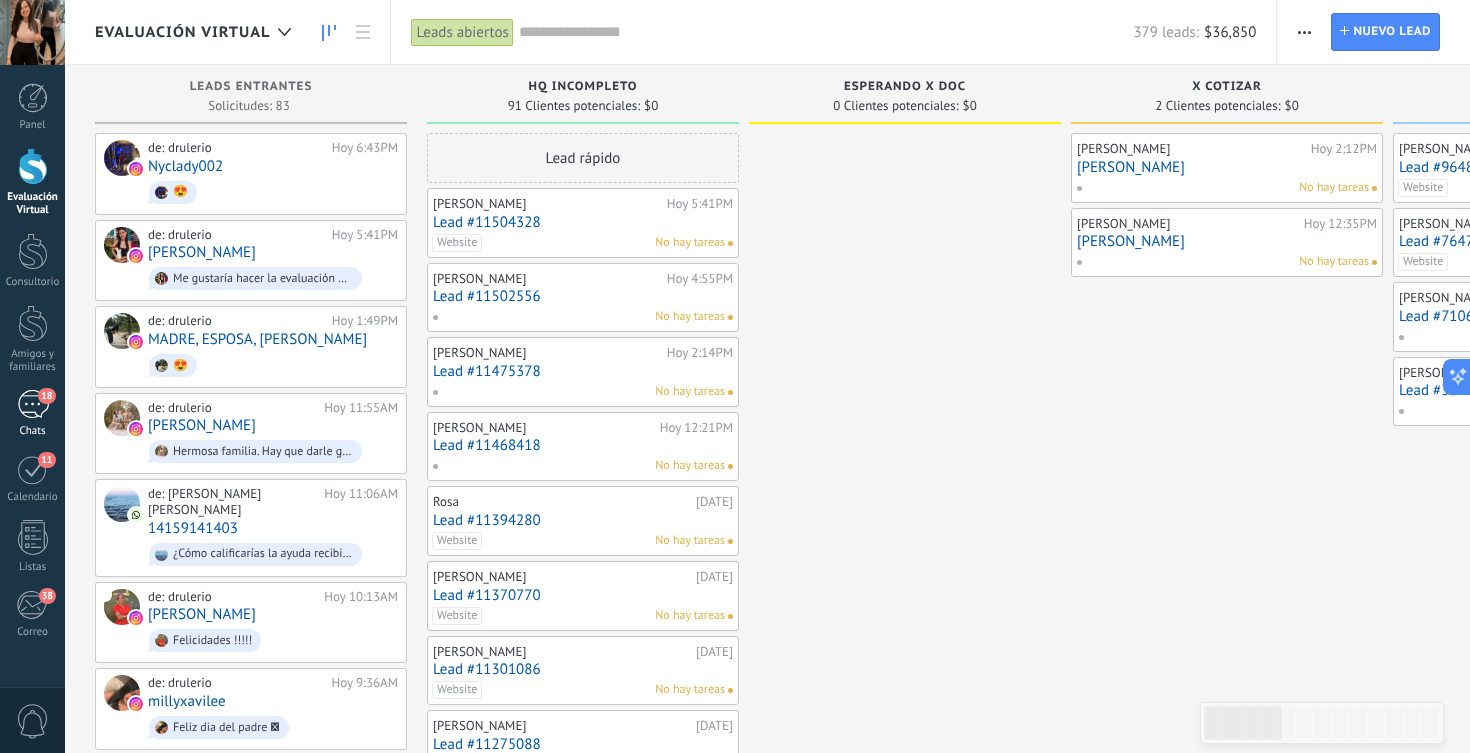 click on "Chats" at bounding box center [33, 431] 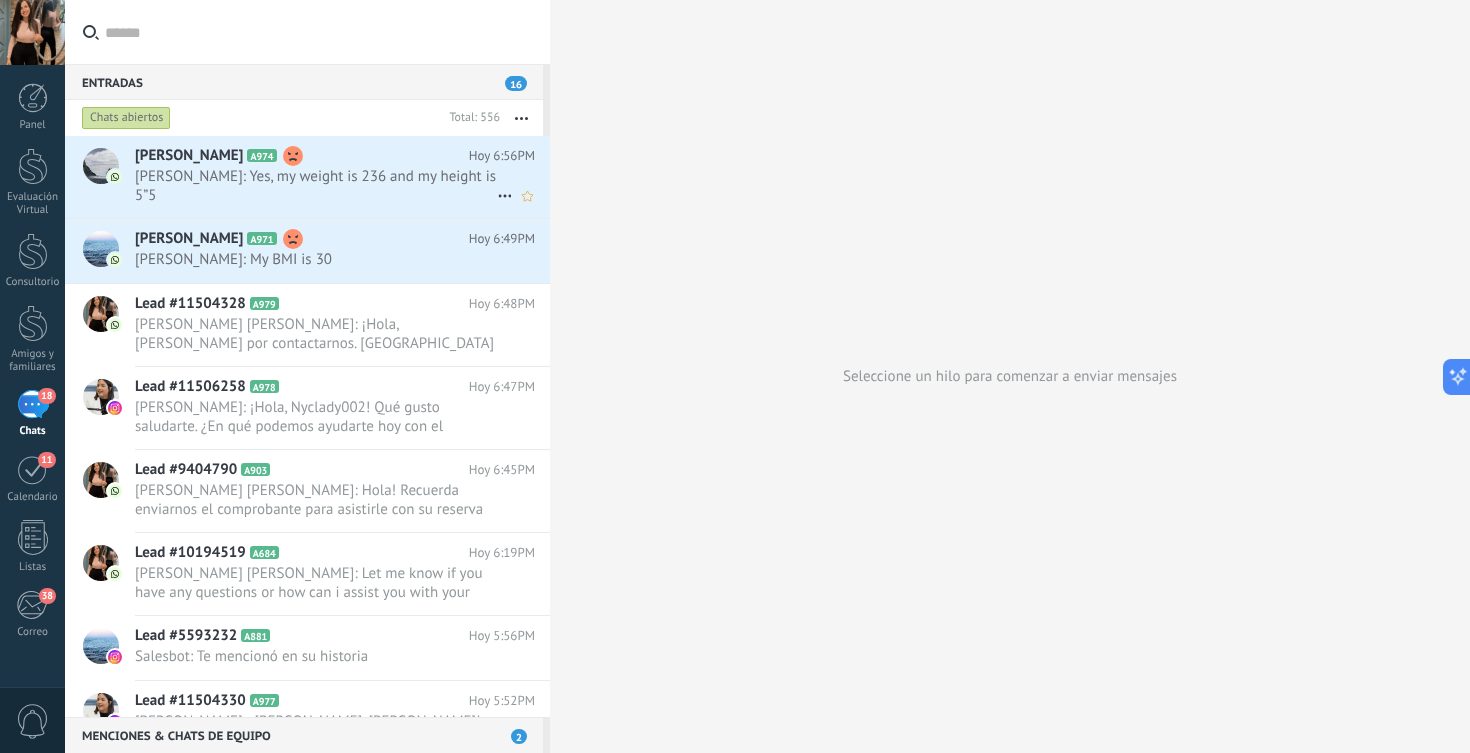 click on "Danielle Jenkins: Yes, my weight is 236 and my height is 5”5" at bounding box center (316, 186) 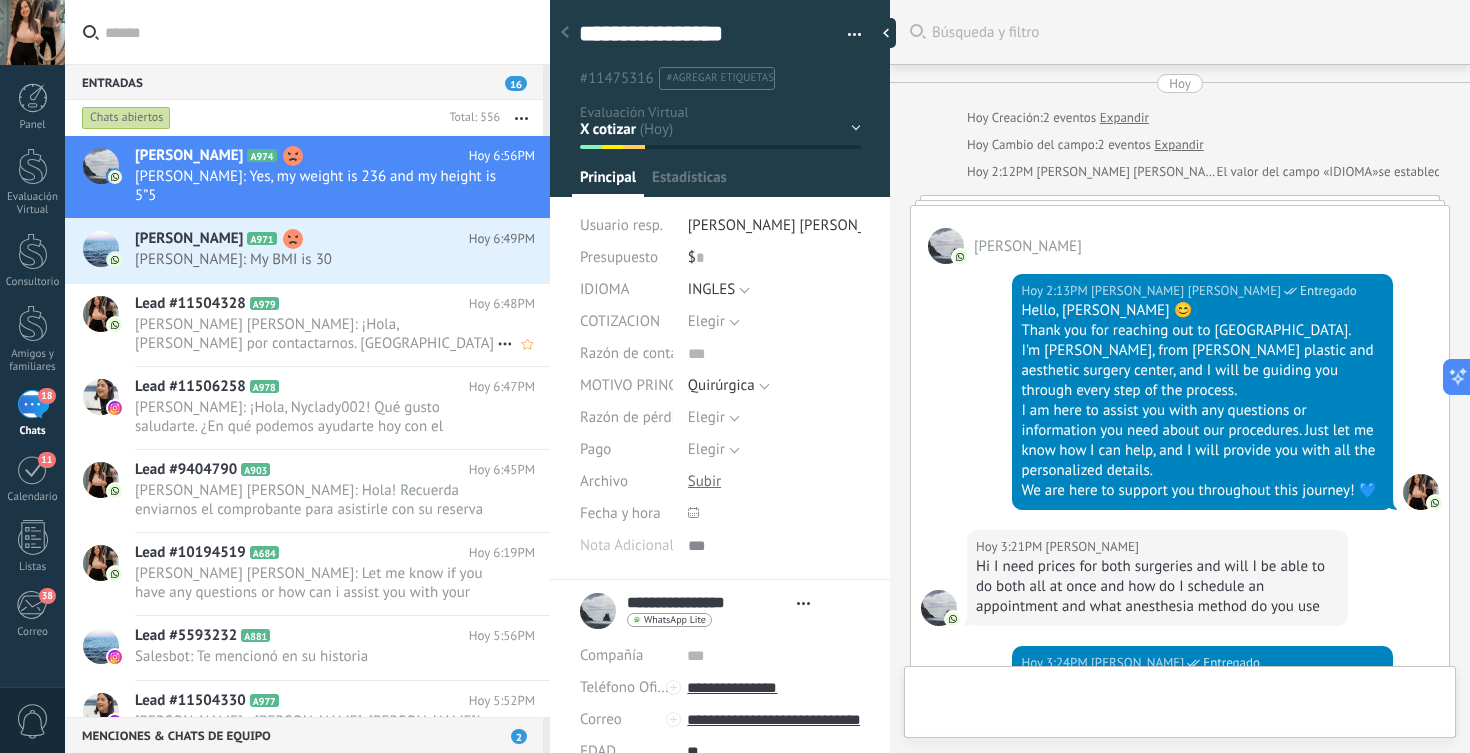 scroll, scrollTop: 30, scrollLeft: 0, axis: vertical 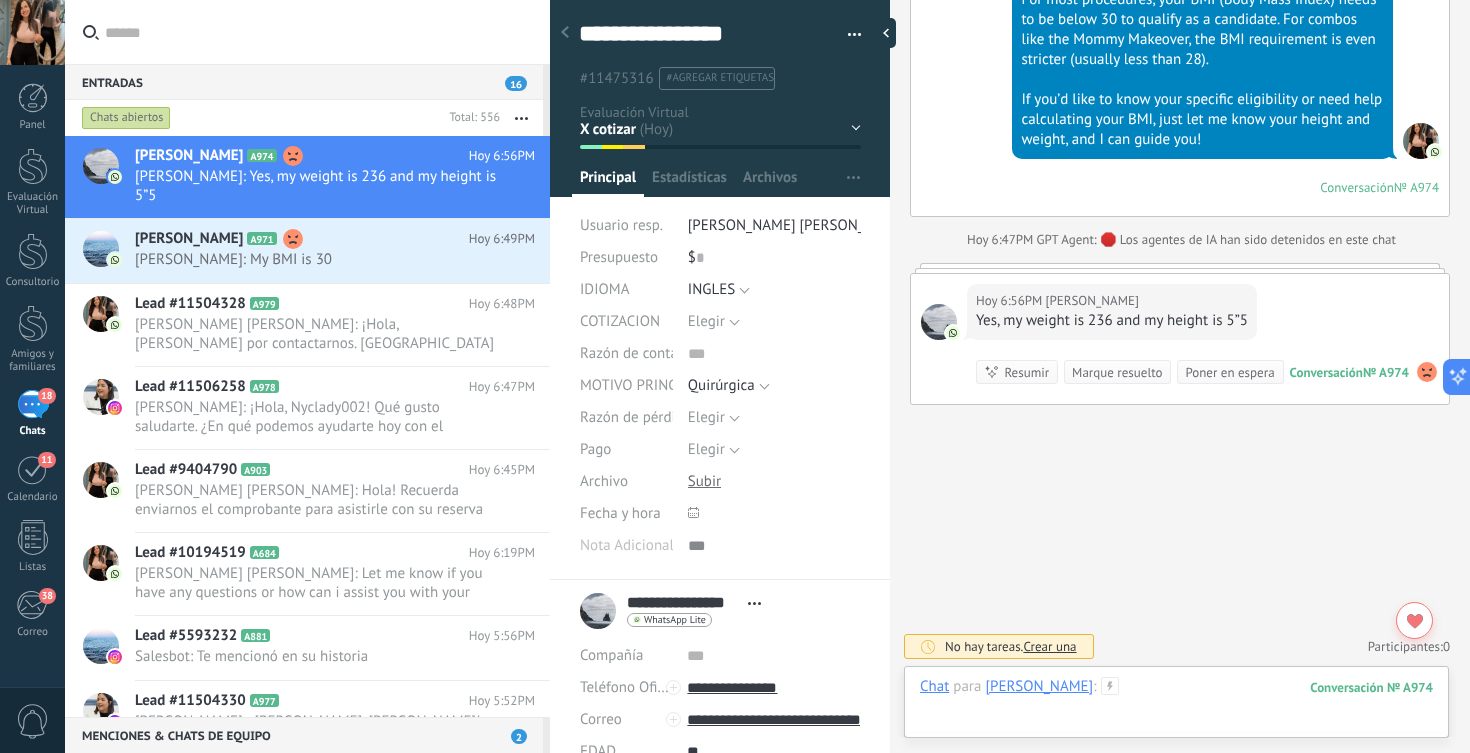 click at bounding box center [1176, 707] 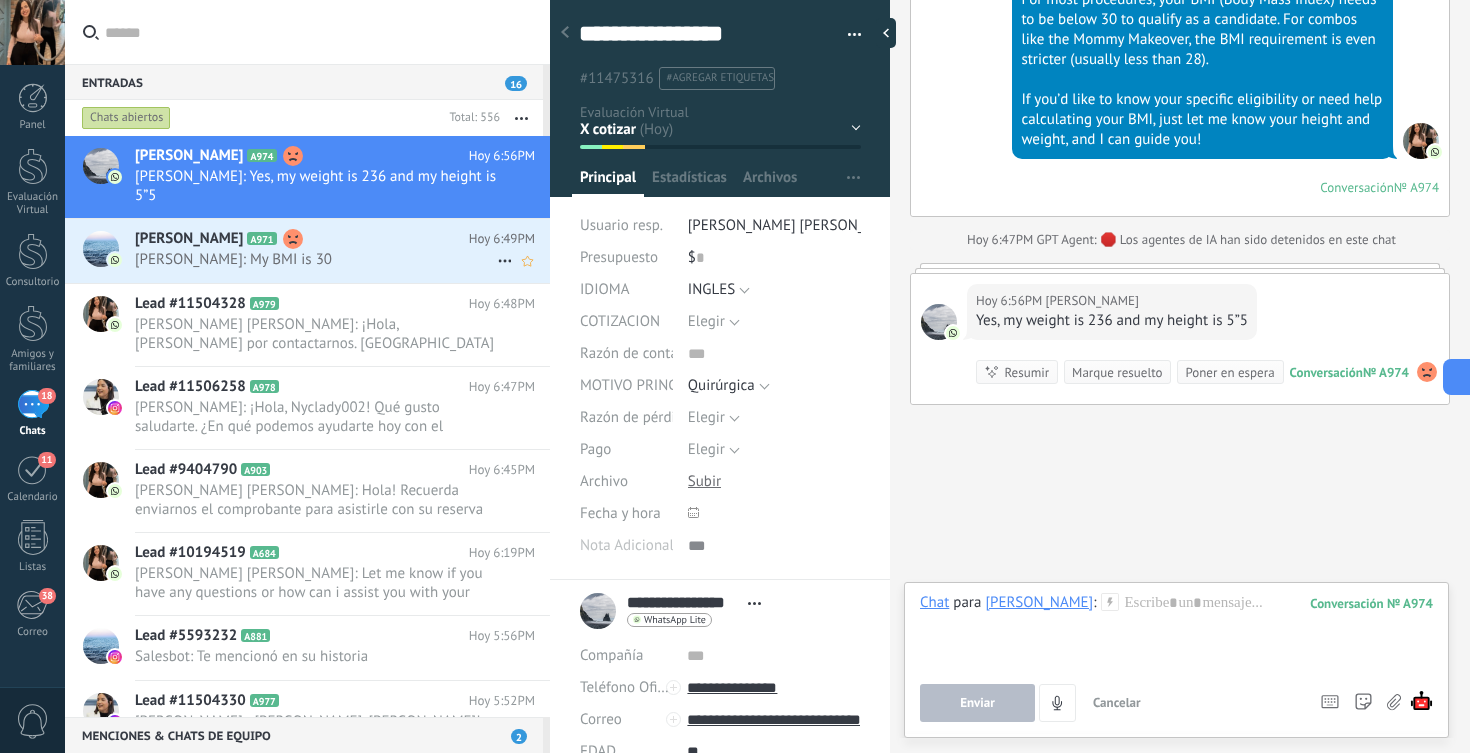 click on "LISA ASUEN: My BMI is 30" at bounding box center [316, 259] 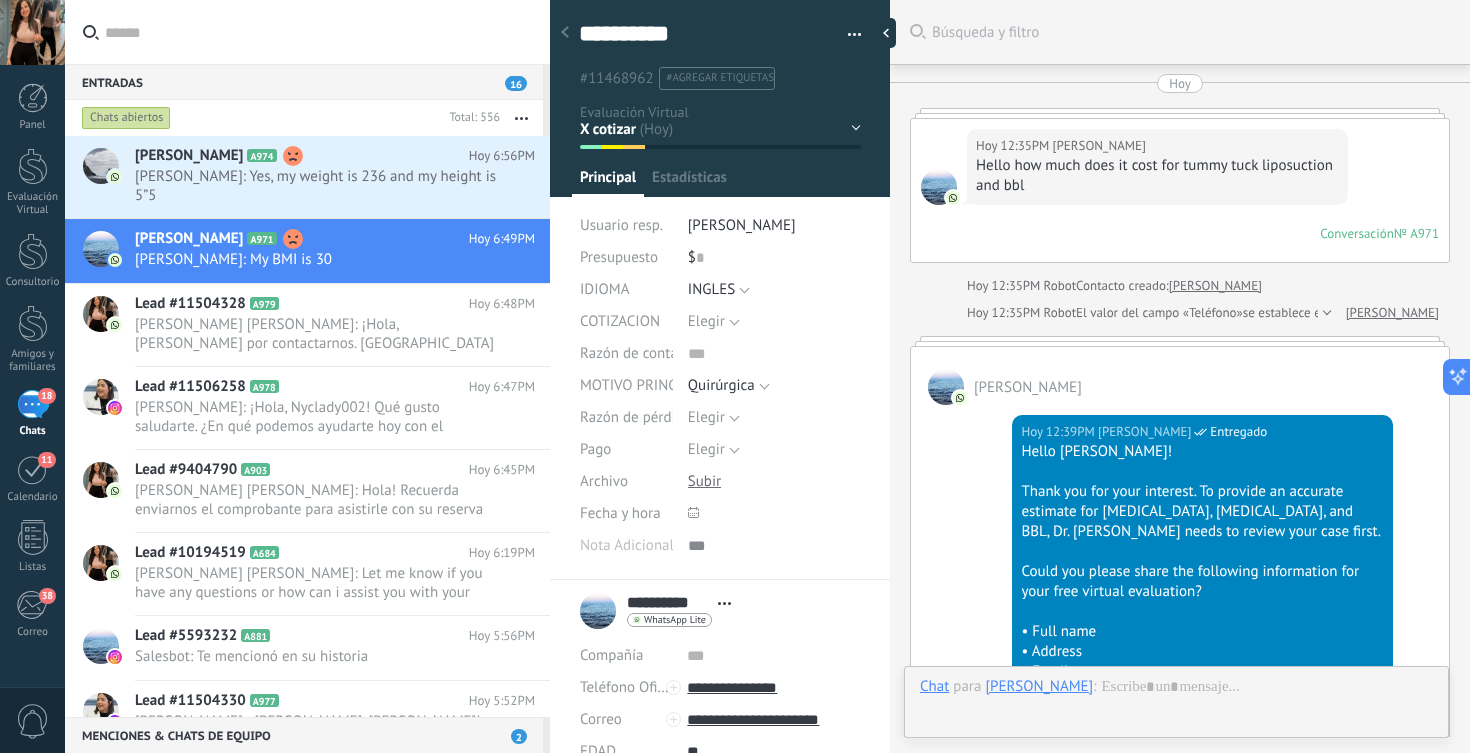 scroll, scrollTop: 30, scrollLeft: 0, axis: vertical 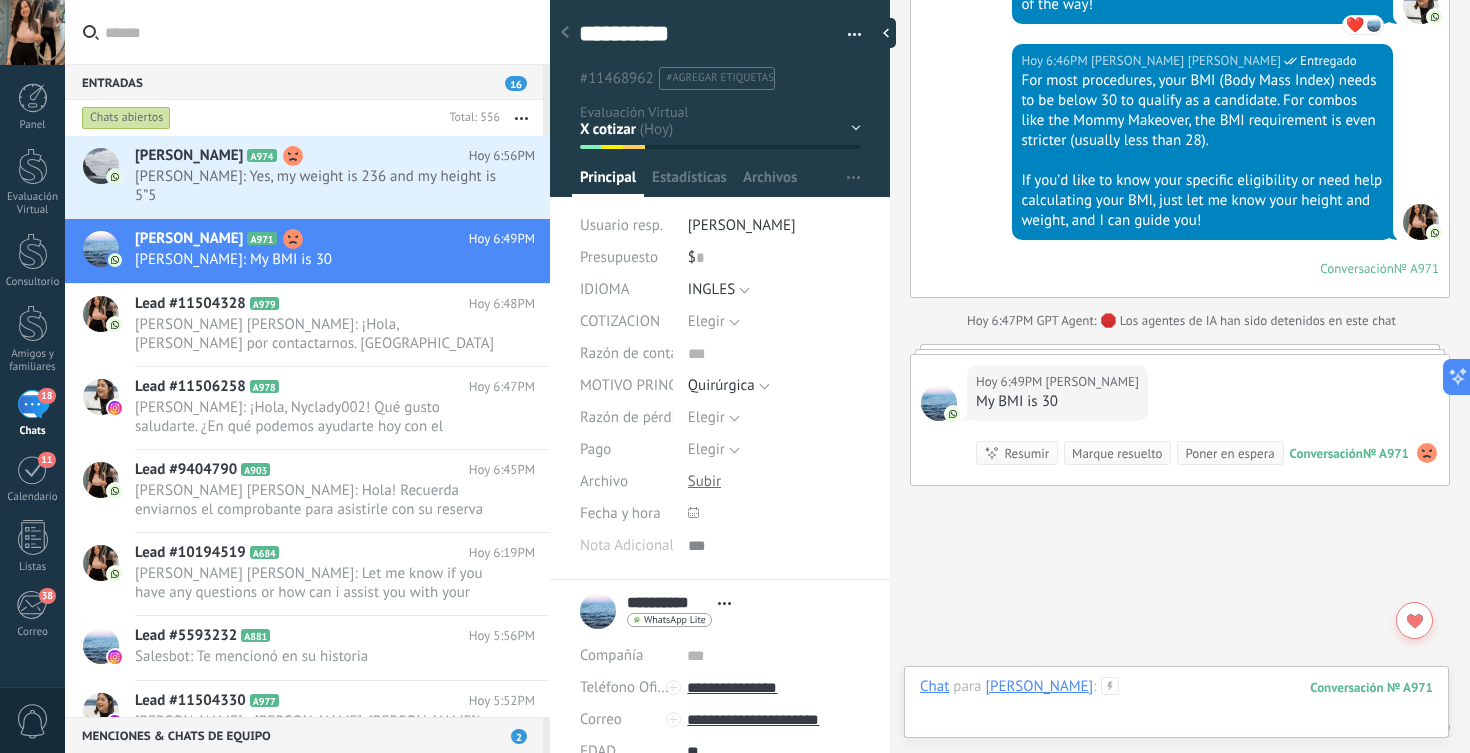 click at bounding box center [1176, 707] 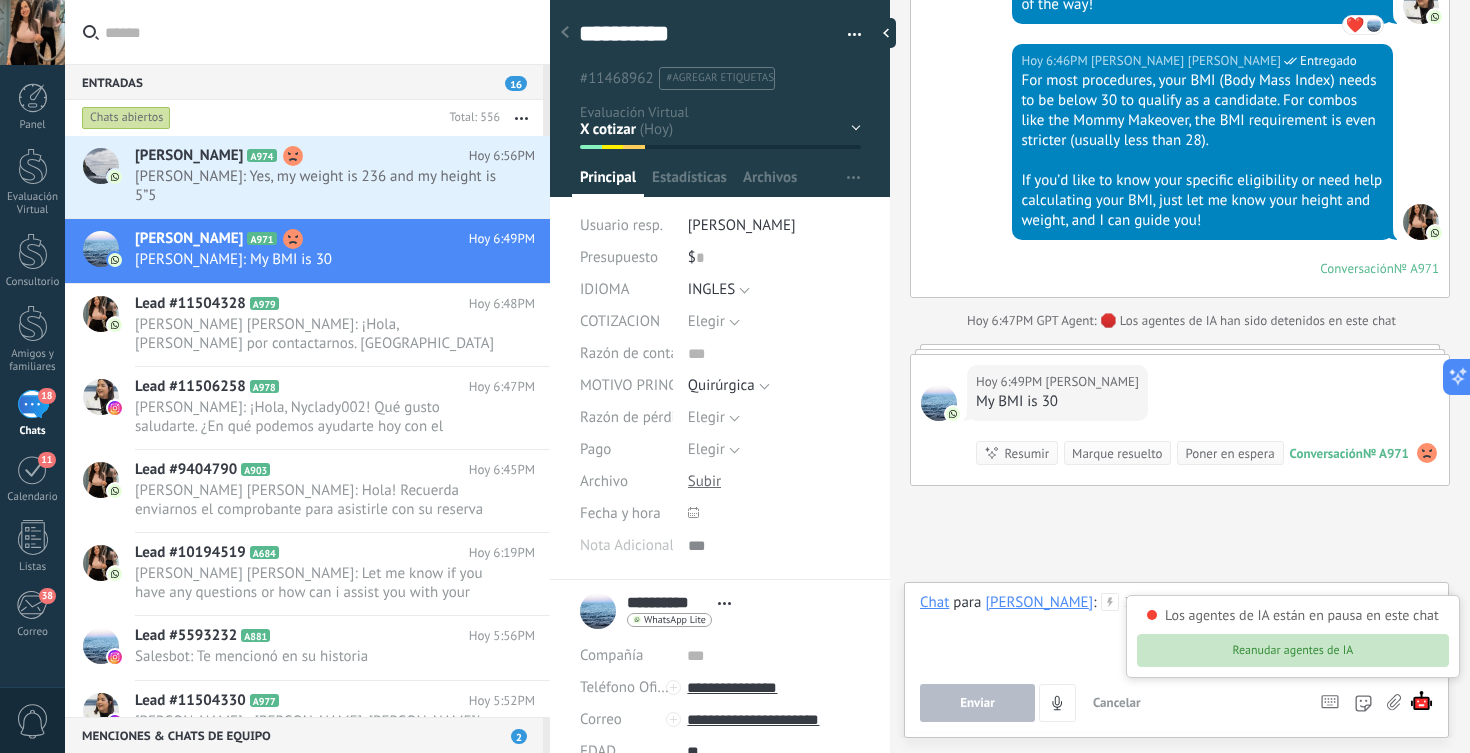 click on "Reanudar agentes de IA" at bounding box center (1293, 650) 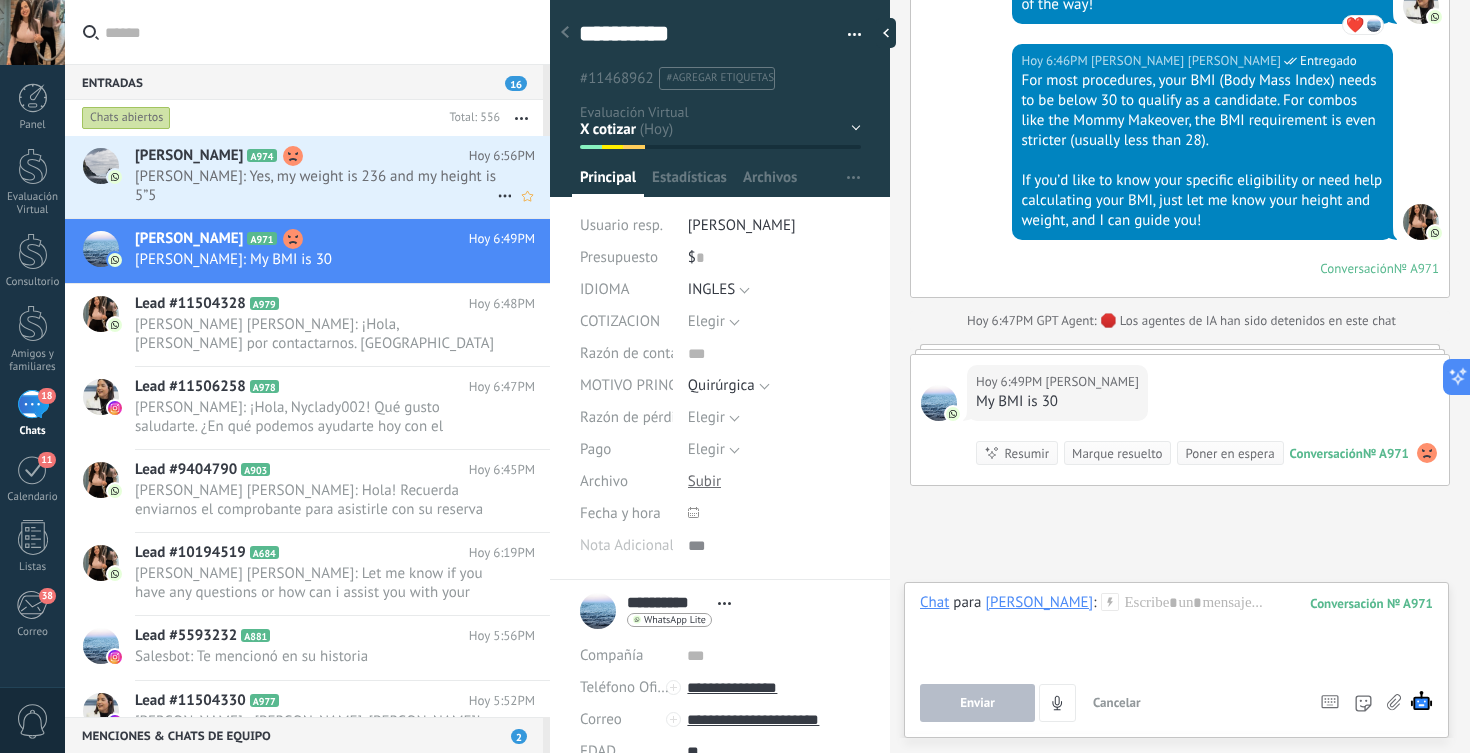 click on "Danielle Jenkins: Yes, my weight is 236 and my height is 5”5" at bounding box center (316, 186) 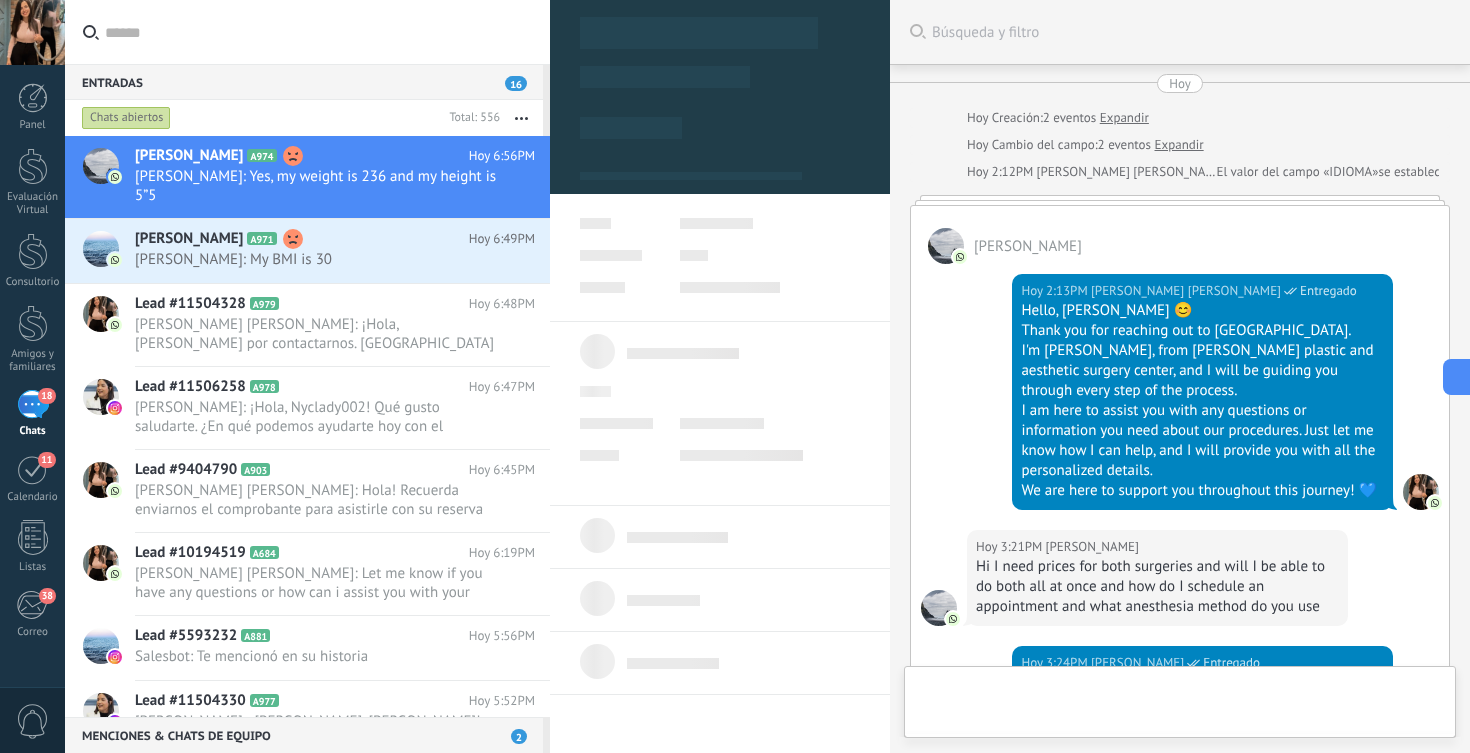 type on "**********" 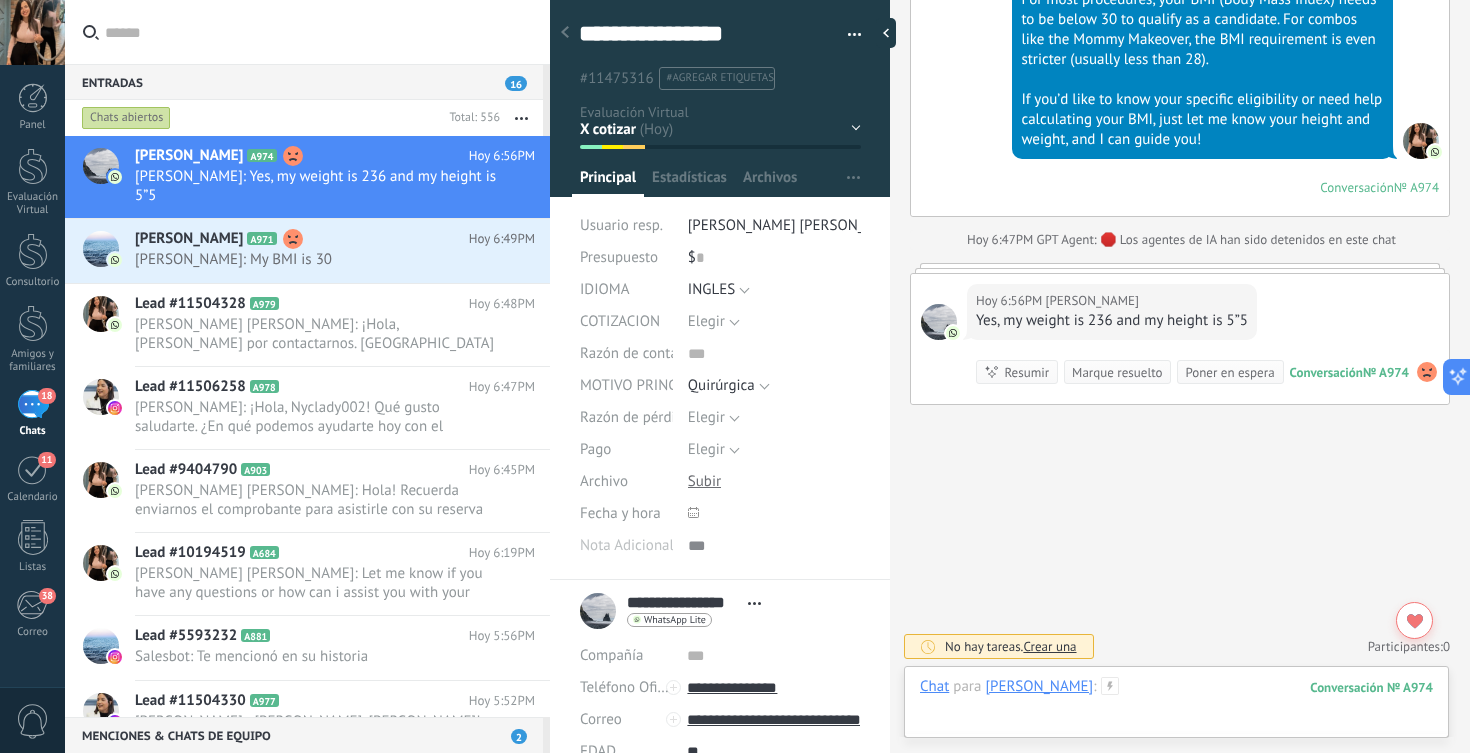 click at bounding box center [1176, 707] 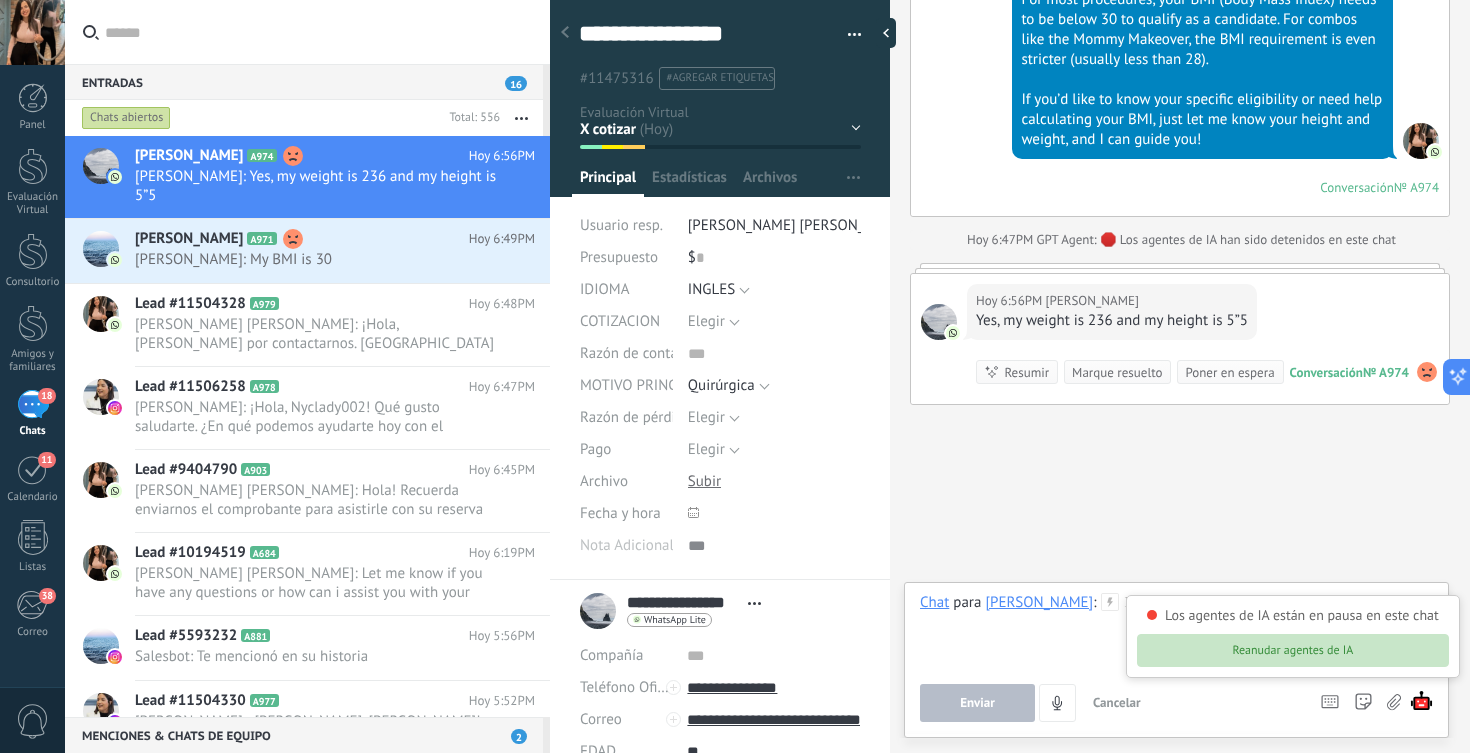 click on "Reanudar agentes de IA" at bounding box center [1293, 650] 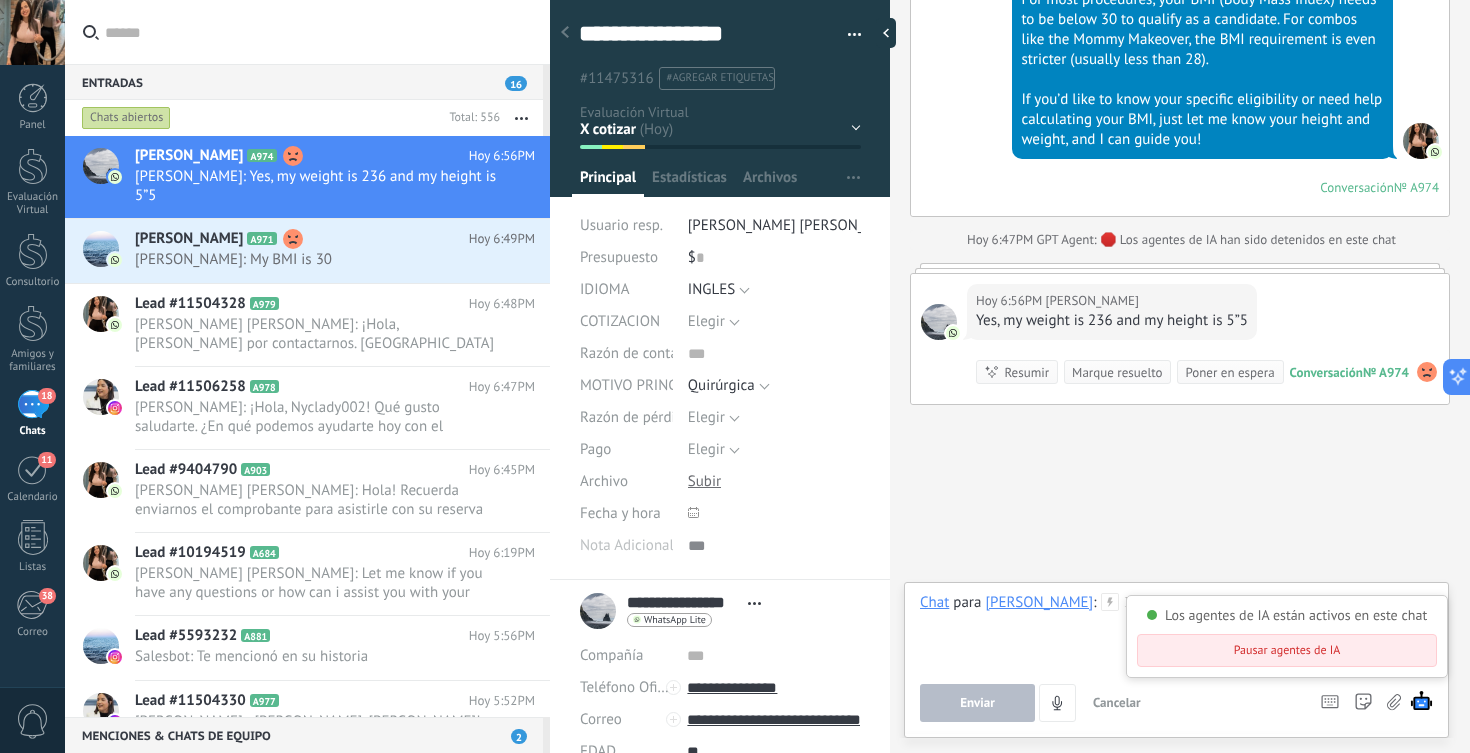 scroll, scrollTop: 5440, scrollLeft: 0, axis: vertical 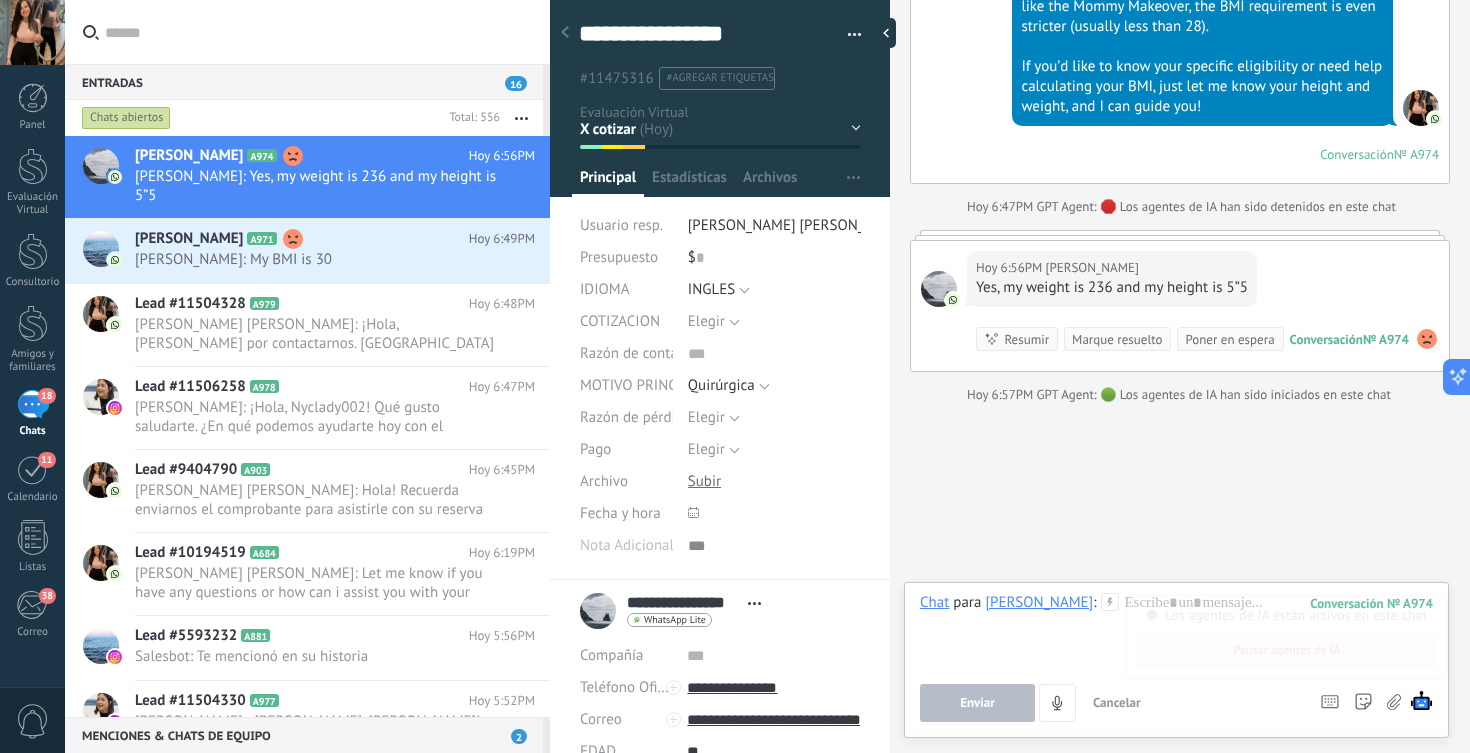click on "Buscar Búsqueda y filtro Carga más Hoy Hoy Creación:  2  eventos   Expandir Hoy Cambio del campo:  2  eventos   Expandir Hoy 2:12PM Maria Elena  El valor del campo «IDIOMA»  se establece en «INGLES» Danielle Jenkins  Hoy 2:13PM Maria Elena  Entregado Hello, Danielle Jenkins 😊 Thank you for reaching out to us. I'm María, from Dr. Jairo Ulerio's plastic and aesthetic surgery center, and I will be guiding you through every step of the process. I am here to assist you with any questions or information you need about our procedures. Just let me know how I can help, and I will provide you with all the personalized details. We are here to support you throughout this journey! 💙 Hoy 3:21PM Danielle Jenkins  Hi I need prices for both surgeries and will I be able to do both all at once and how do I schedule an appointment and what anesthesia method do you use Hoy 3:24PM Laura Rodriguez  Entregado Hello Danielle! Thank you for reaching out.         Hoy 3:26PM Danielle Jenkins  Hoy 3:30PM   0" at bounding box center (1180, -2343) 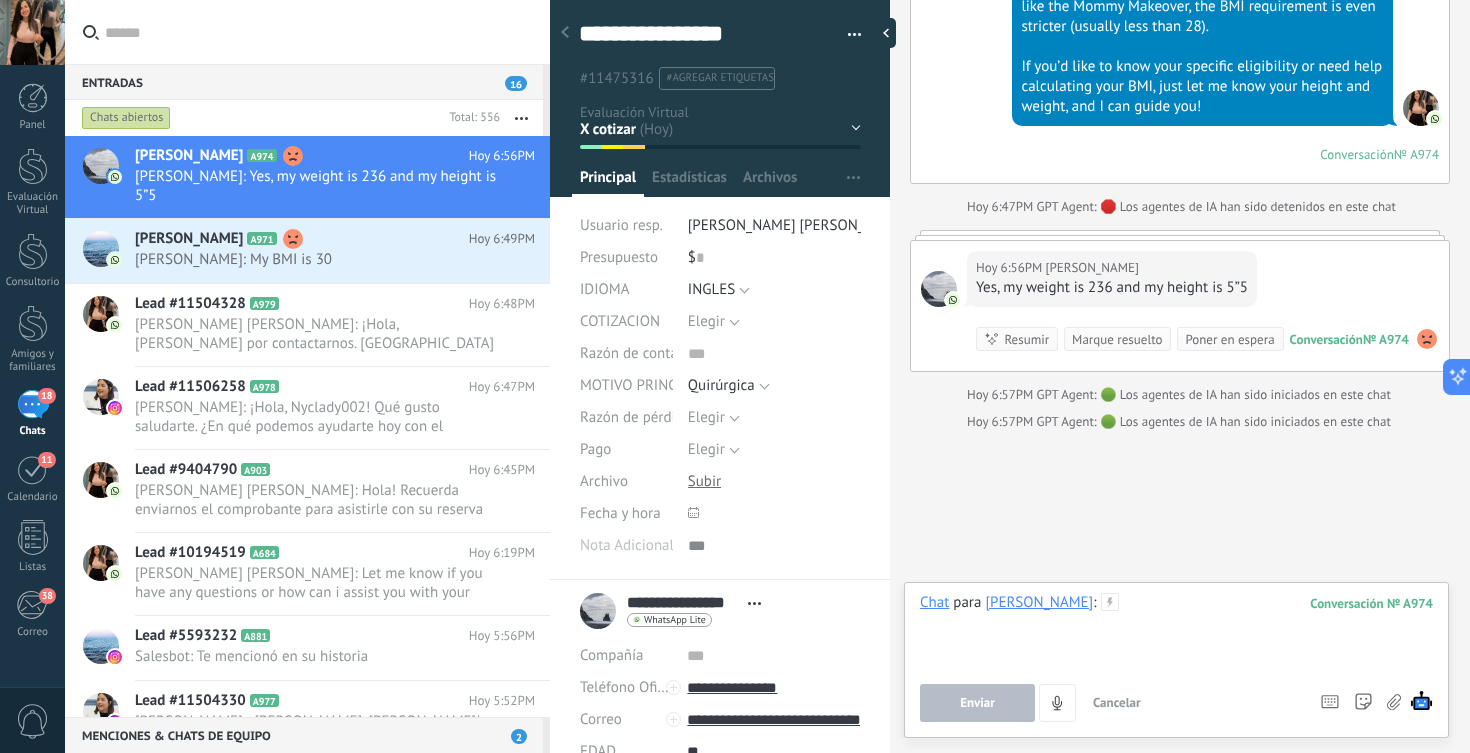 click at bounding box center [1176, 631] 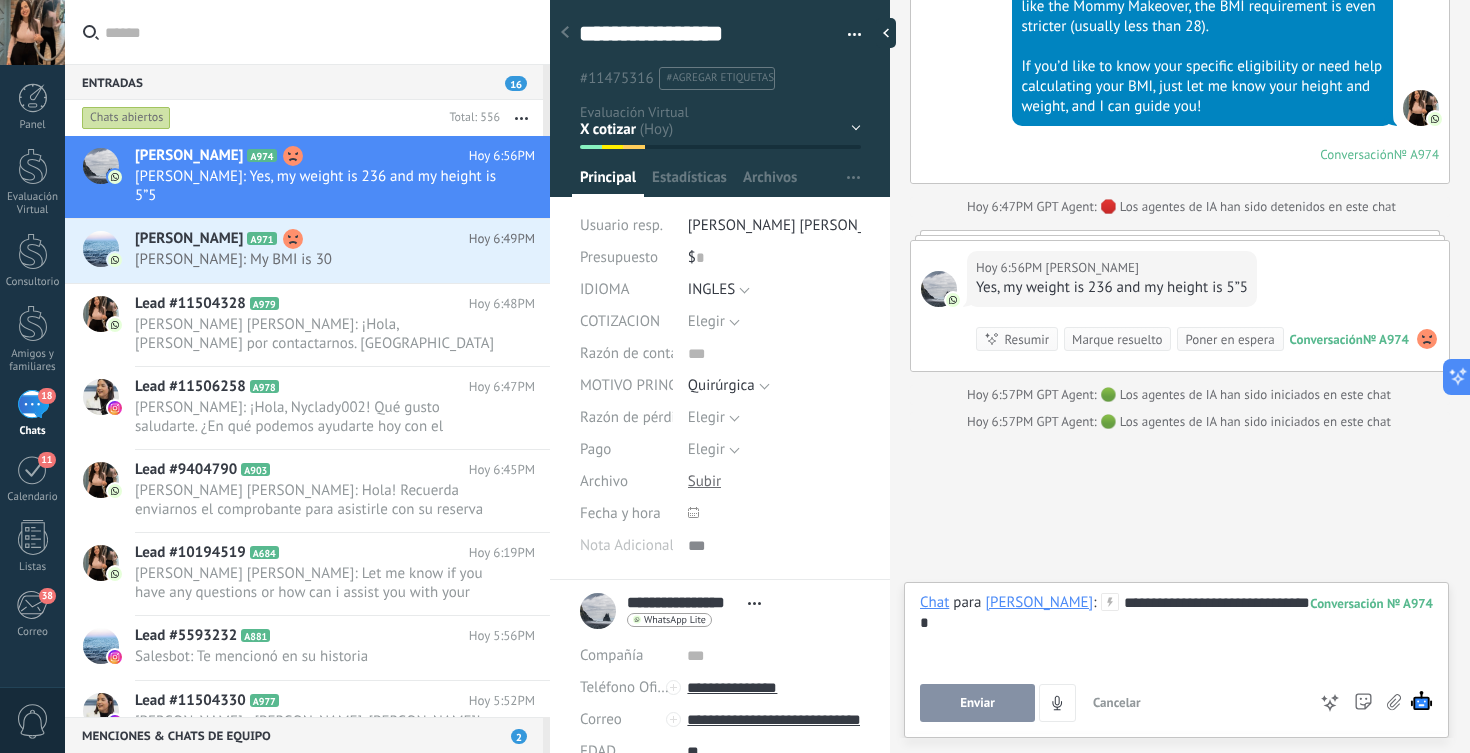 click on "Enviar" at bounding box center [977, 703] 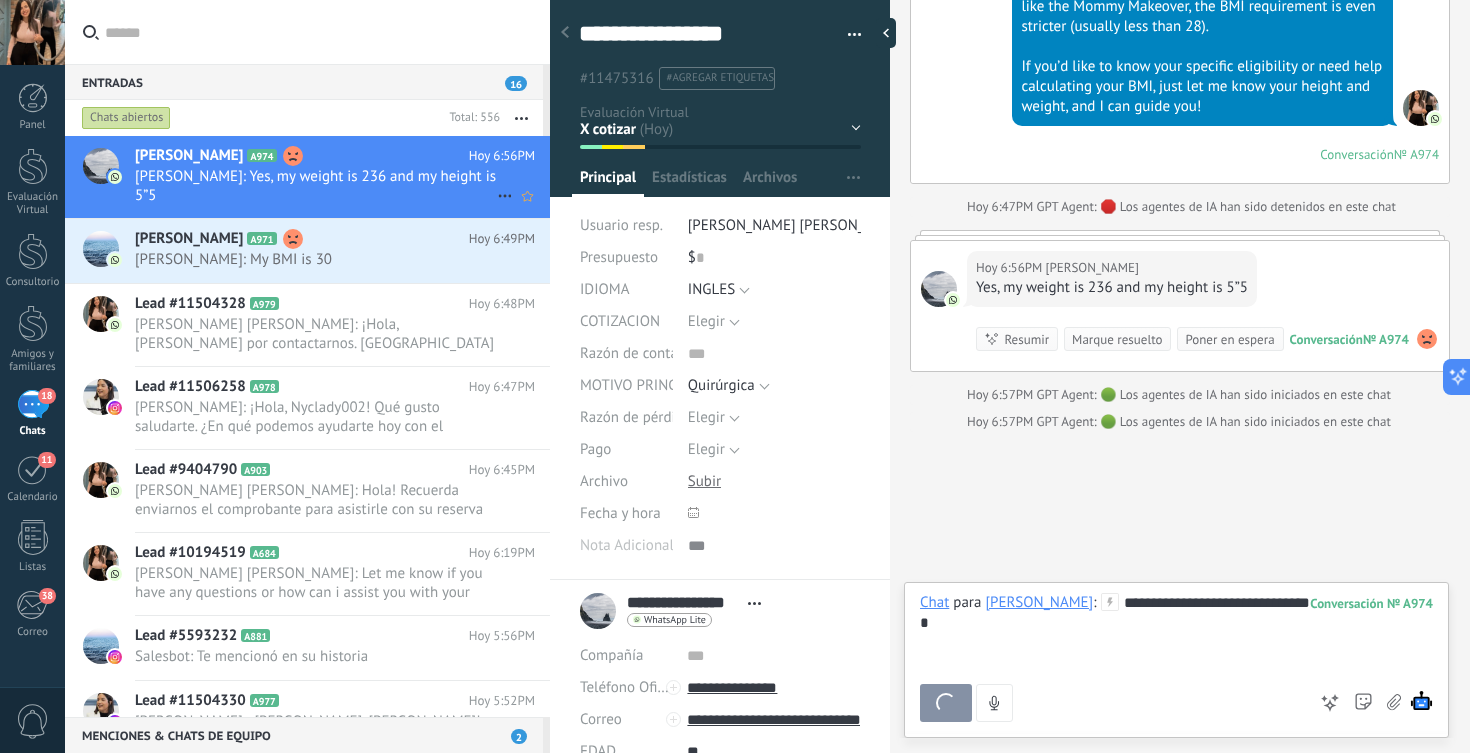 scroll, scrollTop: 5410, scrollLeft: 0, axis: vertical 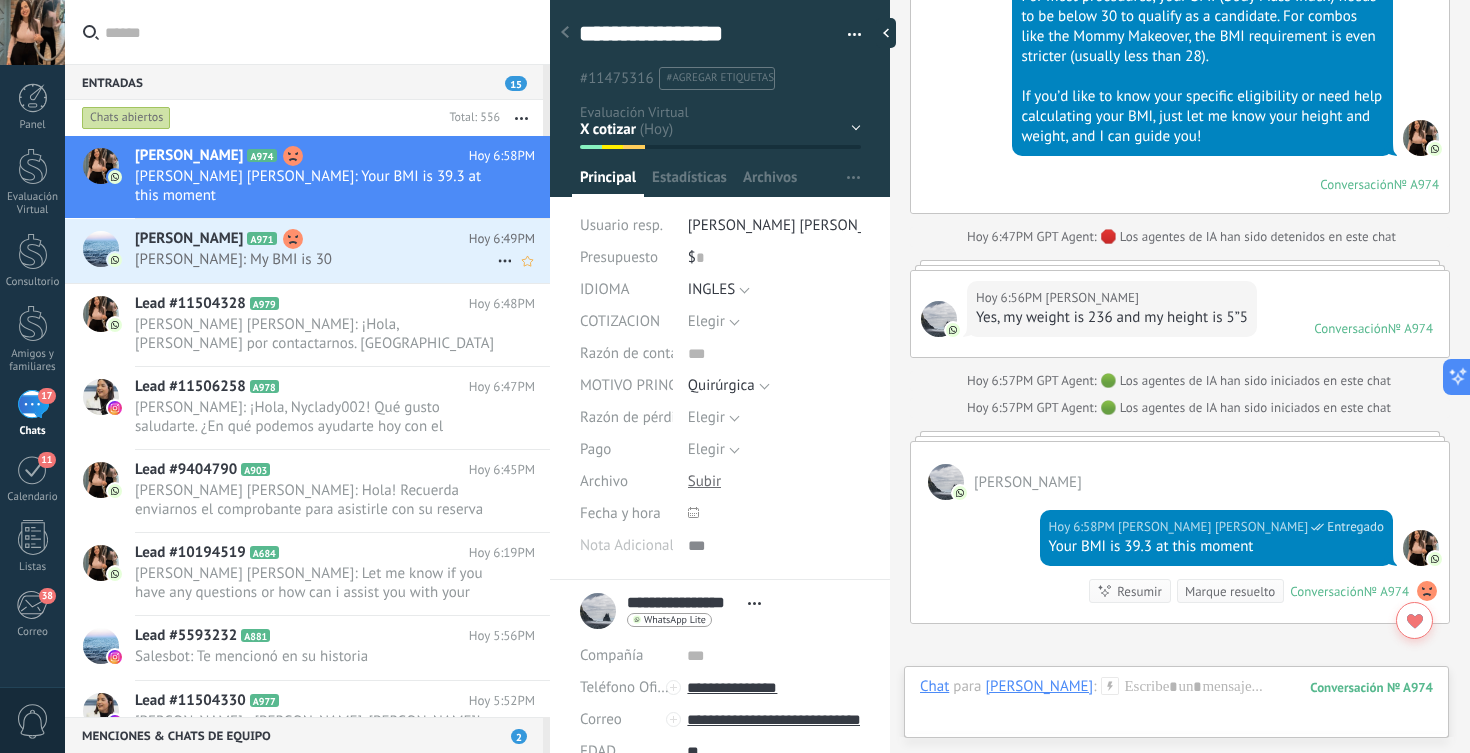 click on "LISA ASUEN: My BMI is 30" at bounding box center [316, 259] 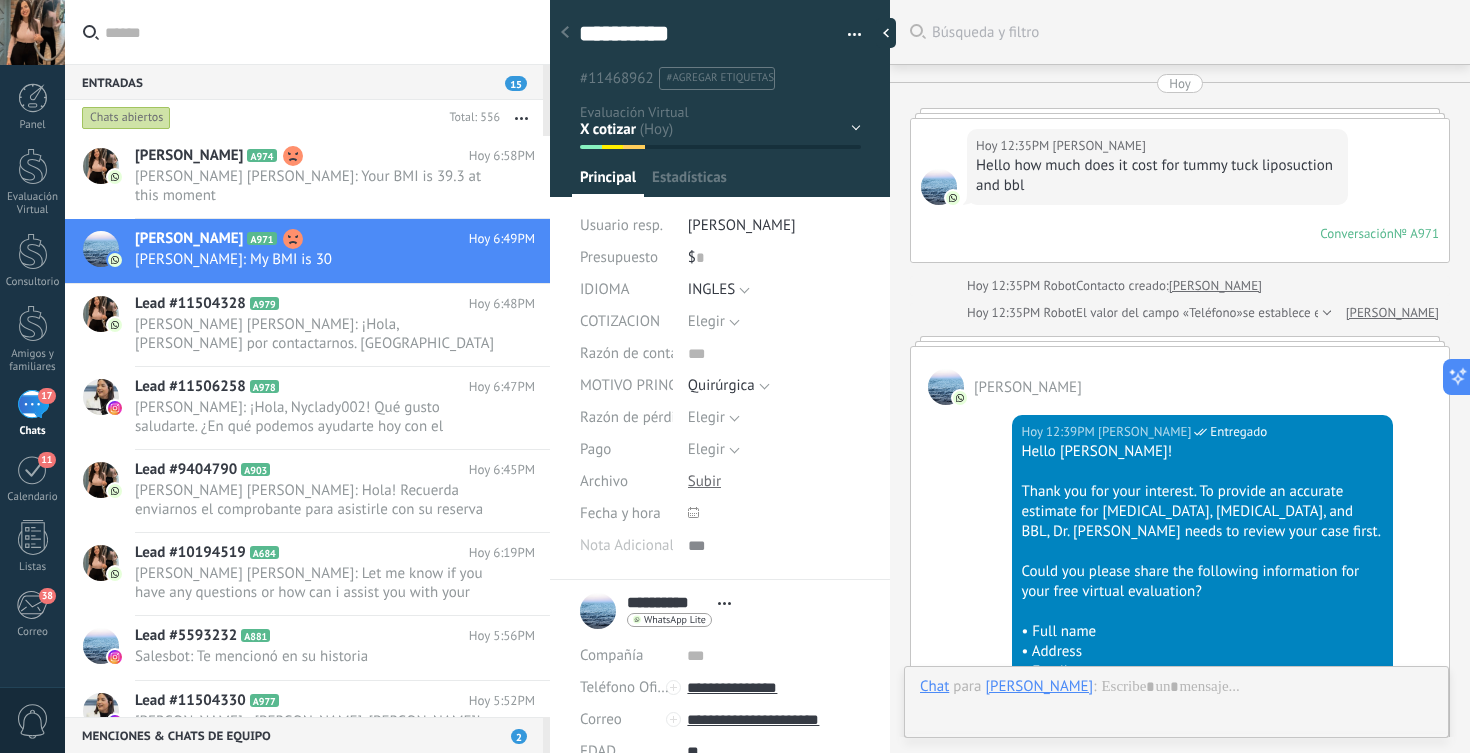scroll, scrollTop: 30, scrollLeft: 0, axis: vertical 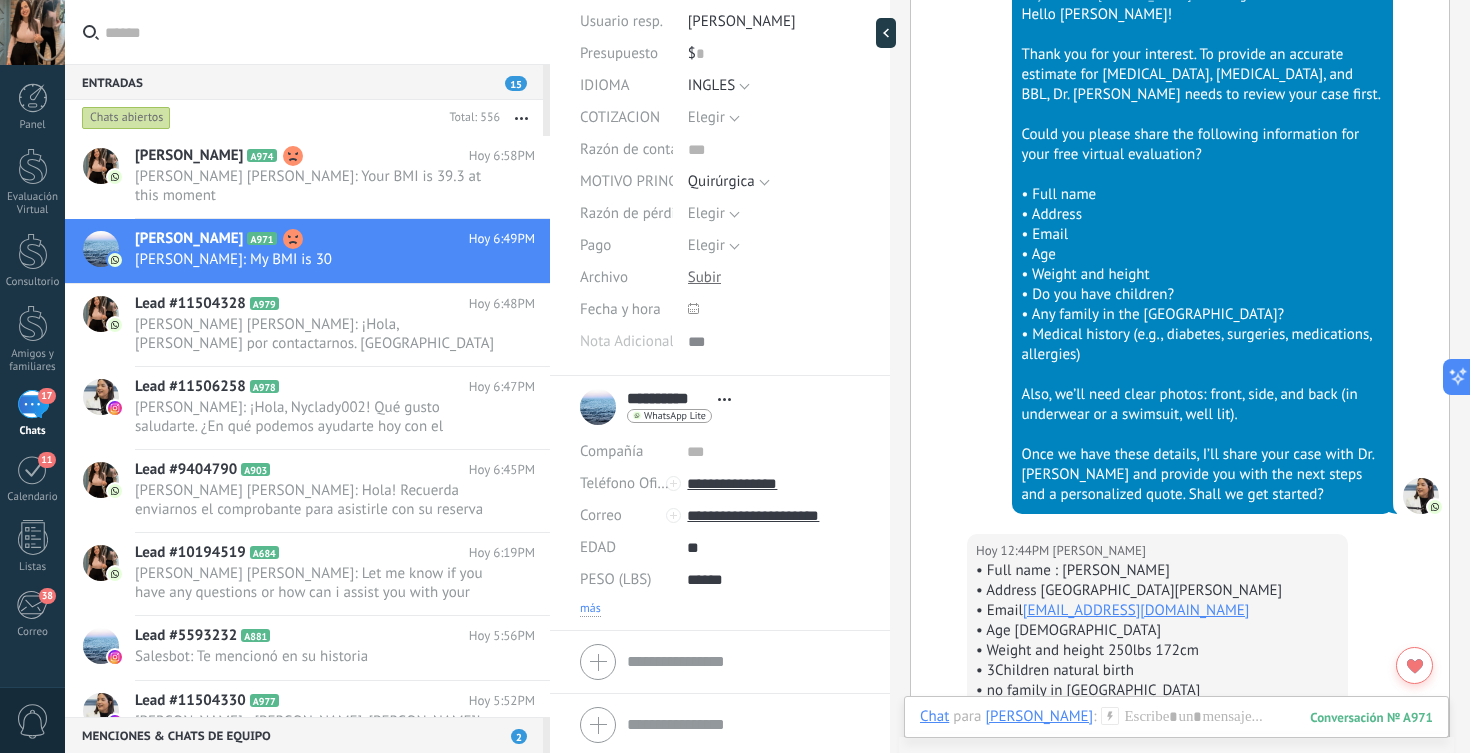 click on "más" at bounding box center (590, 609) 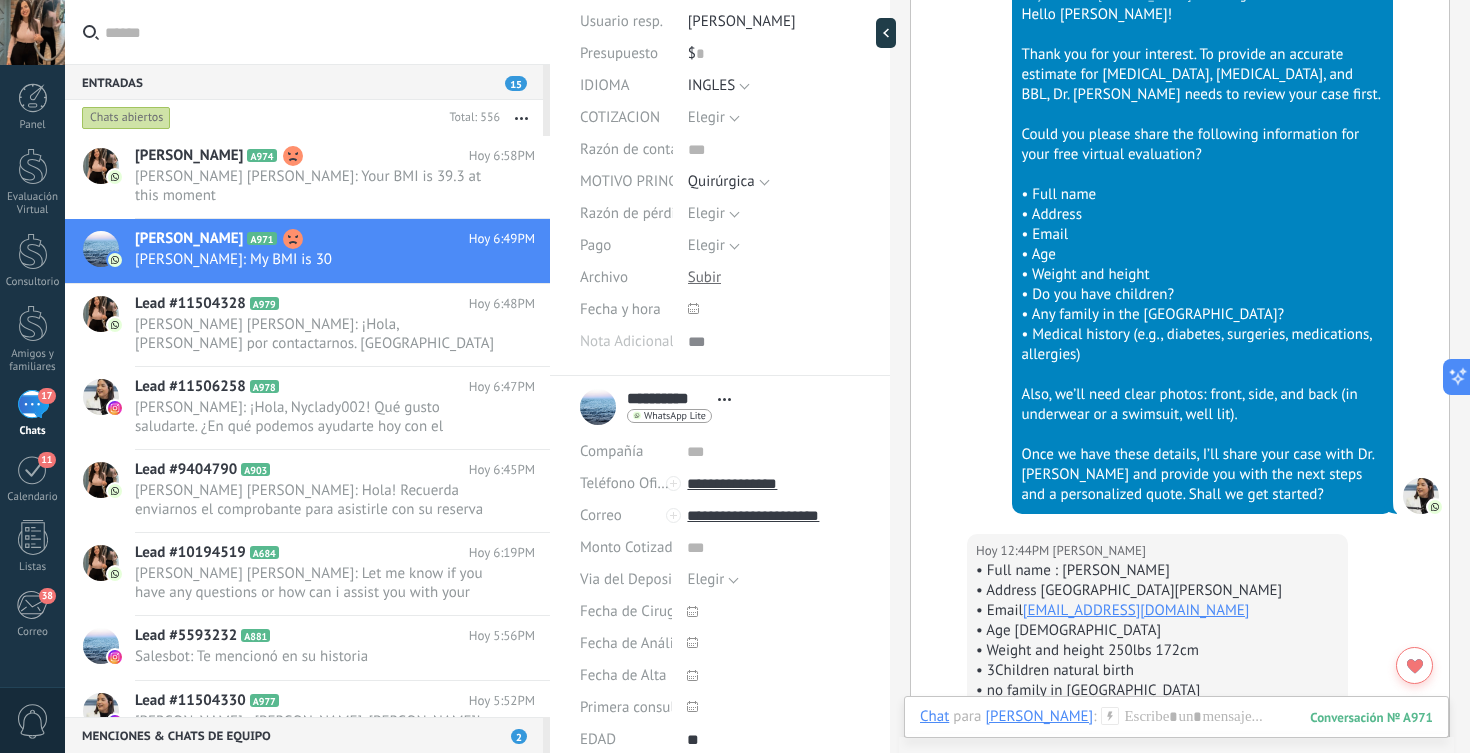 scroll, scrollTop: 40, scrollLeft: 0, axis: vertical 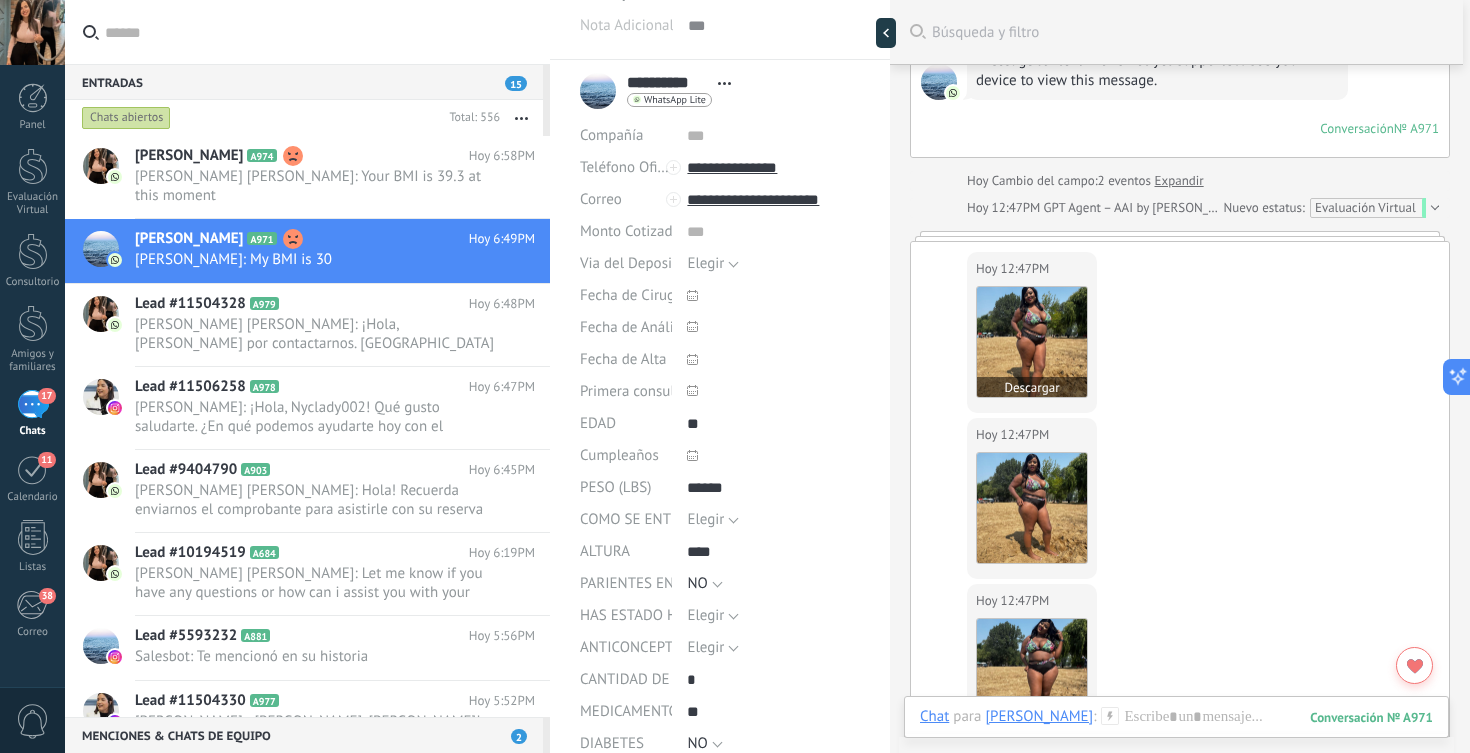 click at bounding box center (1032, 342) 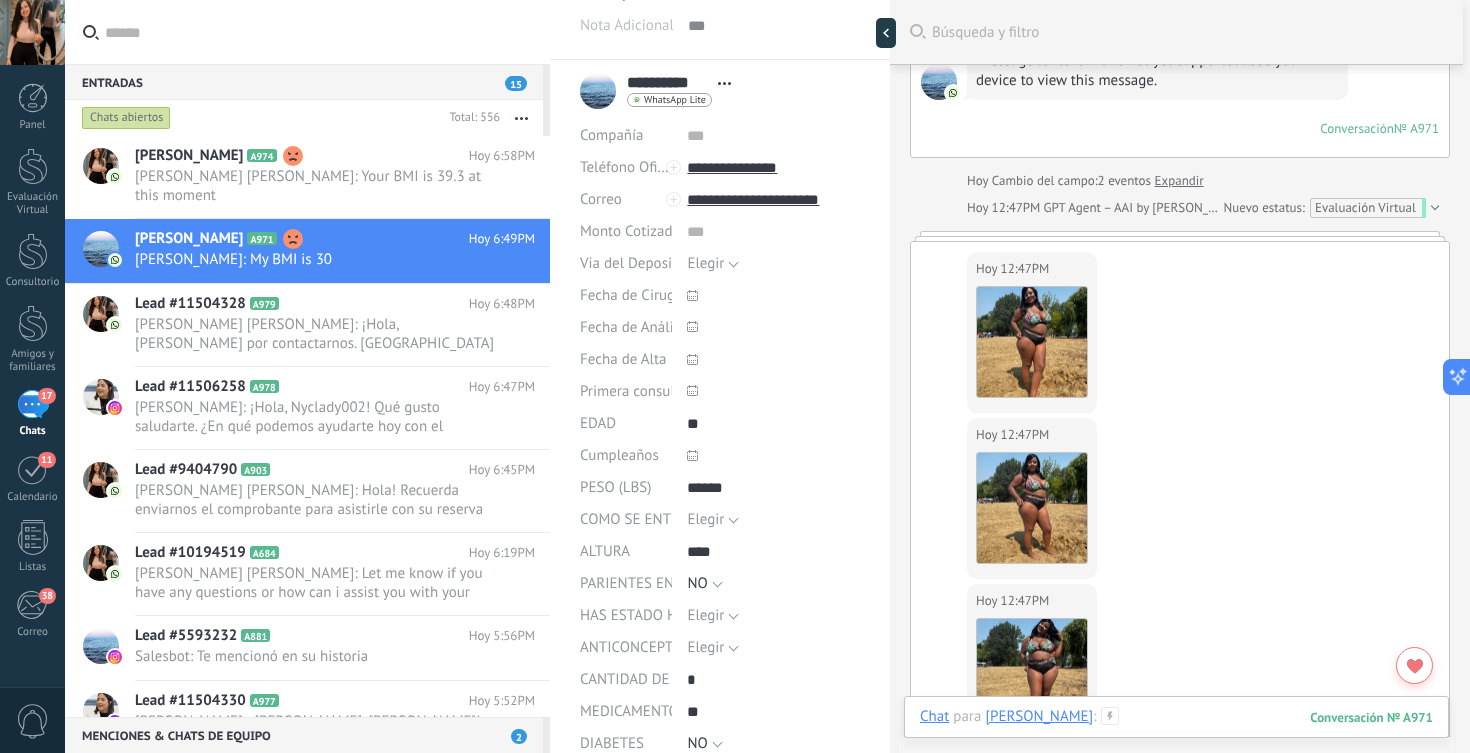 click at bounding box center (1176, 737) 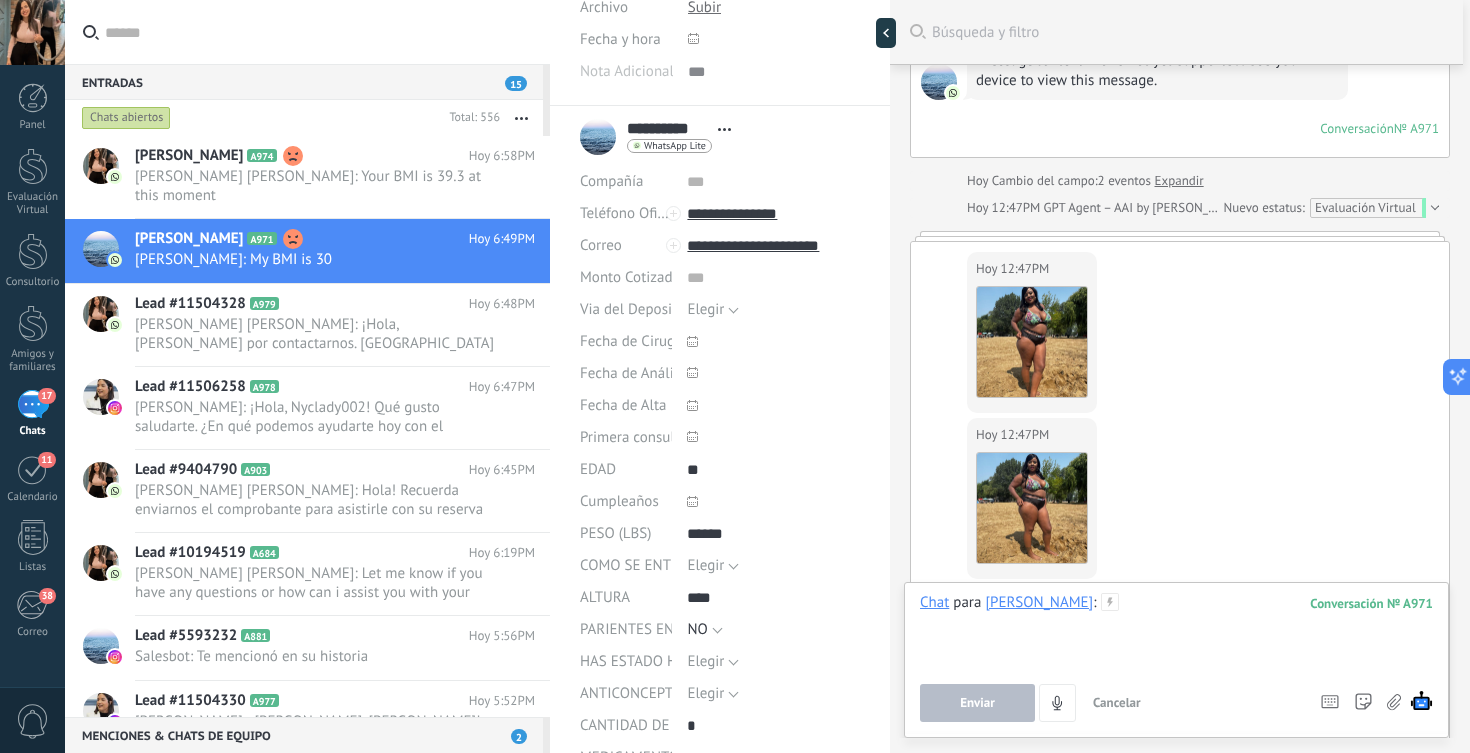 scroll, scrollTop: 471, scrollLeft: 0, axis: vertical 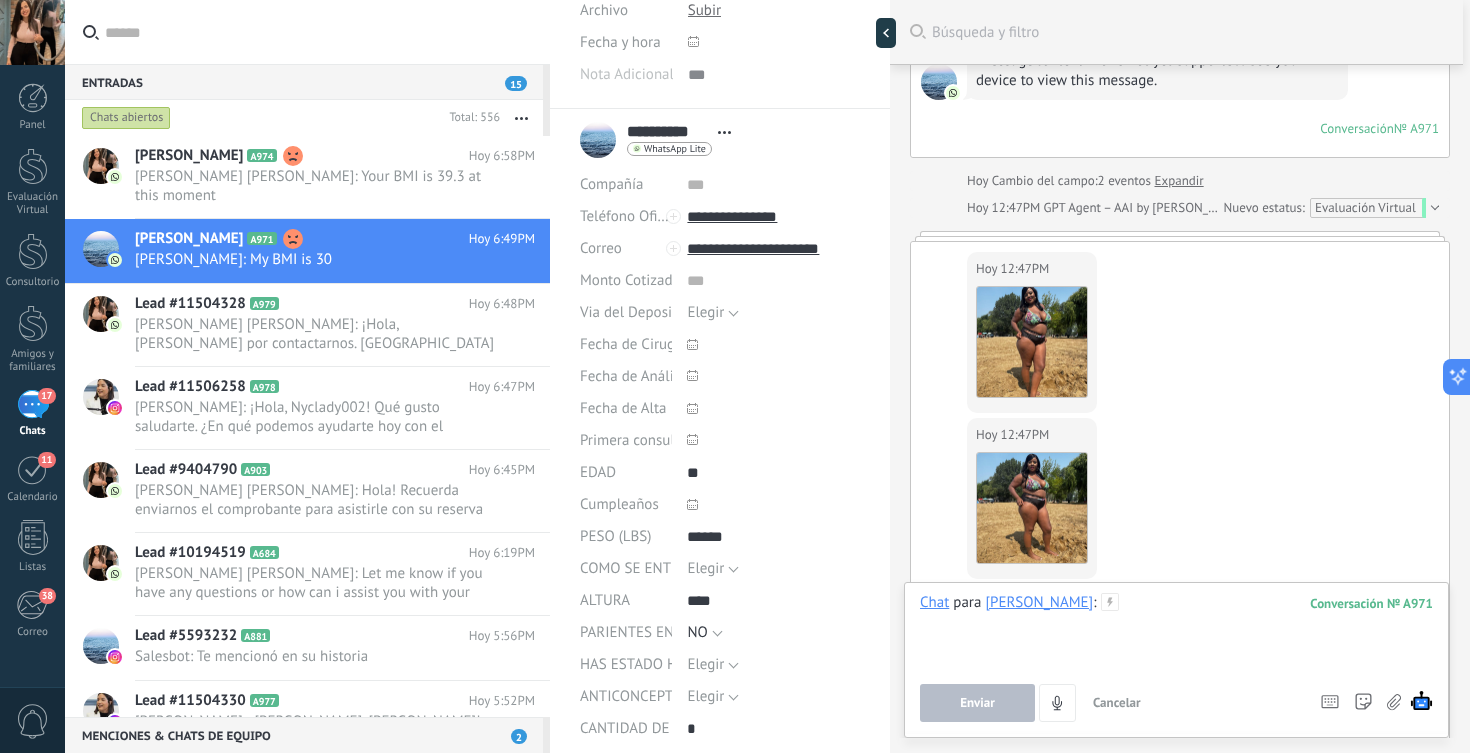 type 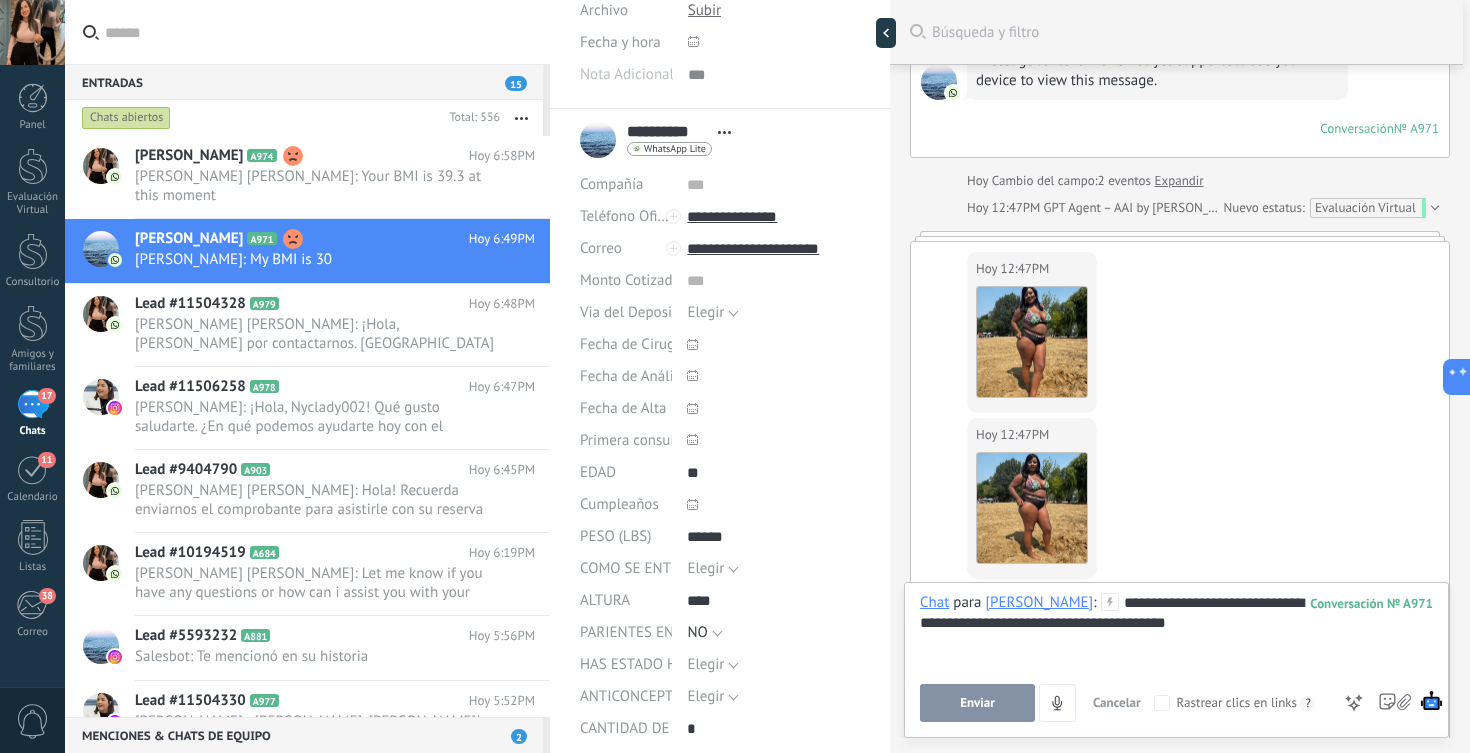 click on "Enviar" at bounding box center [977, 703] 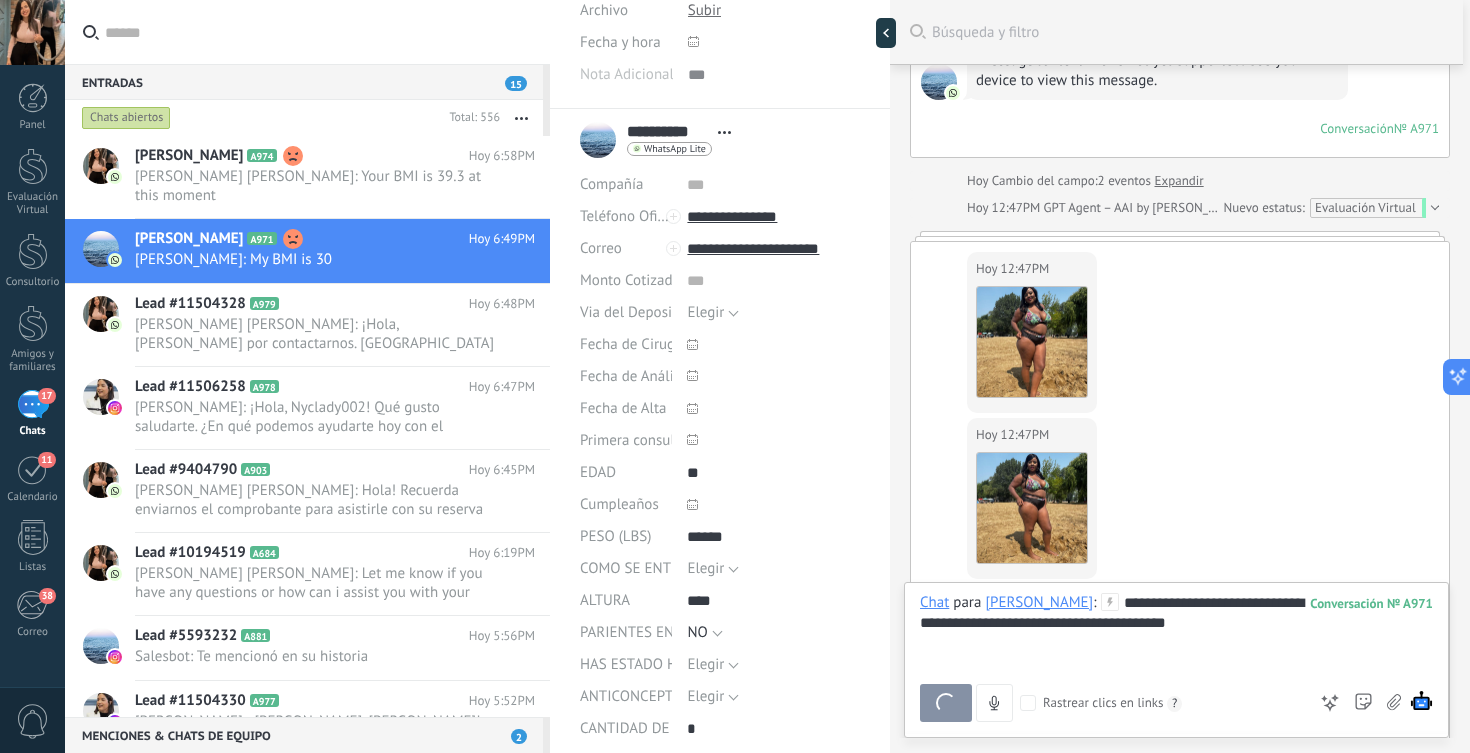 scroll, scrollTop: 5107, scrollLeft: 0, axis: vertical 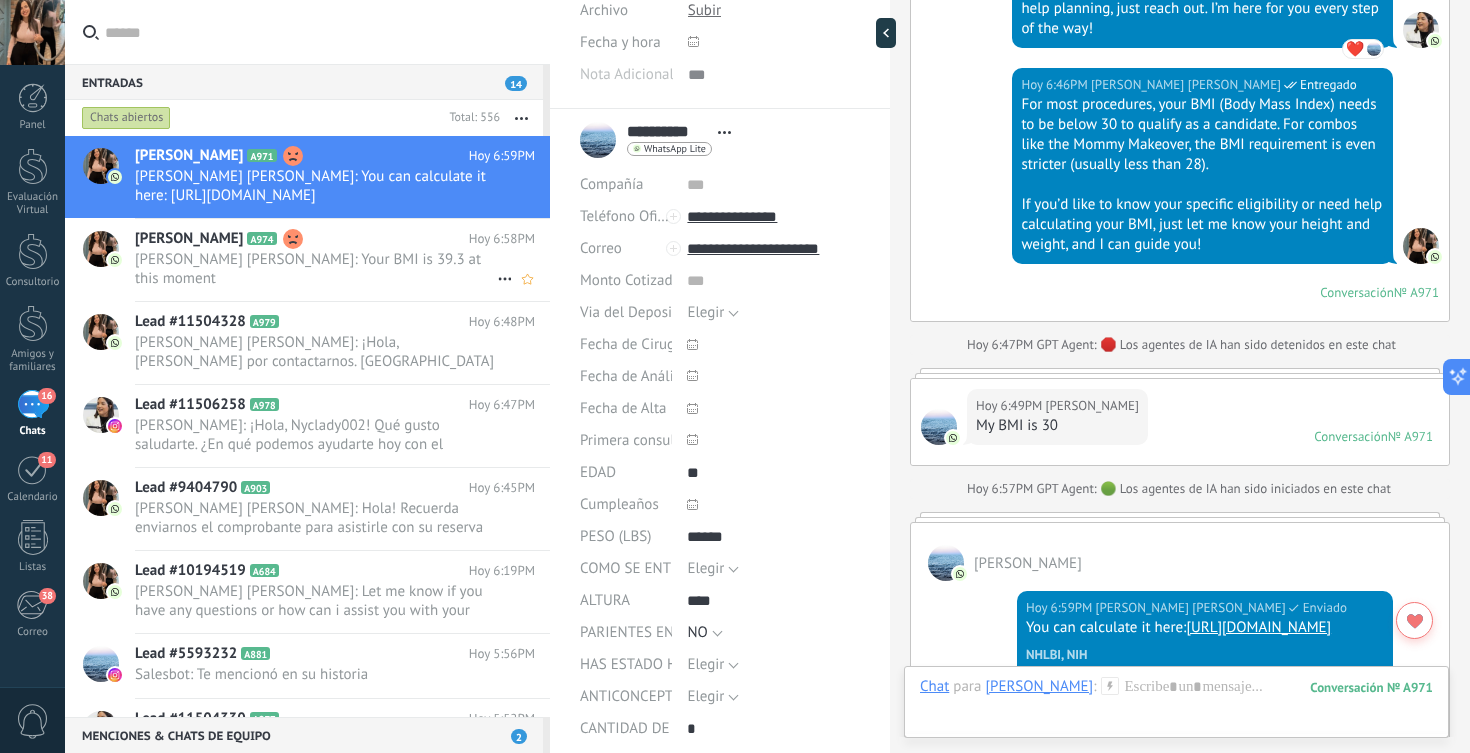 click on "Maria Elena: Your BMI is 39.3 at this moment" at bounding box center [316, 269] 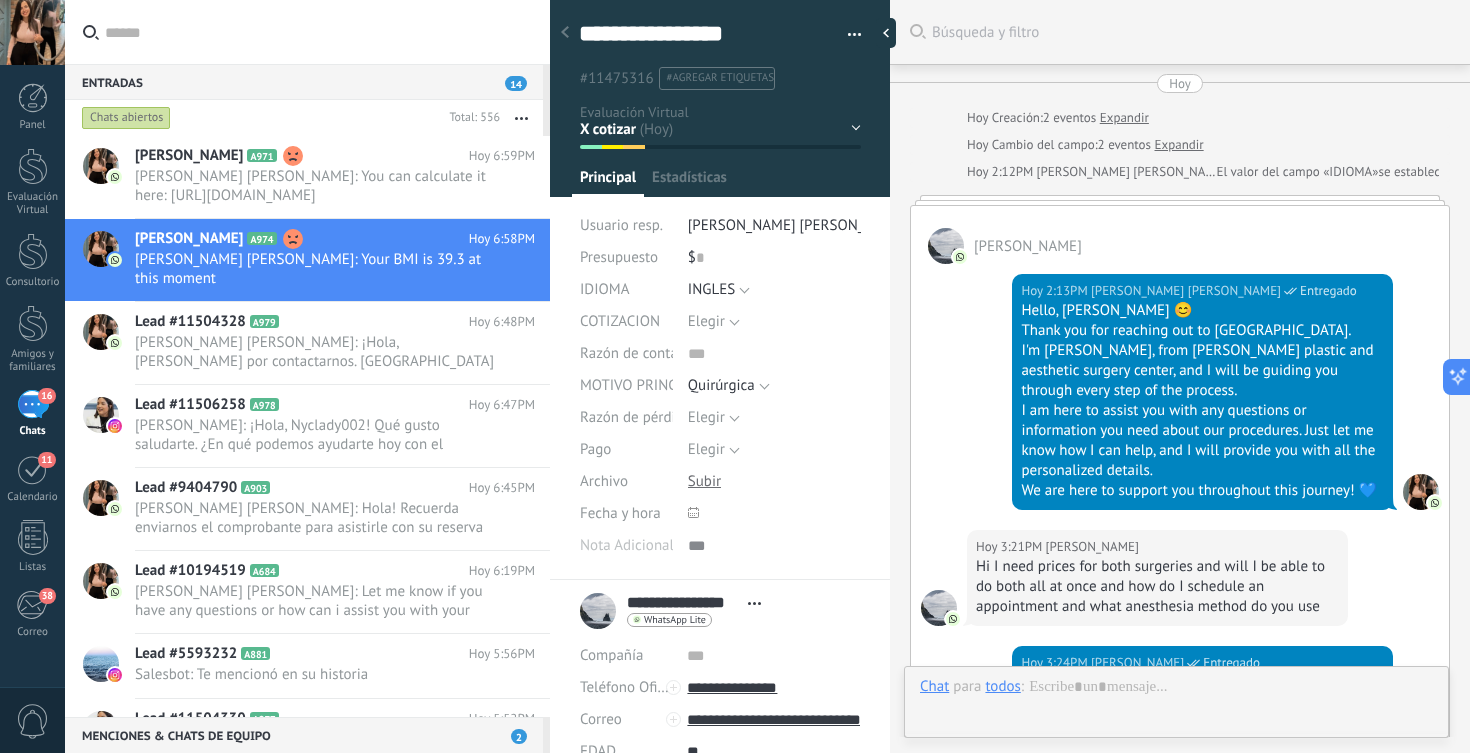 scroll, scrollTop: 30, scrollLeft: 0, axis: vertical 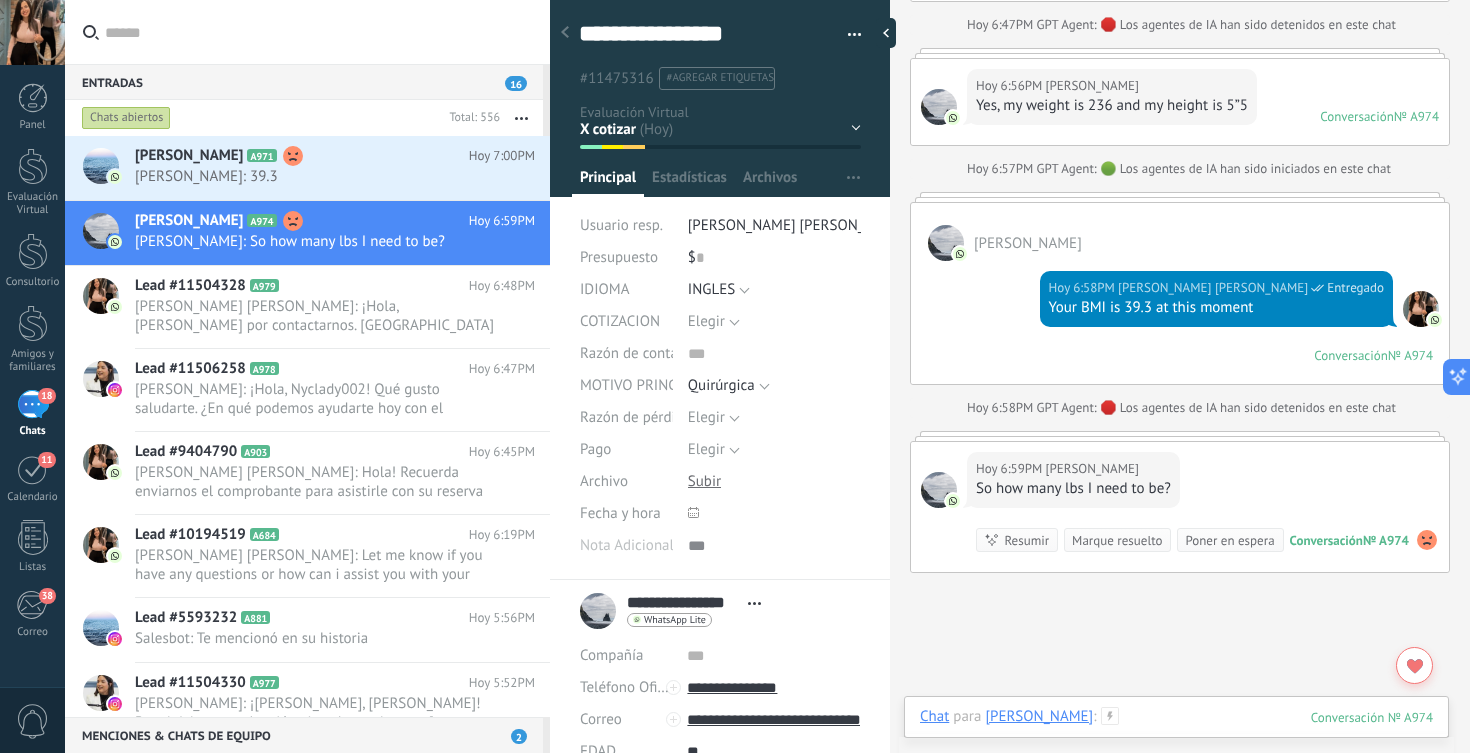 click at bounding box center (1176, 737) 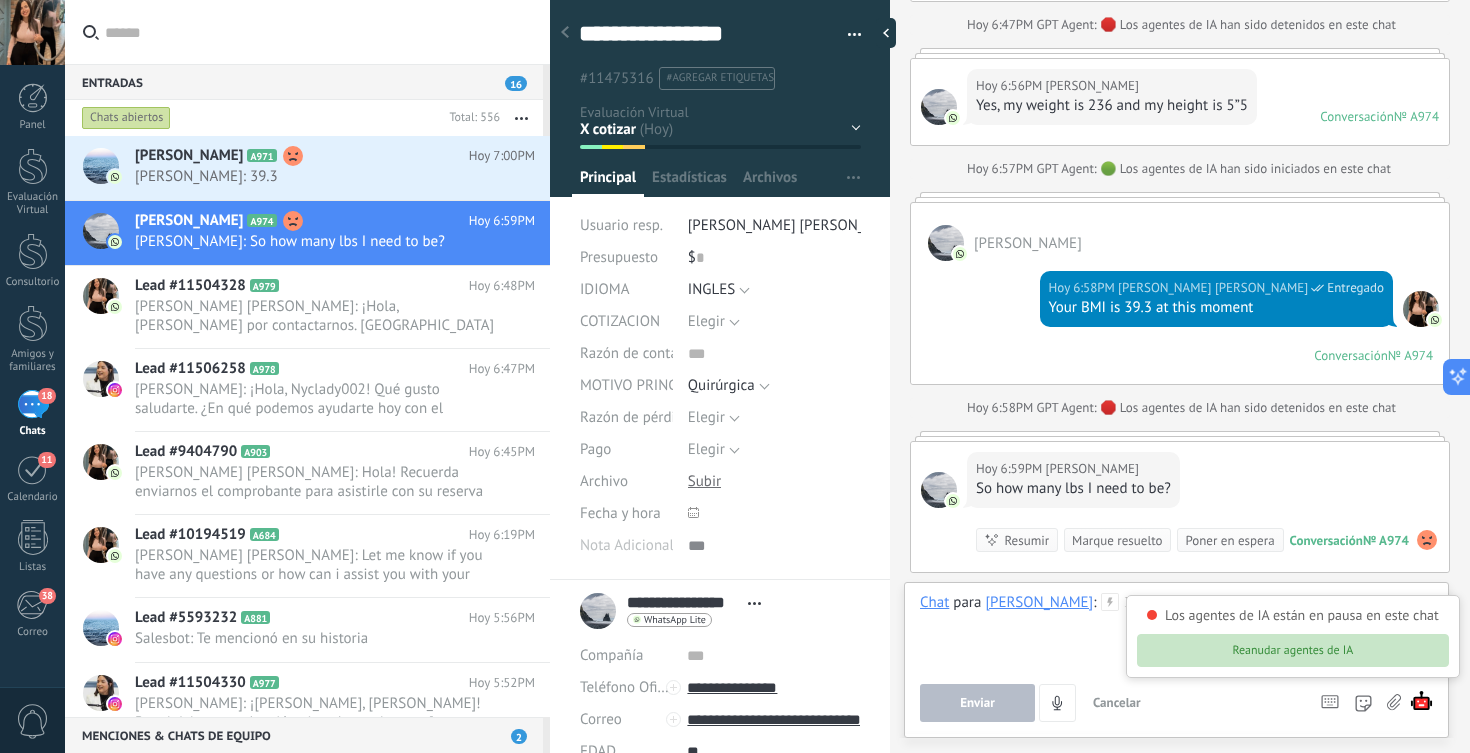 click on "Reanudar agentes de IA" at bounding box center [1293, 650] 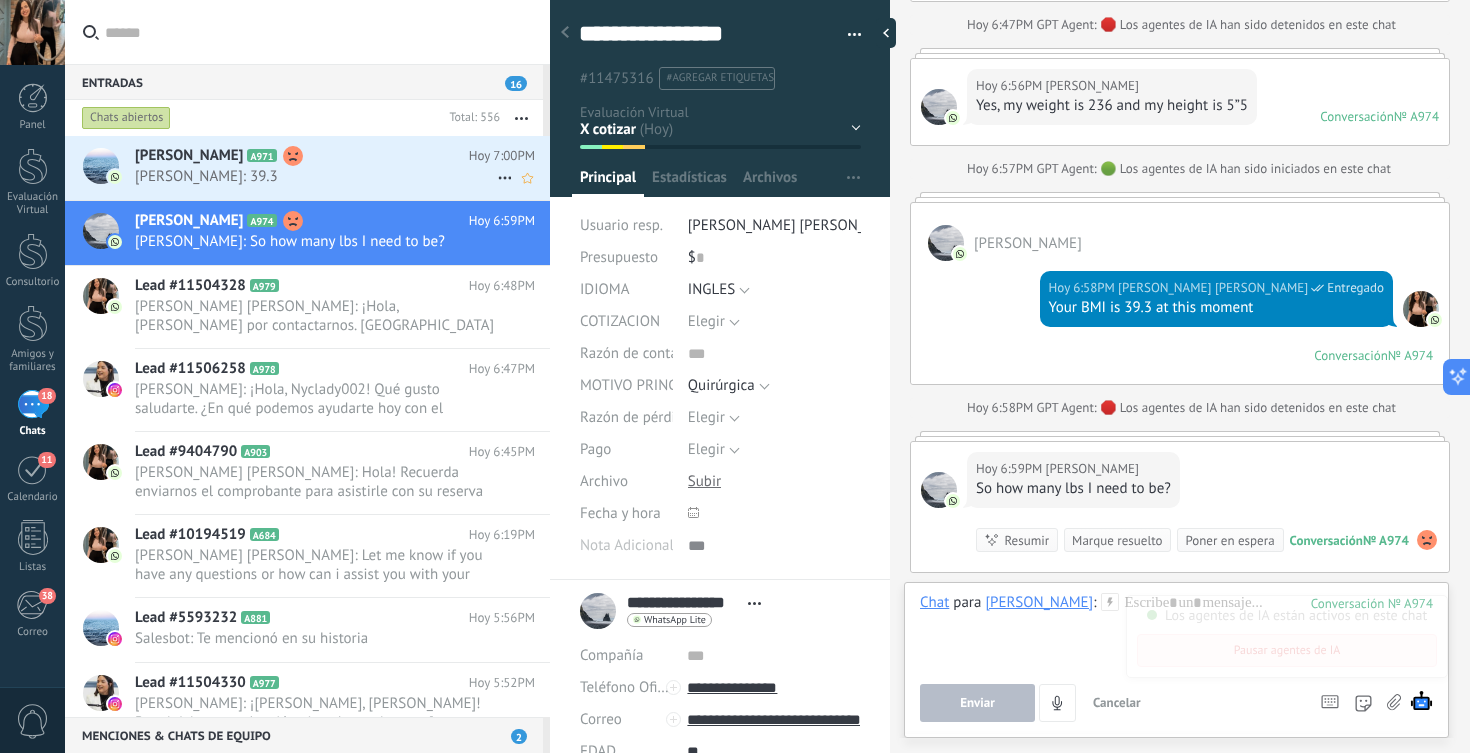 click on "[PERSON_NAME]
A971" at bounding box center (302, 156) 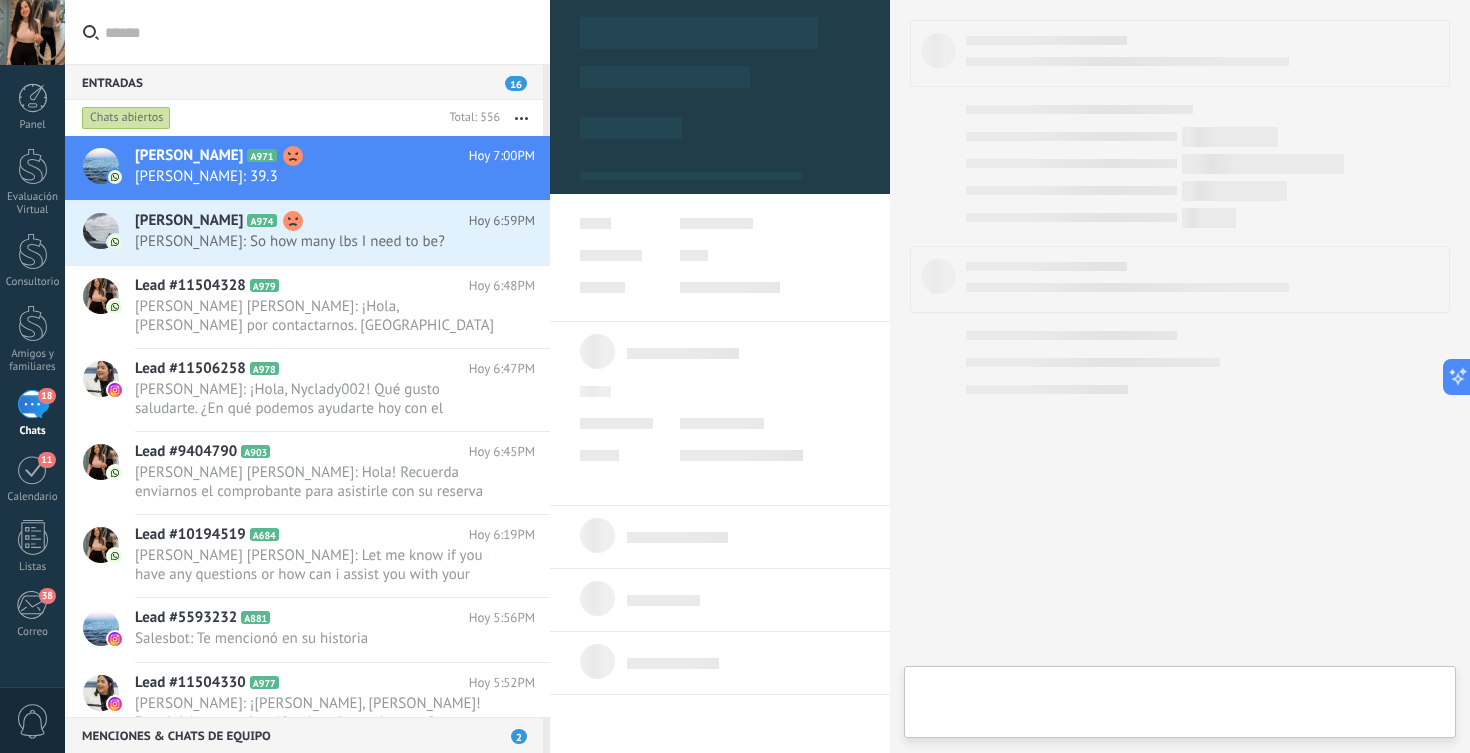 type on "**********" 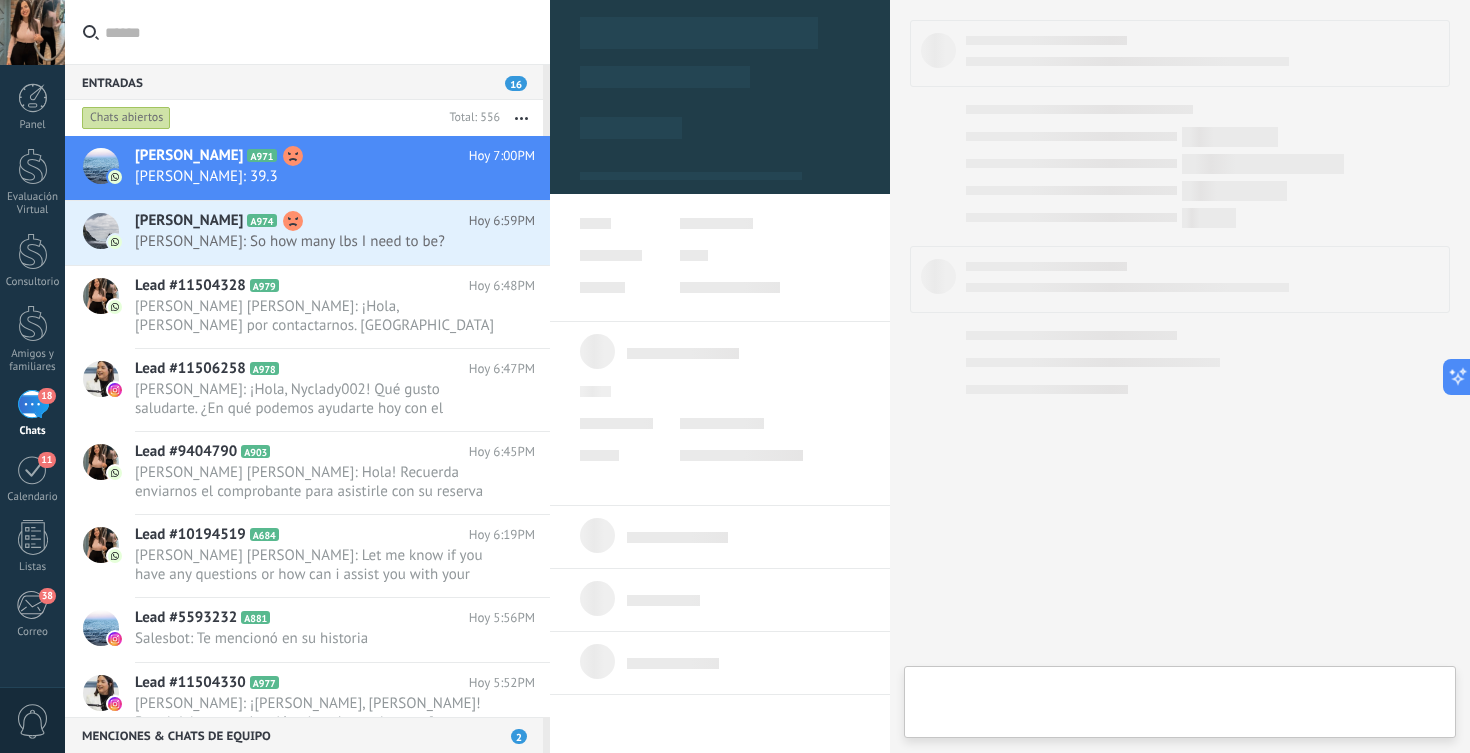 scroll, scrollTop: 30, scrollLeft: 0, axis: vertical 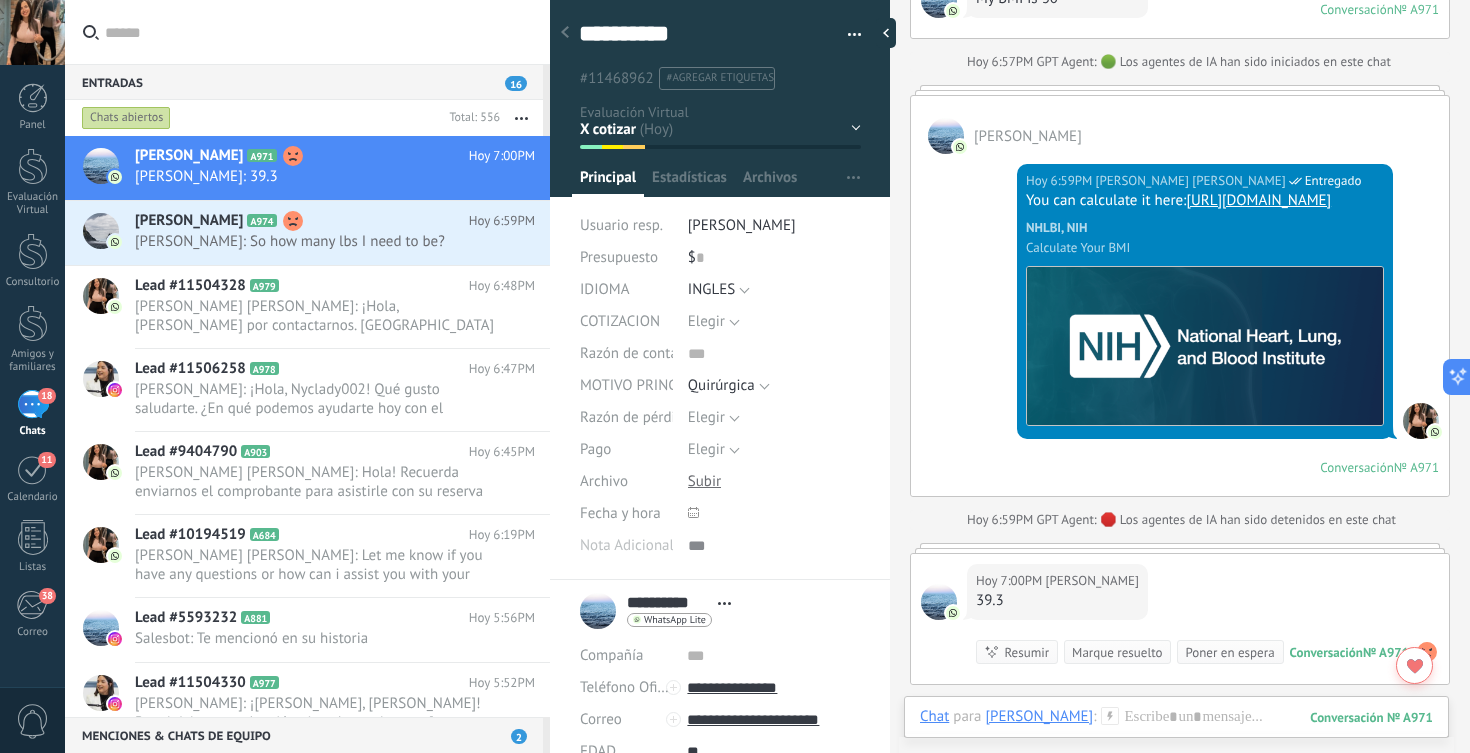 click on "Chat Correo Nota Tarea Chat   para   LISA ASUEN : 971 Enviar Cancelar Rastrear clics en links ? Reducir links largos y rastrear clics: cuando se habilita, los URLs que envías serán reemplazados con links de rastreo. Una vez clickeados, un evento se registrará en el feed del lead. Abajo seleccione las fuentes que utilizan esta  en Ajustes Las plantillas no pueden ser editadas La sesión de mensajería finaliza en: Atajos – ejecutar bots y plantillas – seleccionar acción – mencionar a un colega – seleccionar el destinatario – insertar valor del campo Kommo AI Beta Corregir gramática y ortografía Hacerlo profesional Hacerlo amistoso Hacerlo ingenioso Hacerlo más largo Hacerlo más corto Simplificarlo Responde más rápido entrenando a tu asistente AI con tus fuentes de datos" at bounding box center [1176, 732] 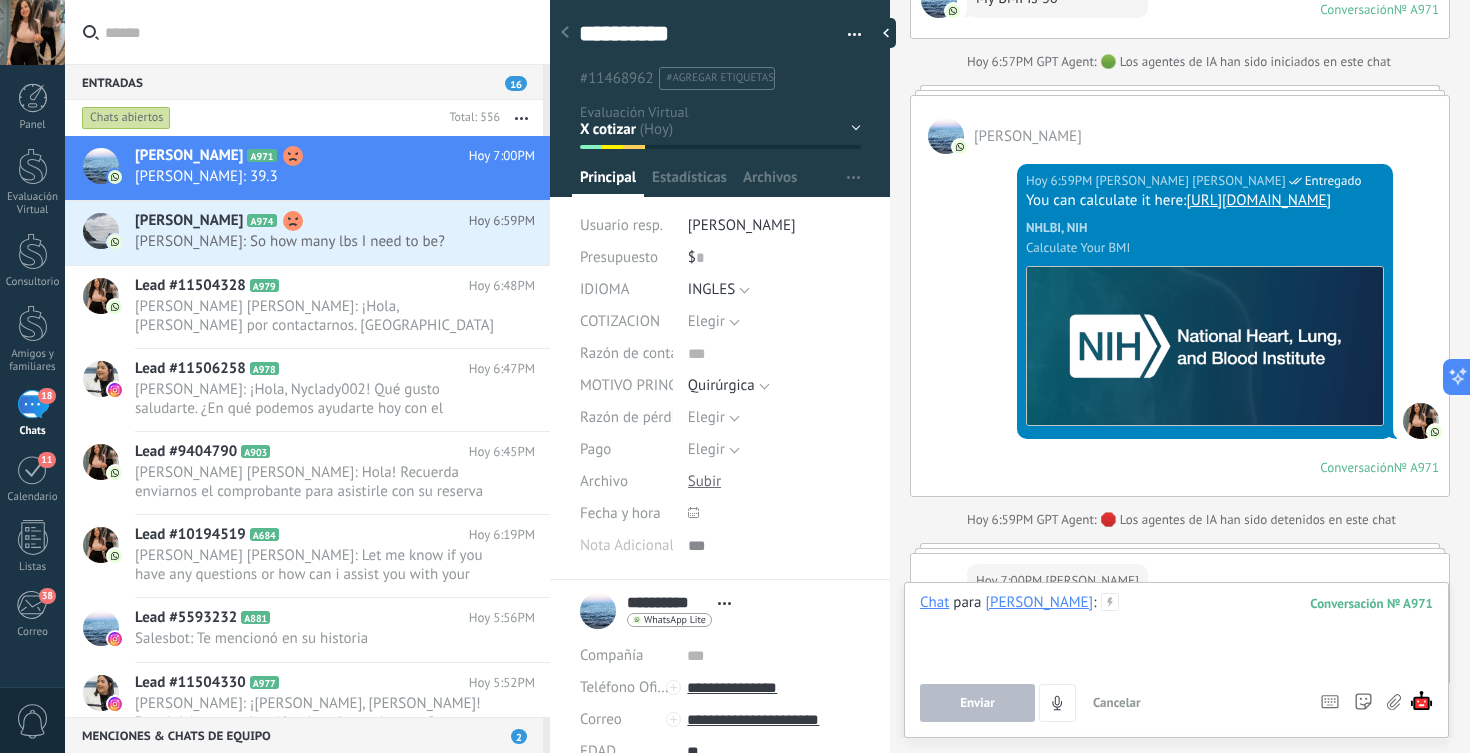click at bounding box center [1176, 631] 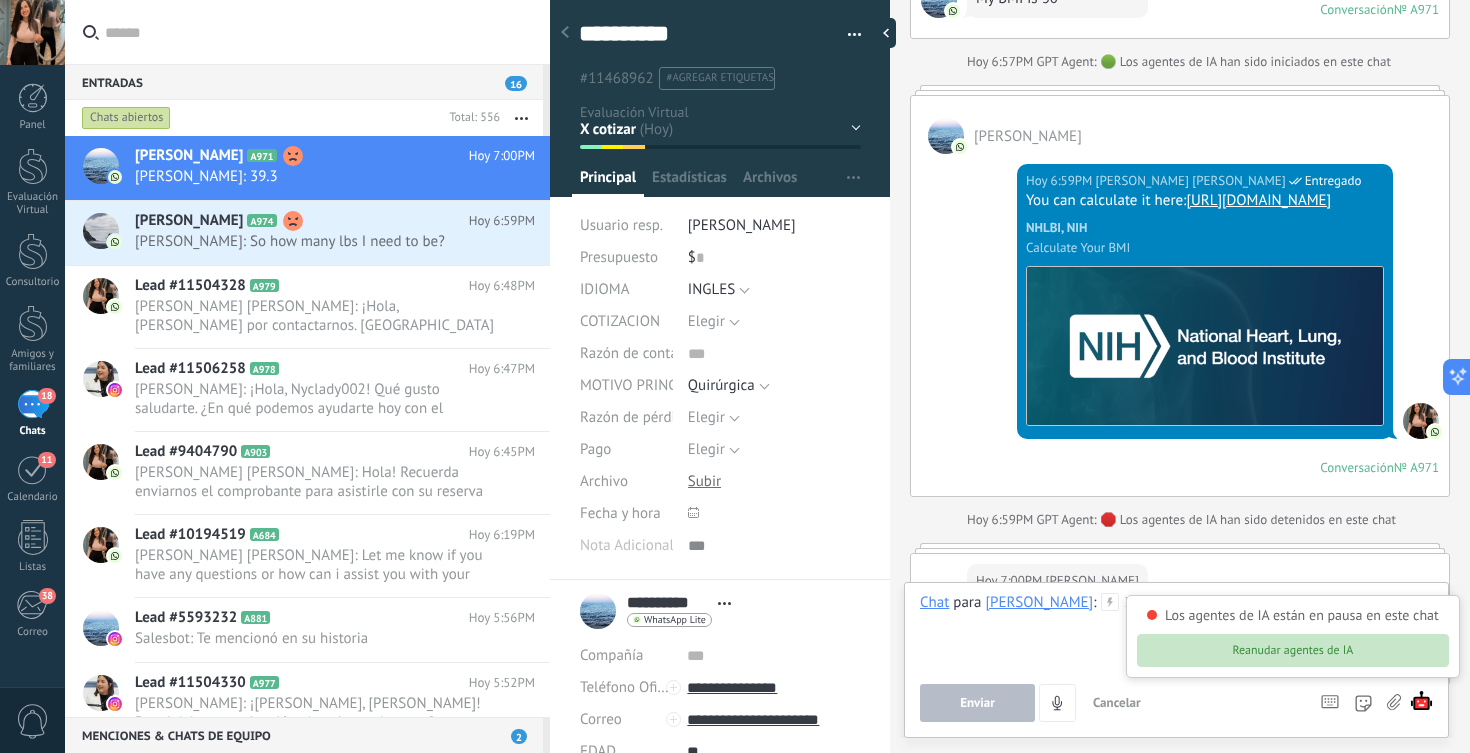 click on "Reanudar agentes de IA" at bounding box center [1293, 650] 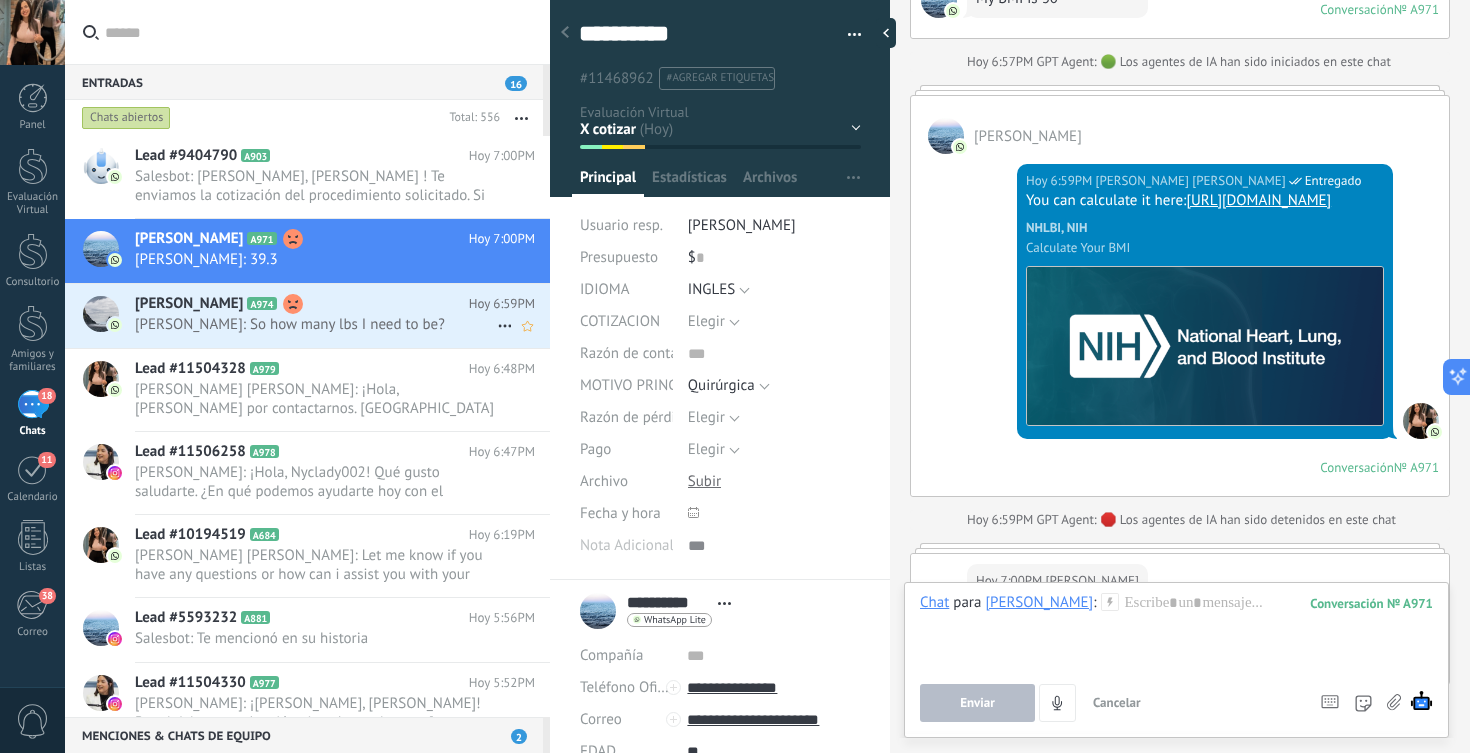 click 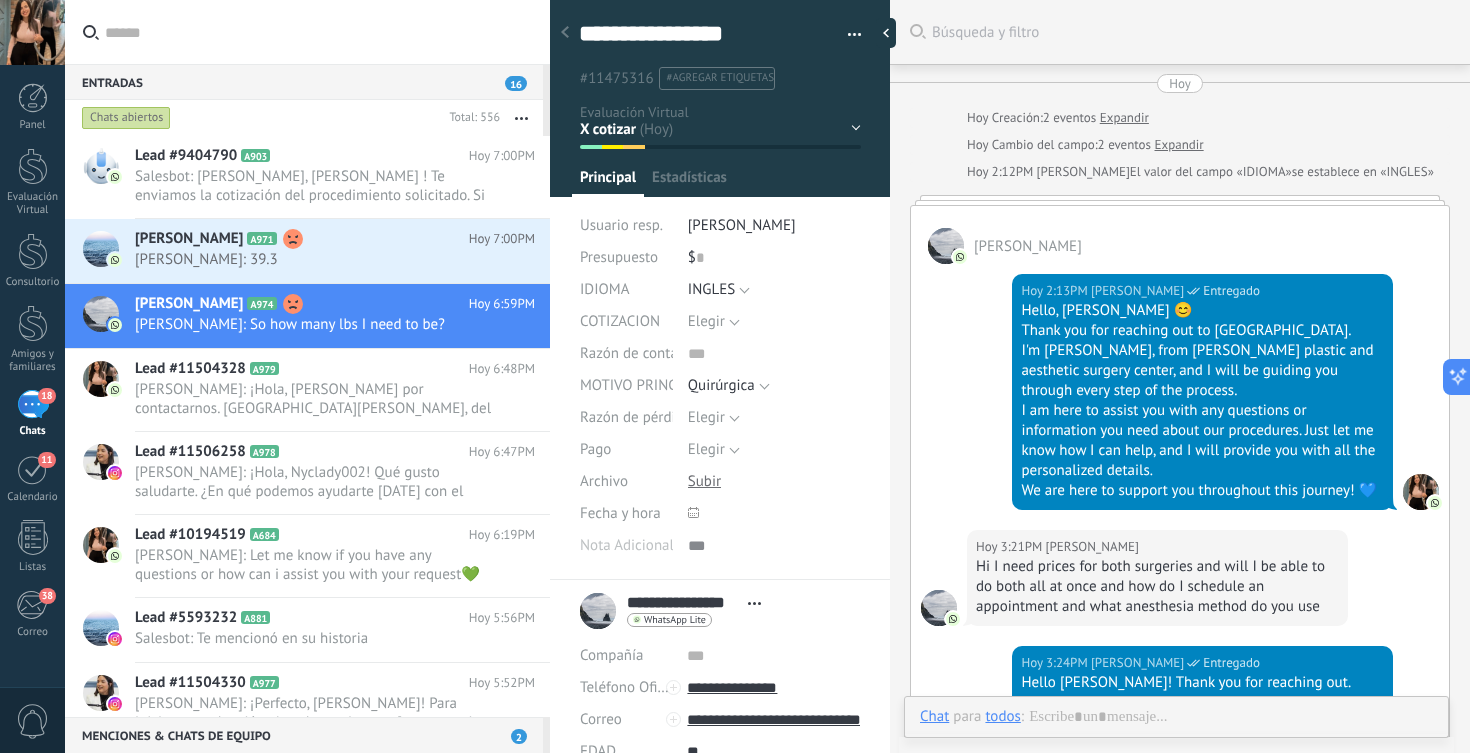 scroll, scrollTop: 0, scrollLeft: 0, axis: both 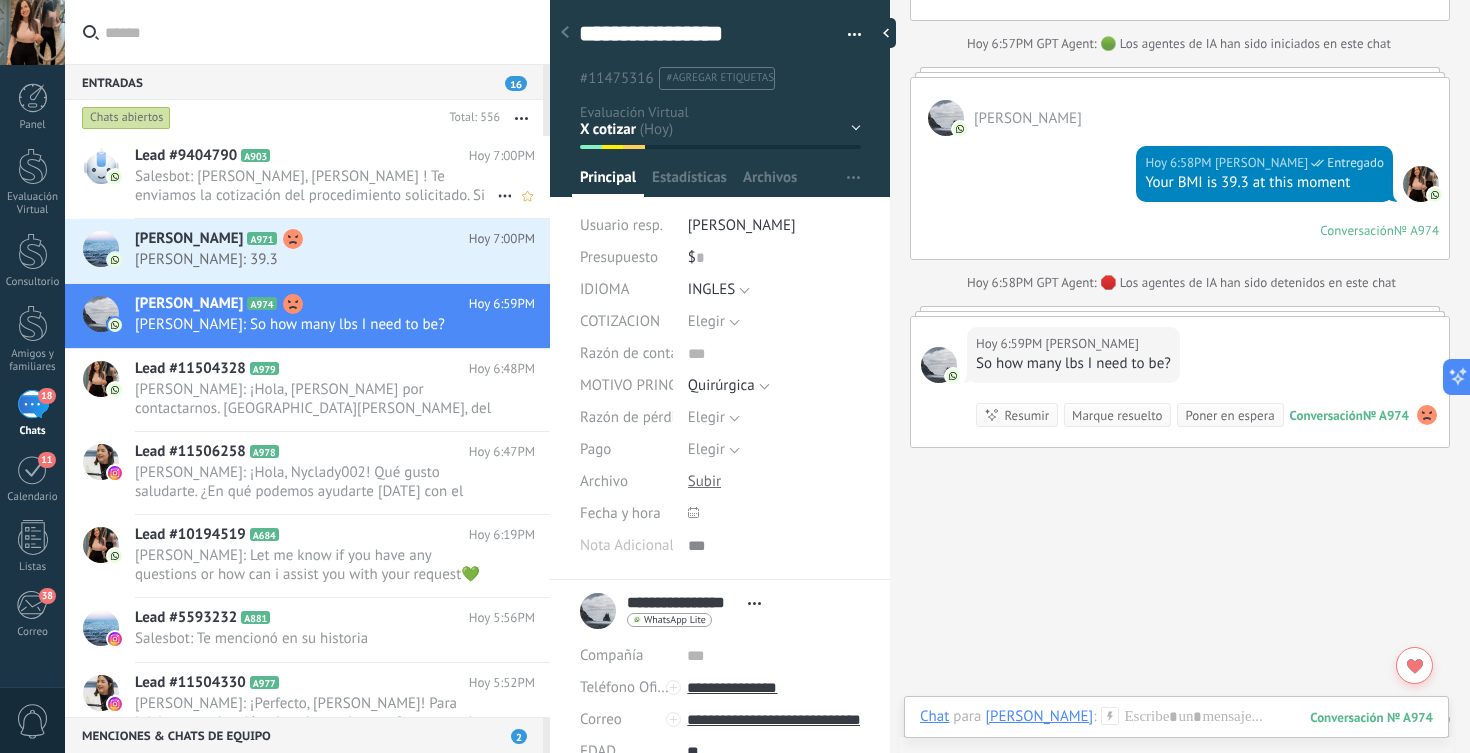 click on "Salesbot: [PERSON_NAME], [PERSON_NAME] !
Te enviamos la cotización del procedimiento solicitado.
Si tienes alguna pregunta sobre lo que incluye, el proceso o deseas agendar tu fecha con el [PERSON_NAME], con gusto te ayudo 💙Gracias por considerarnos para acompañarte en este paso tan importante." at bounding box center [316, 186] 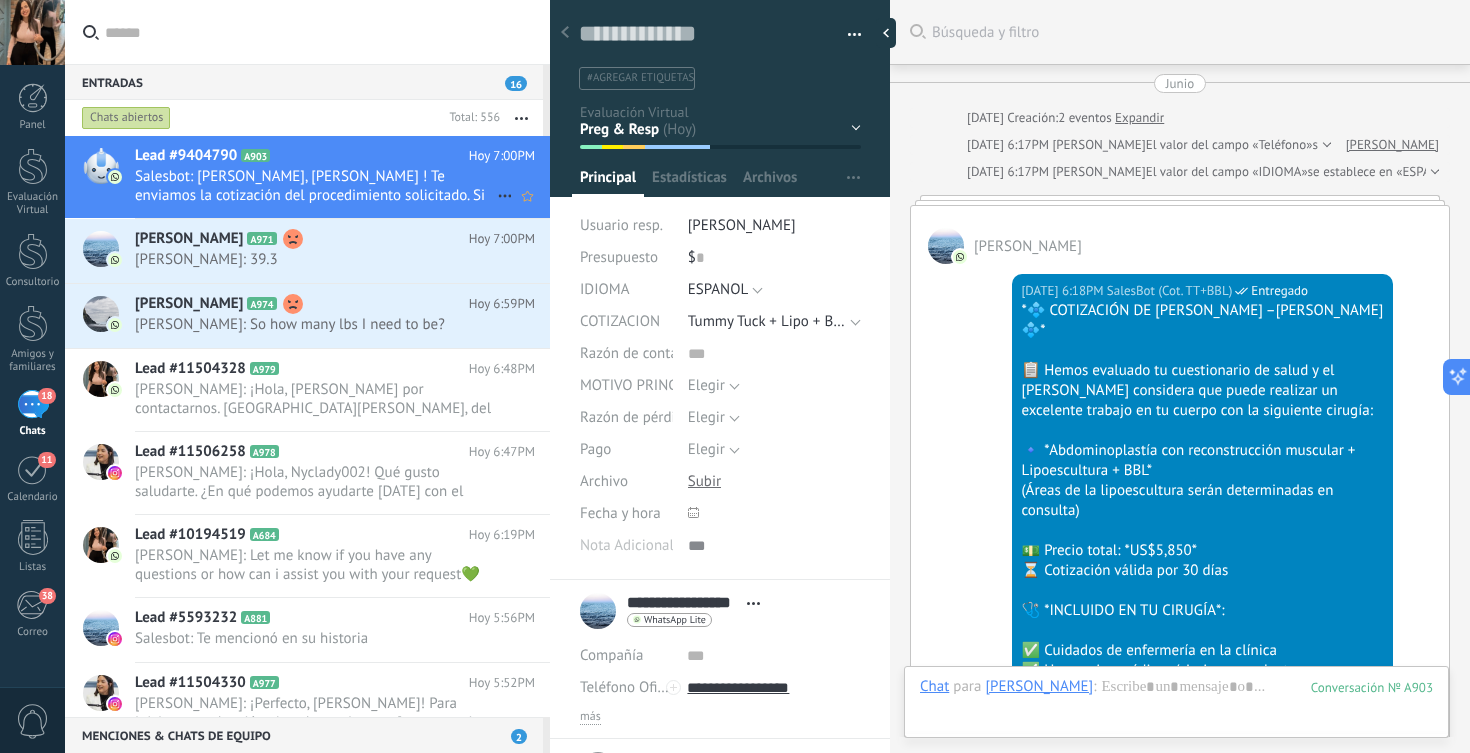 scroll, scrollTop: 30, scrollLeft: 0, axis: vertical 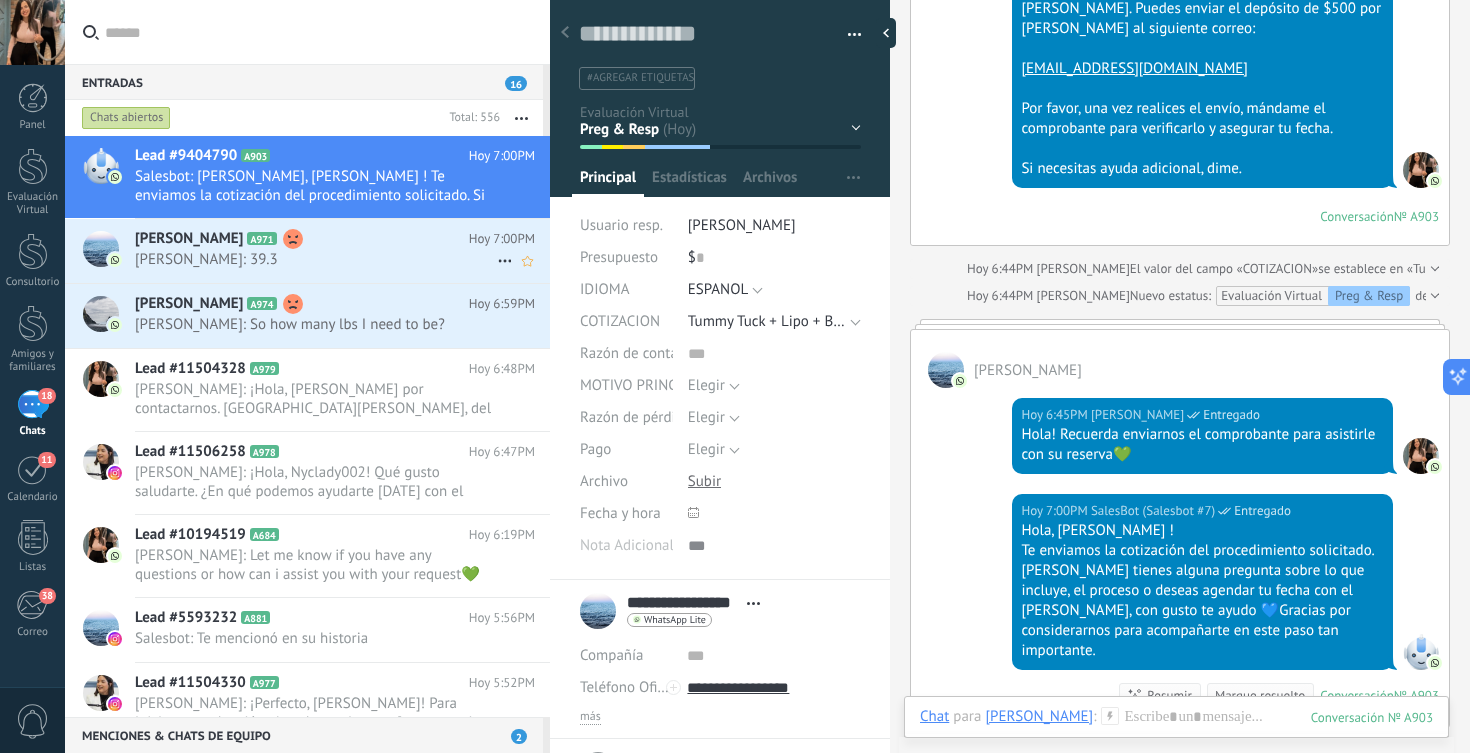 click on "LISA ASUEN: 39.3" at bounding box center (316, 259) 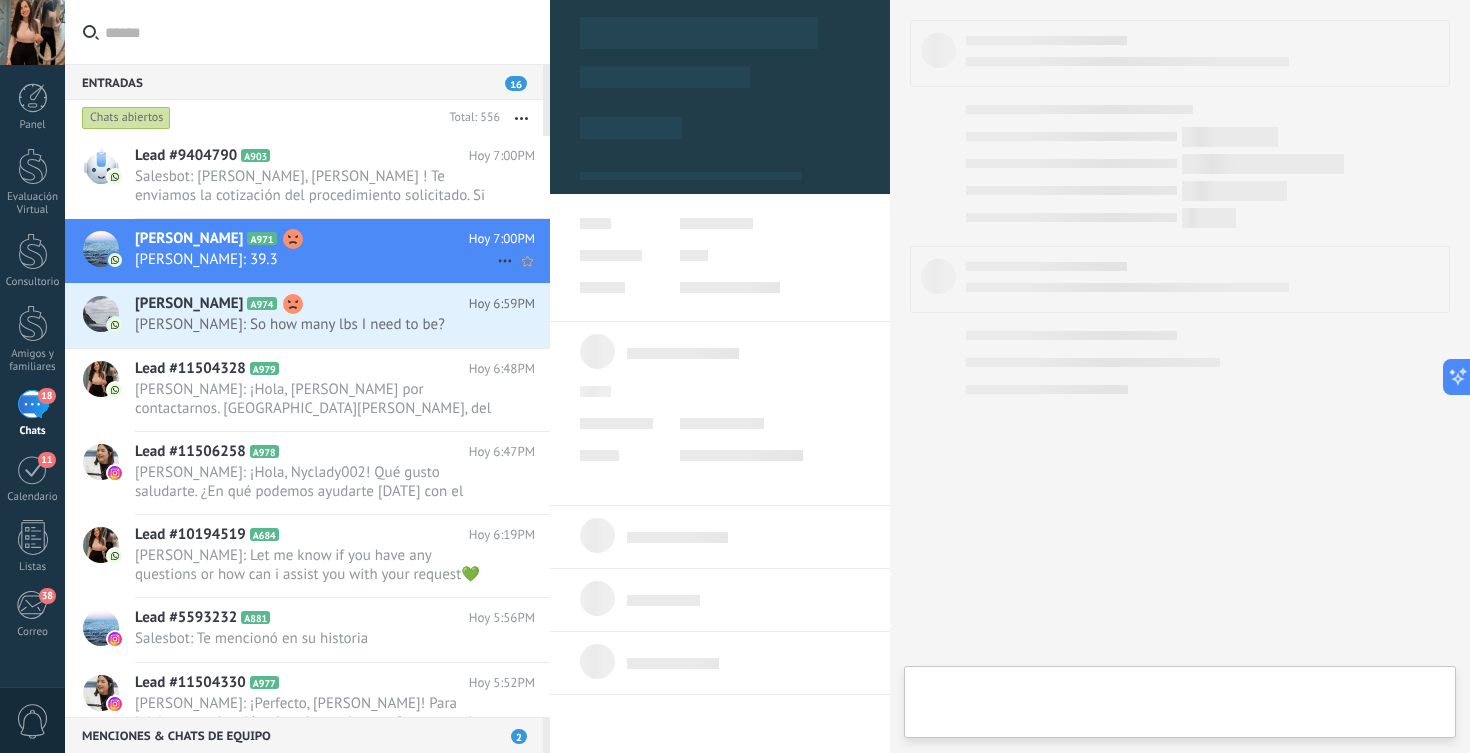 type on "**********" 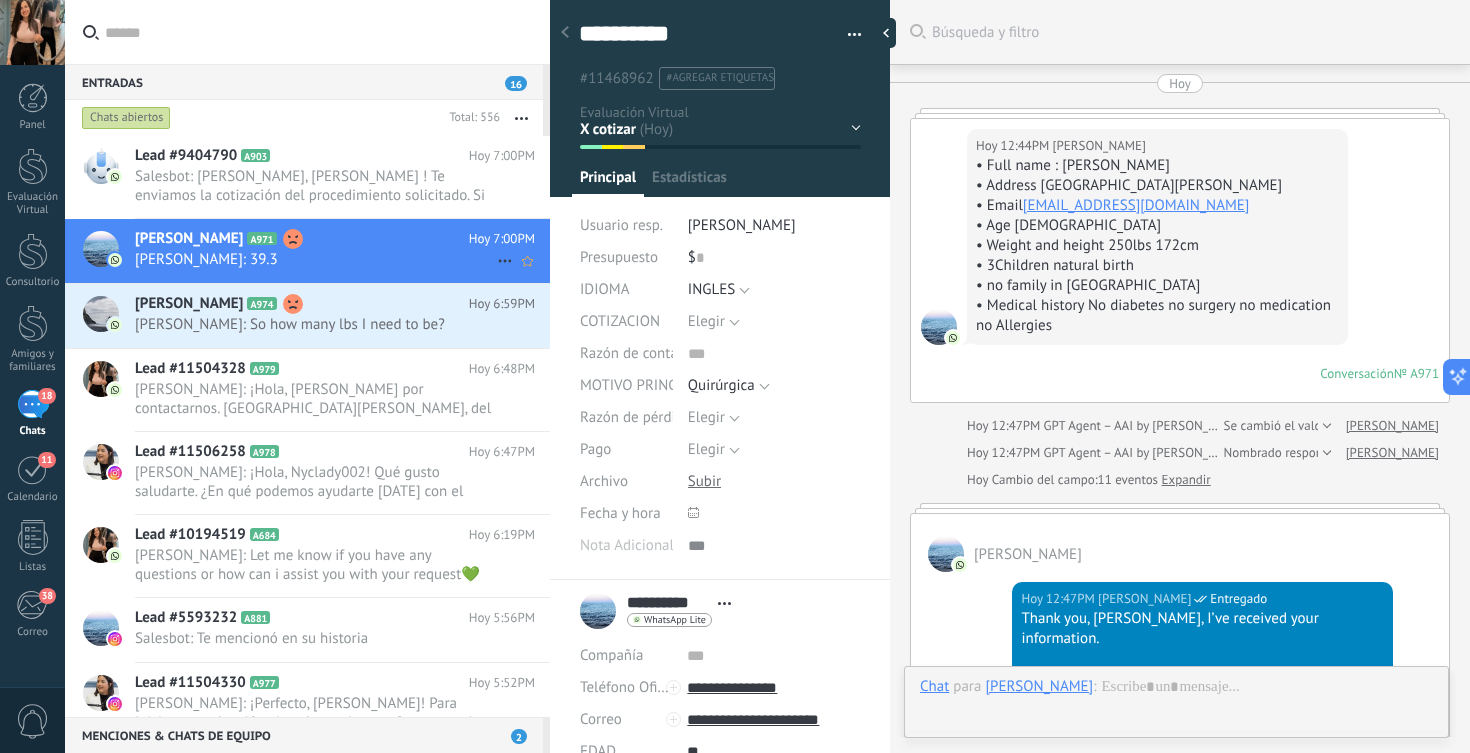 scroll, scrollTop: 30, scrollLeft: 0, axis: vertical 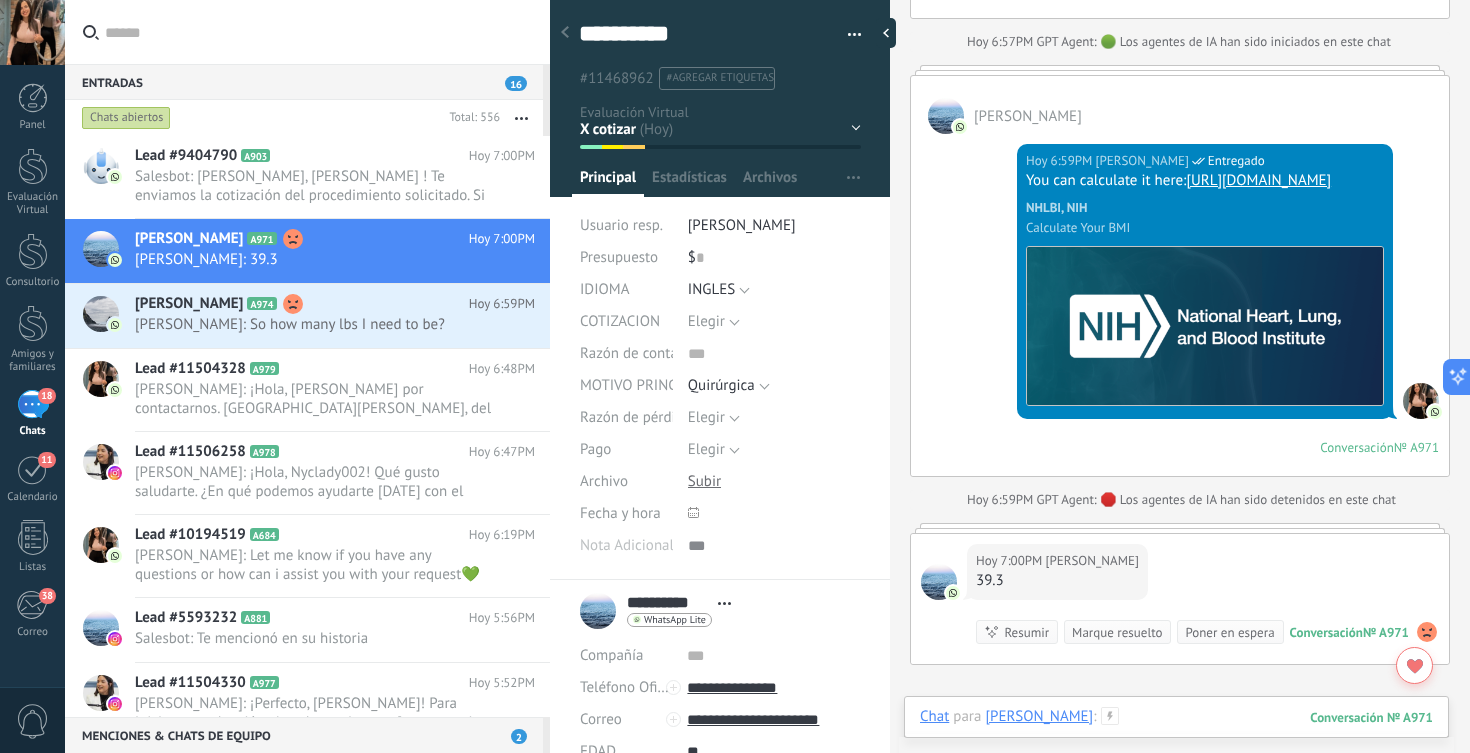 click at bounding box center (1176, 737) 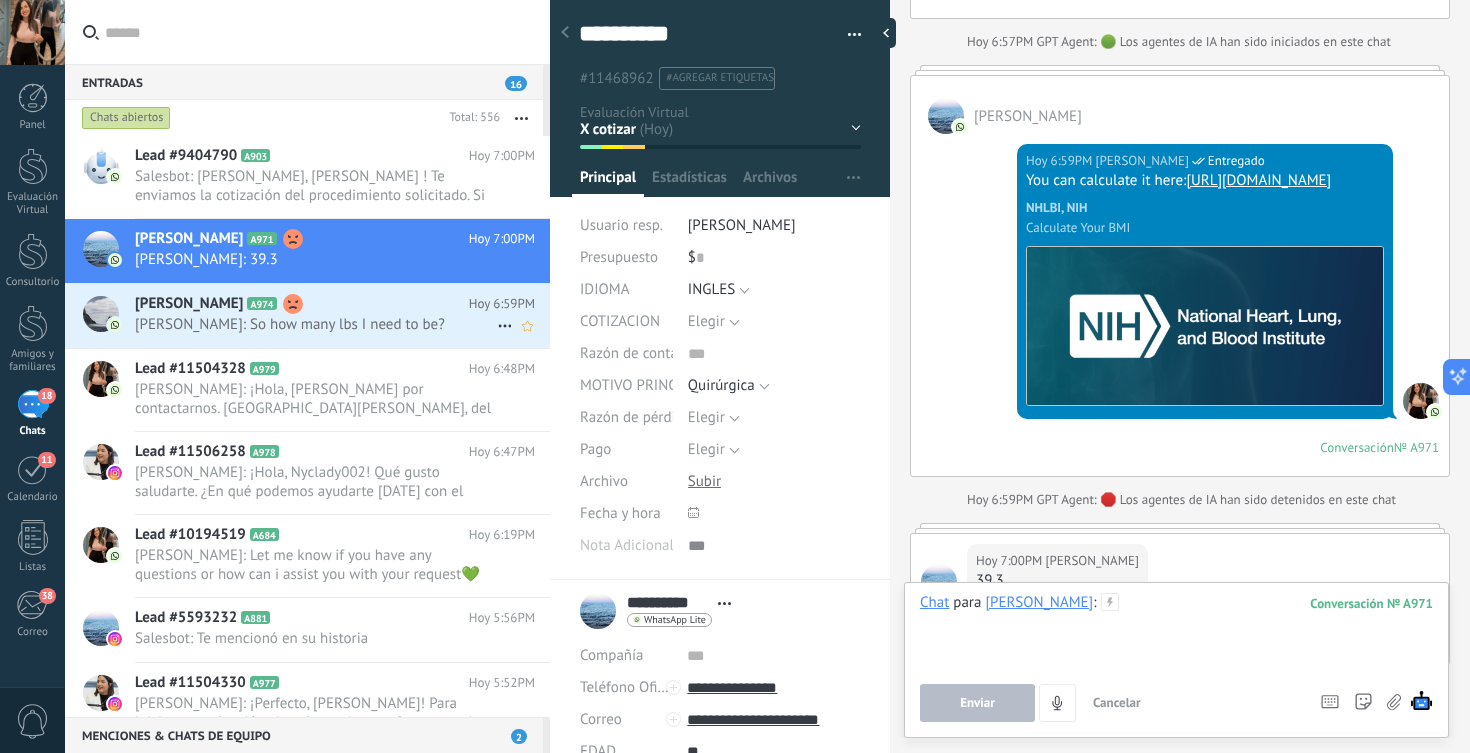 type 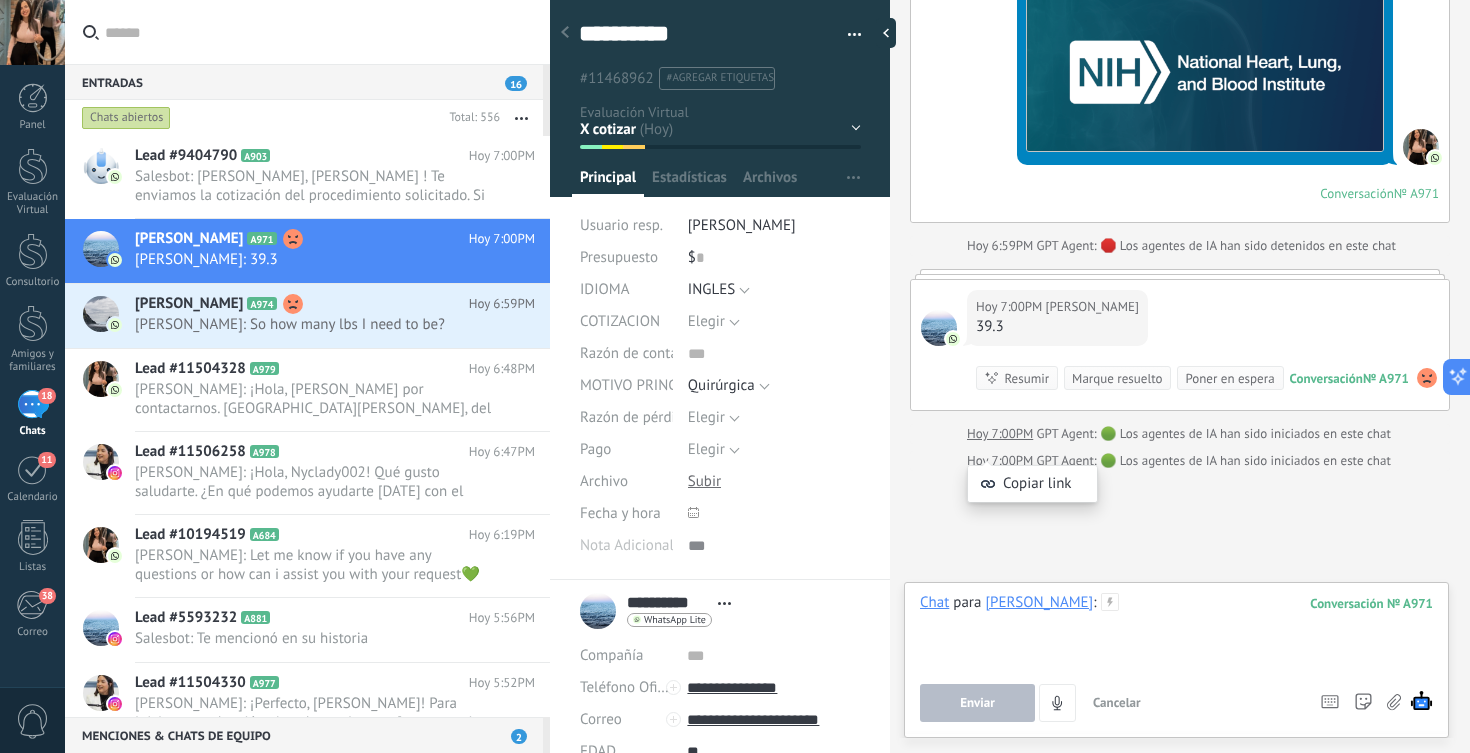 scroll, scrollTop: 4971, scrollLeft: 0, axis: vertical 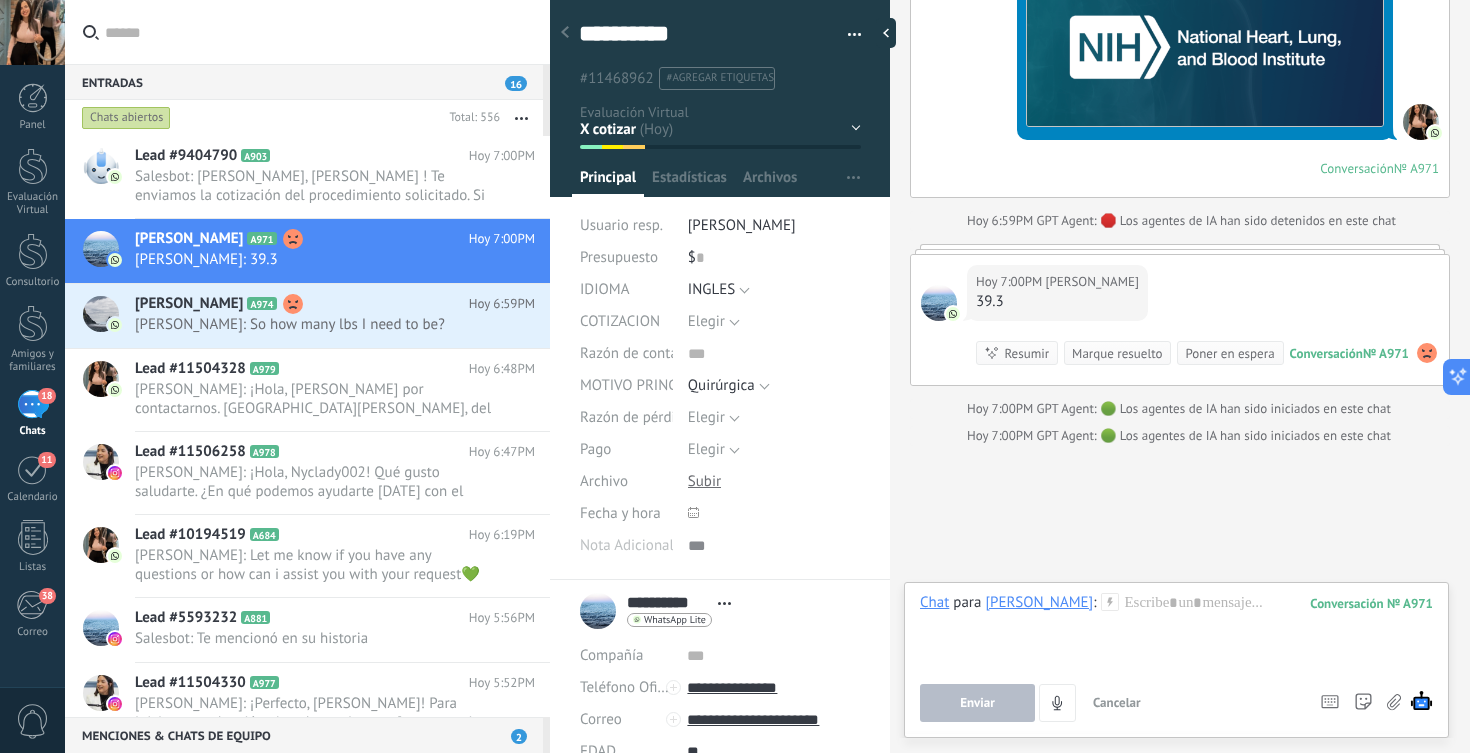 click on "Buscar Búsqueda y filtro Carga más Hoy Hoy 12:44PM LISA ASUEN  • Full name : LISA ASUEN • Address  9840 BOUL GOUIN O MONTREAL QUEBEC • Email   LISAASUEN564@YAHOO.COM • Age  31 • Weight and height  250lbs 172cm • 3Children natural birth • no family in Dominican Republic • Medical history No diabetes no surgery no medication no Allergies Conversación  № A971 Conversación № A971 Hoy 12:47PM GPT Agent – AAI by KWID  Se cambió el valor del campo «Nombre».  El valor anterior era «MONA»  y el valor actual es «LISA ASUEN» LISA ASUEN Hoy 12:47PM GPT Agent – AAI by KWID  Nombrado responsable: Laura Rodriguez LISA ASUEN Hoy Cambio del campo:  11  eventos   Expandir LISA ASUEN  Hoy 12:47PM Laura Rodriguez  Entregado Thank you, Lisa, I’ve received your information.   To complete your free evaluation, could you please send clear photos of the areas you wish to treat (front, side, and back), preferably in underwear or swimsuit, with good lighting?     Conversación  Hoy" at bounding box center (1180, -2088) 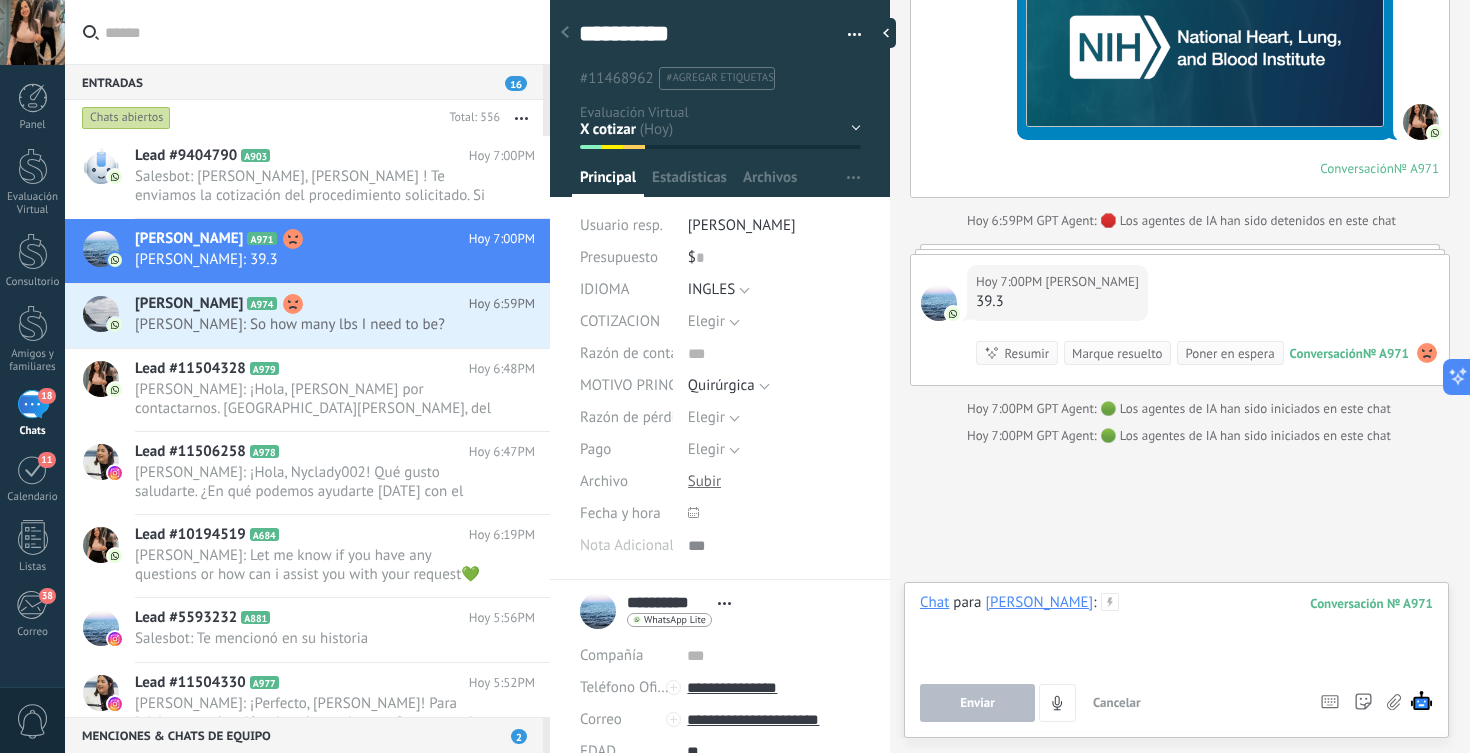 click at bounding box center [1176, 631] 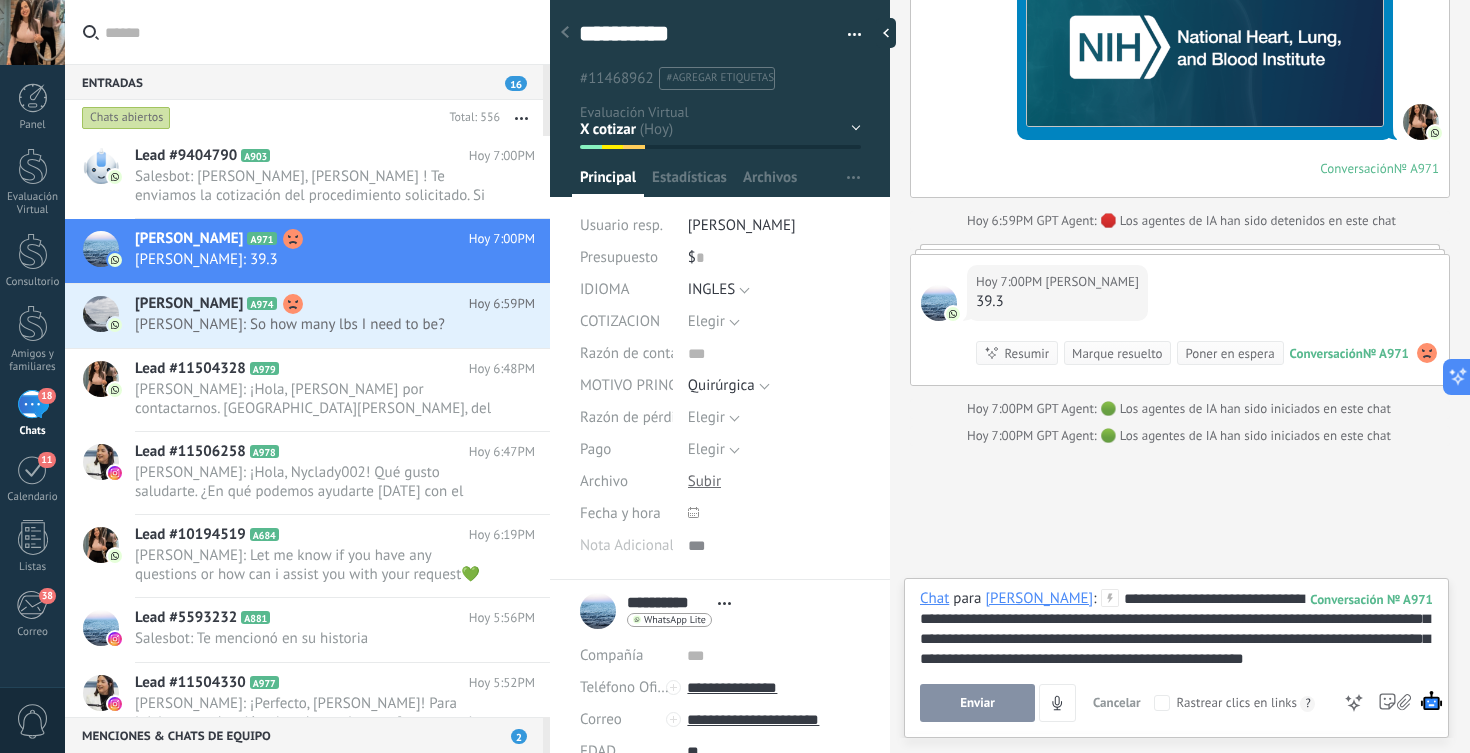 drag, startPoint x: 1068, startPoint y: 624, endPoint x: 1259, endPoint y: 622, distance: 191.01047 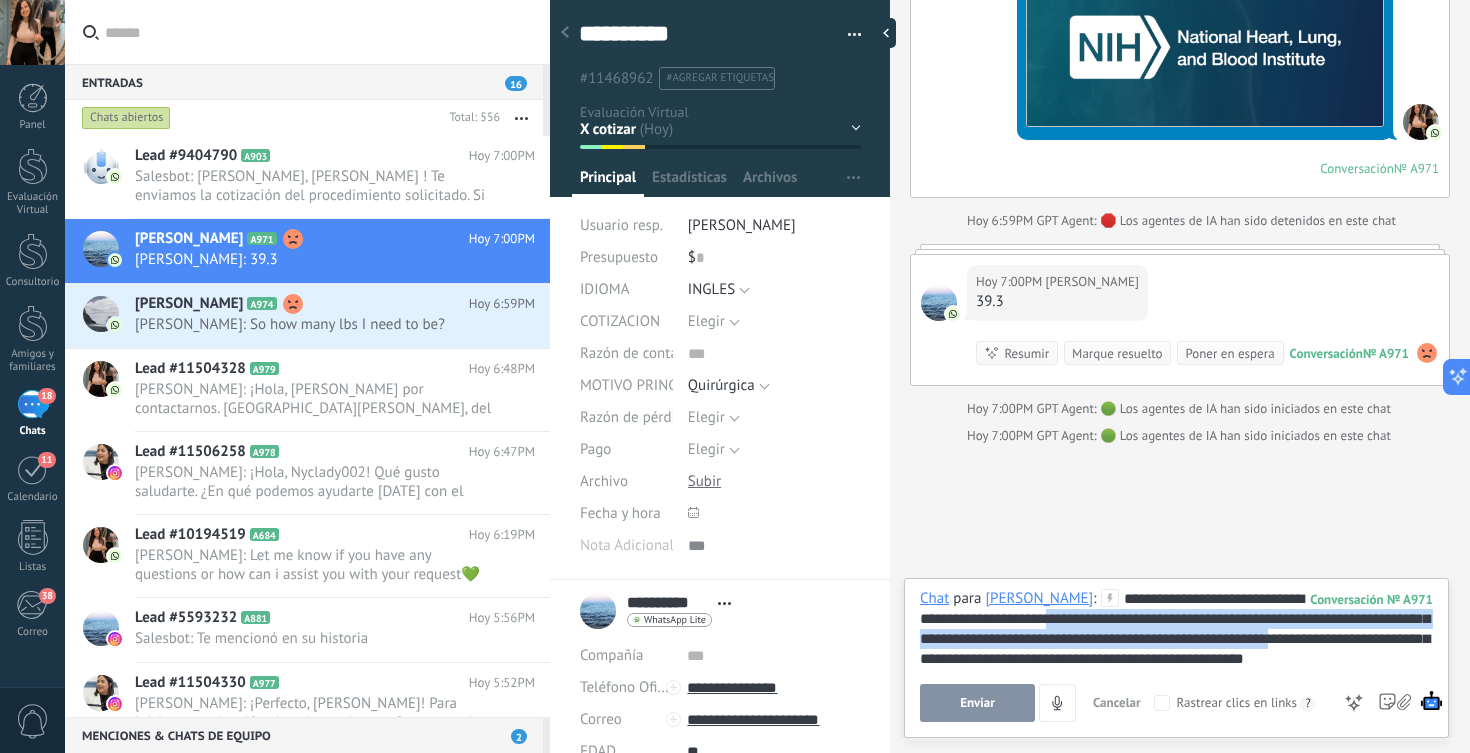 drag, startPoint x: 1067, startPoint y: 621, endPoint x: 1386, endPoint y: 639, distance: 319.50745 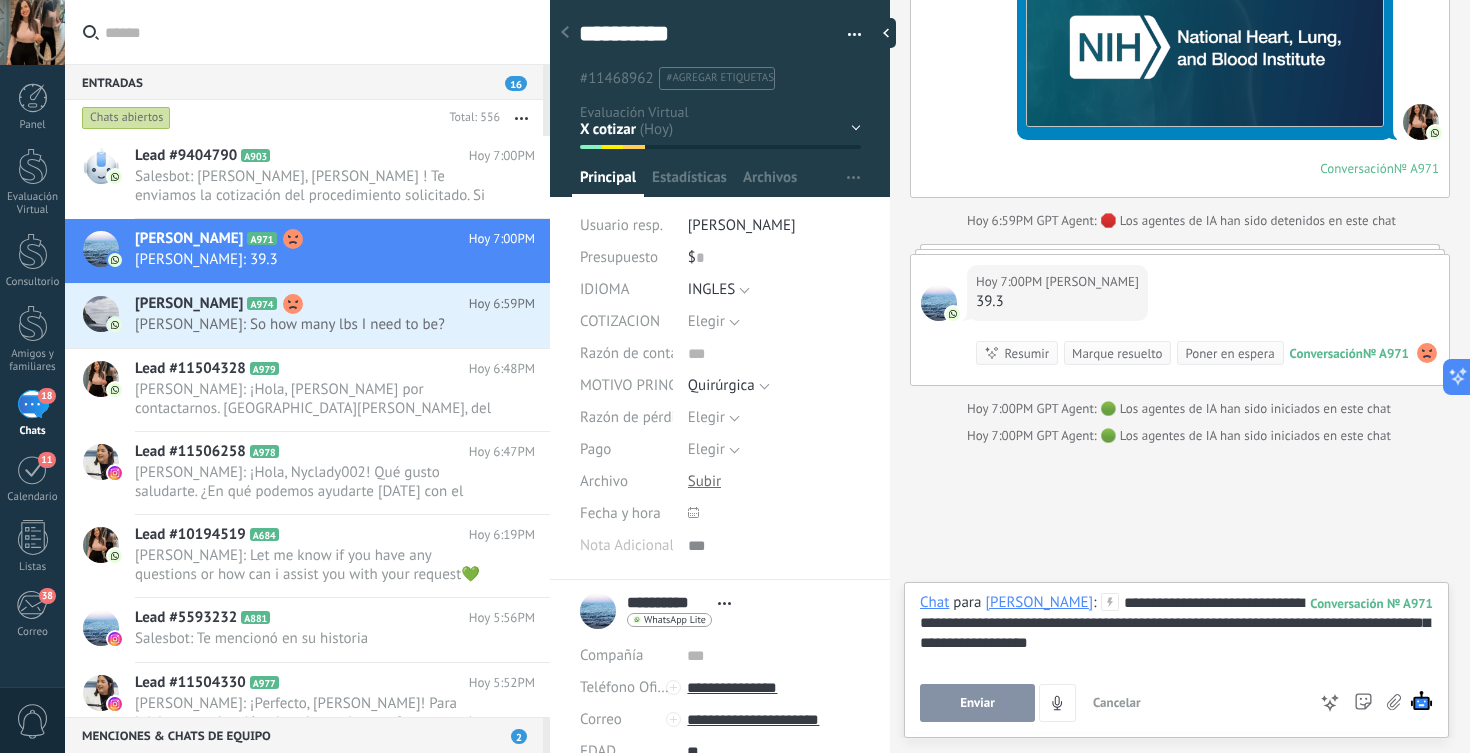 click on "**********" at bounding box center (1176, 631) 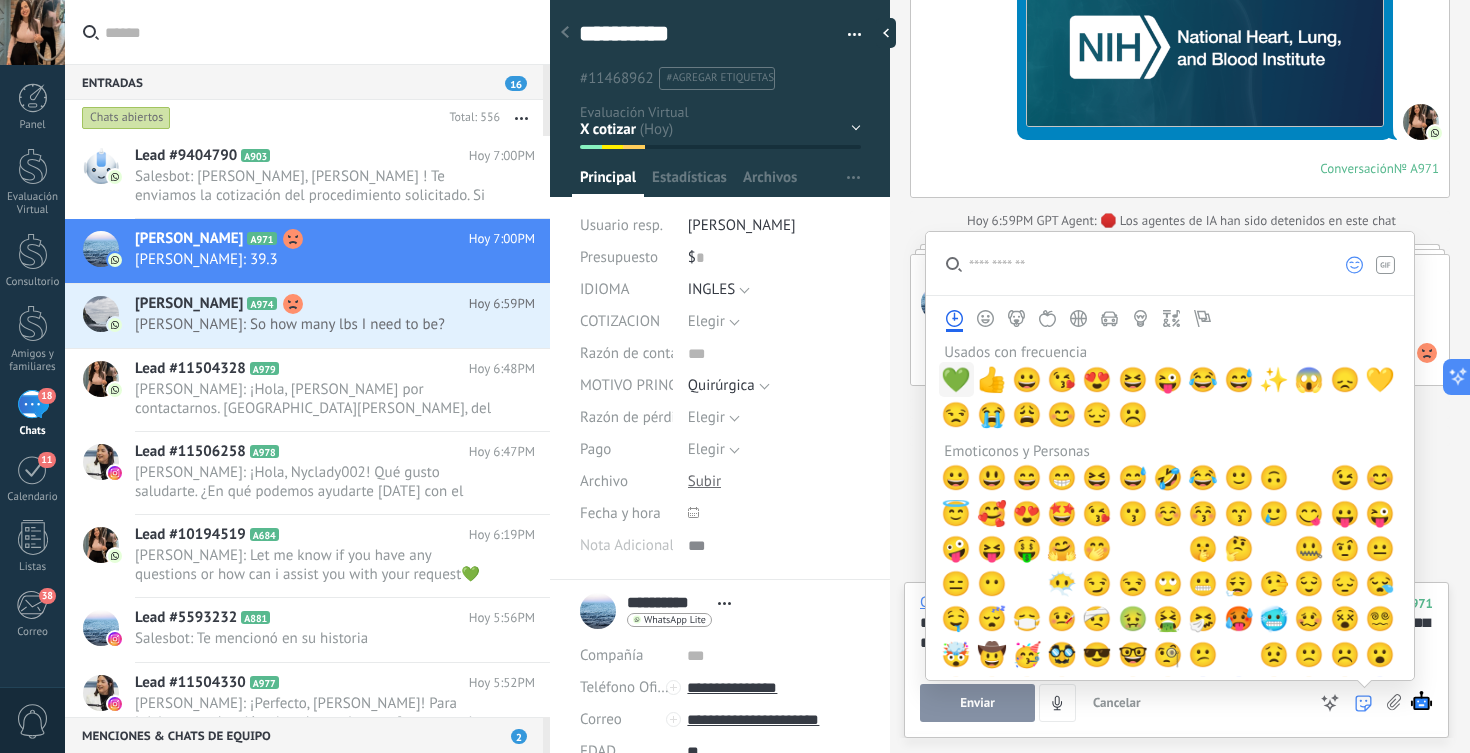 click on "💚" at bounding box center (956, 380) 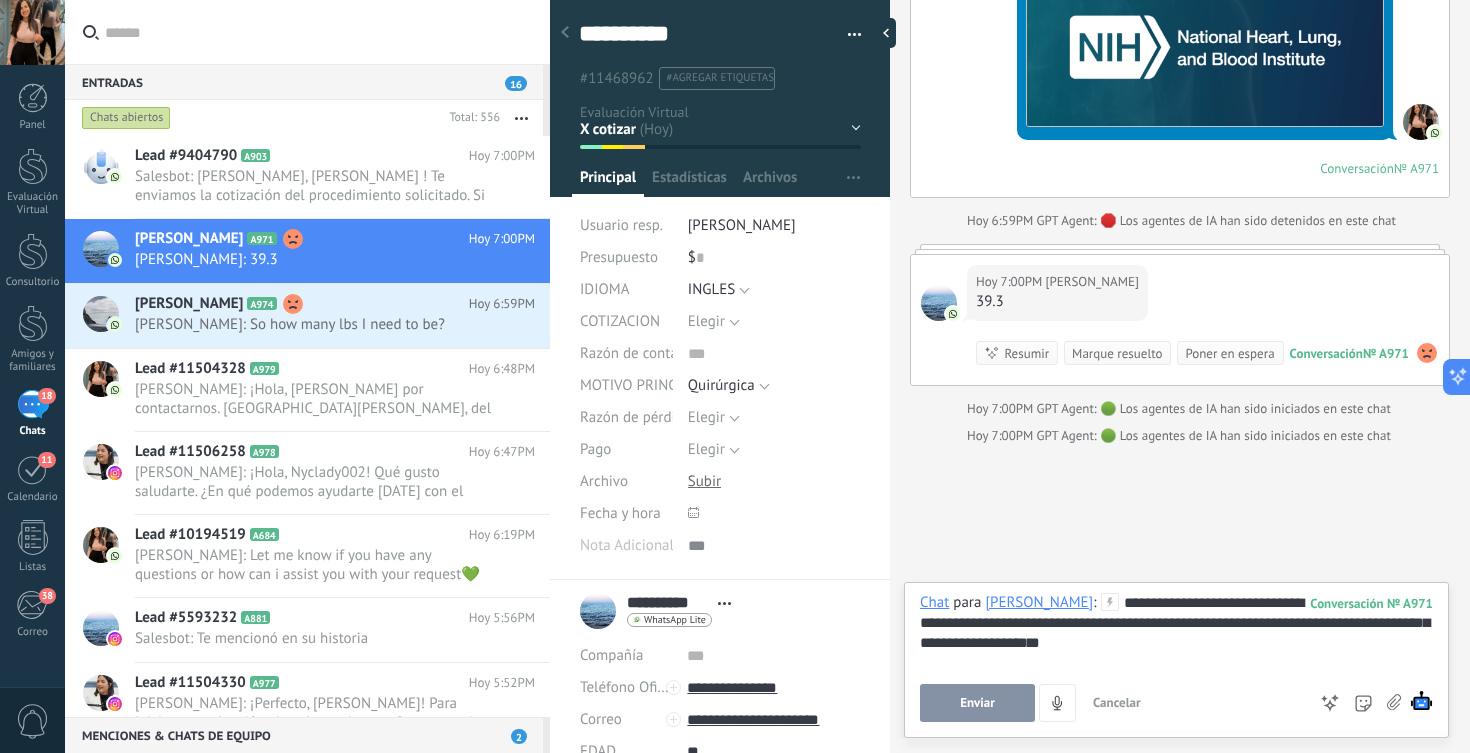 click on "Enviar" at bounding box center [977, 703] 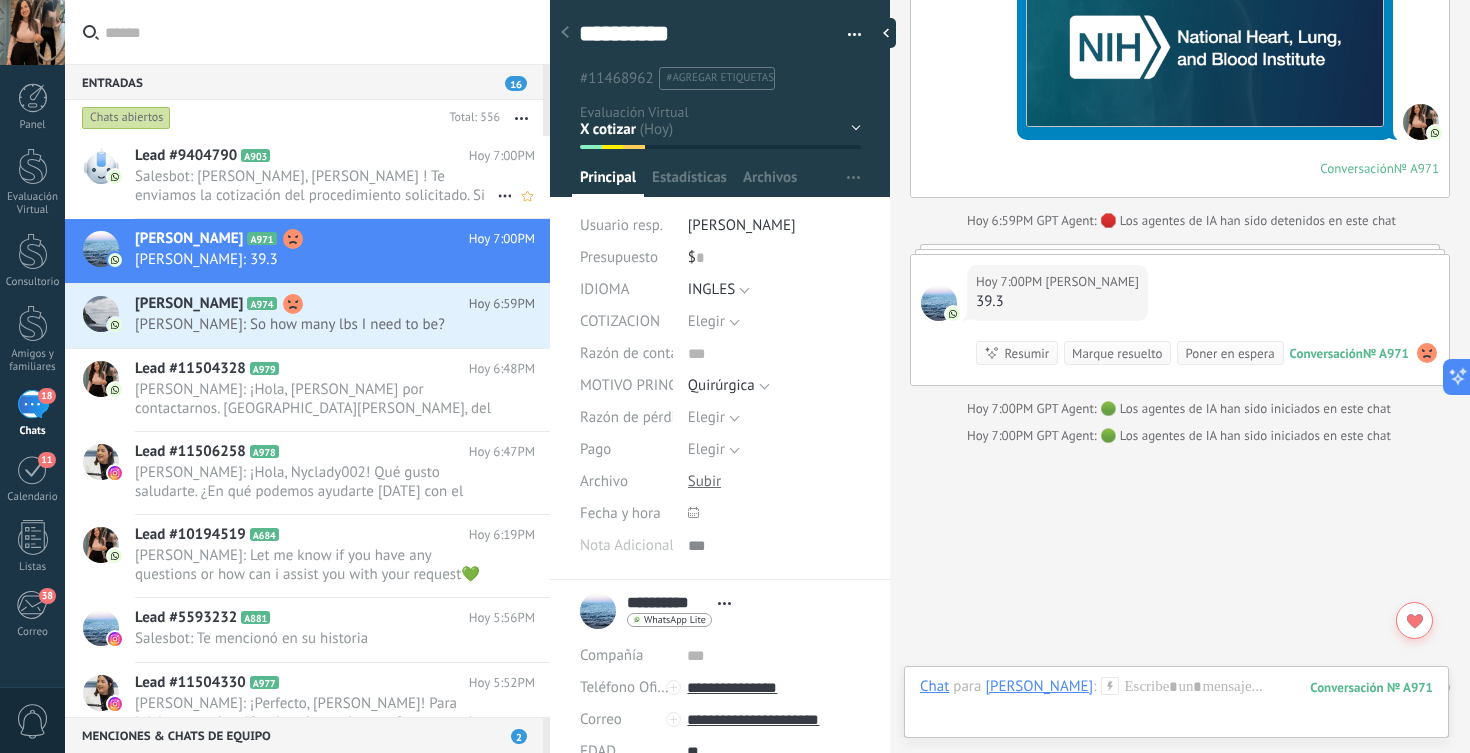 scroll, scrollTop: 4914, scrollLeft: 0, axis: vertical 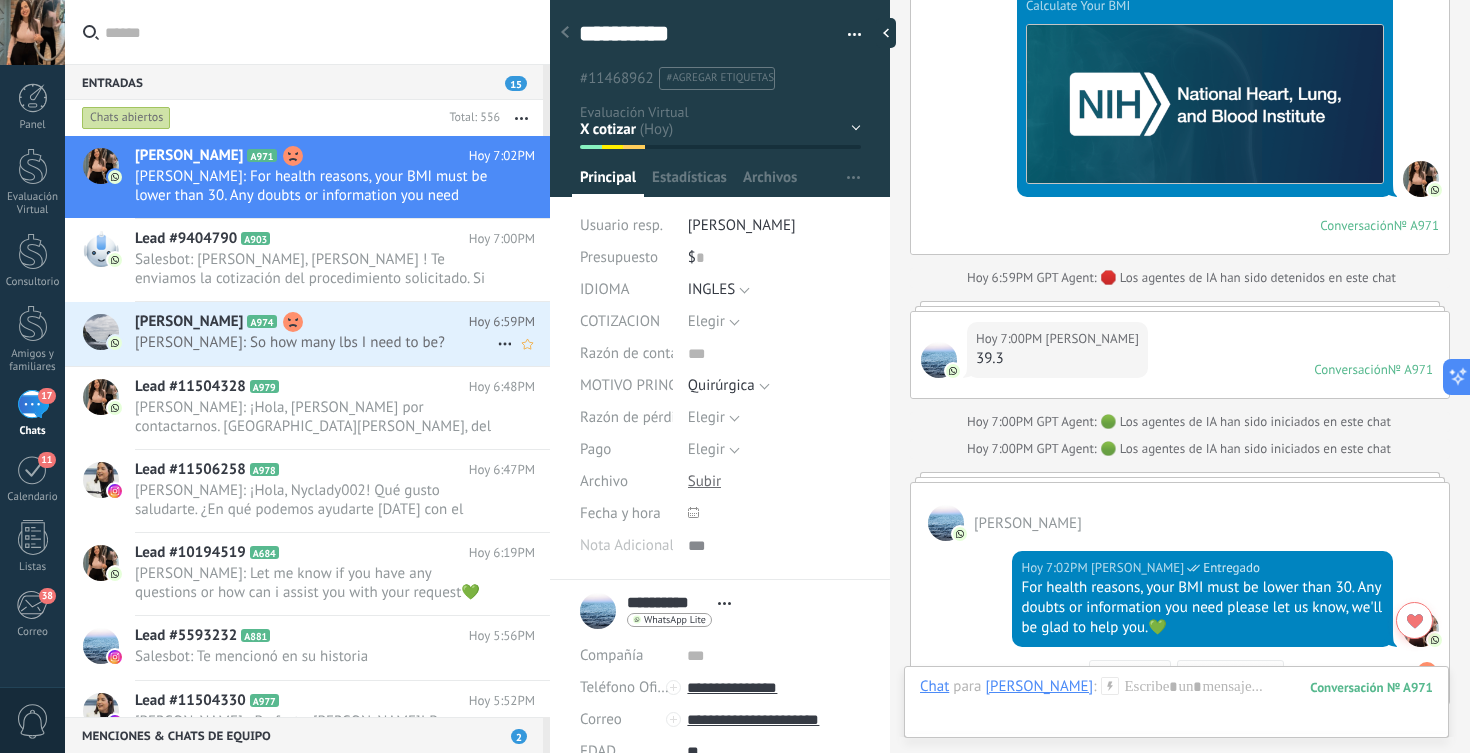 click on "Danielle Jenkins
A974" at bounding box center (302, 322) 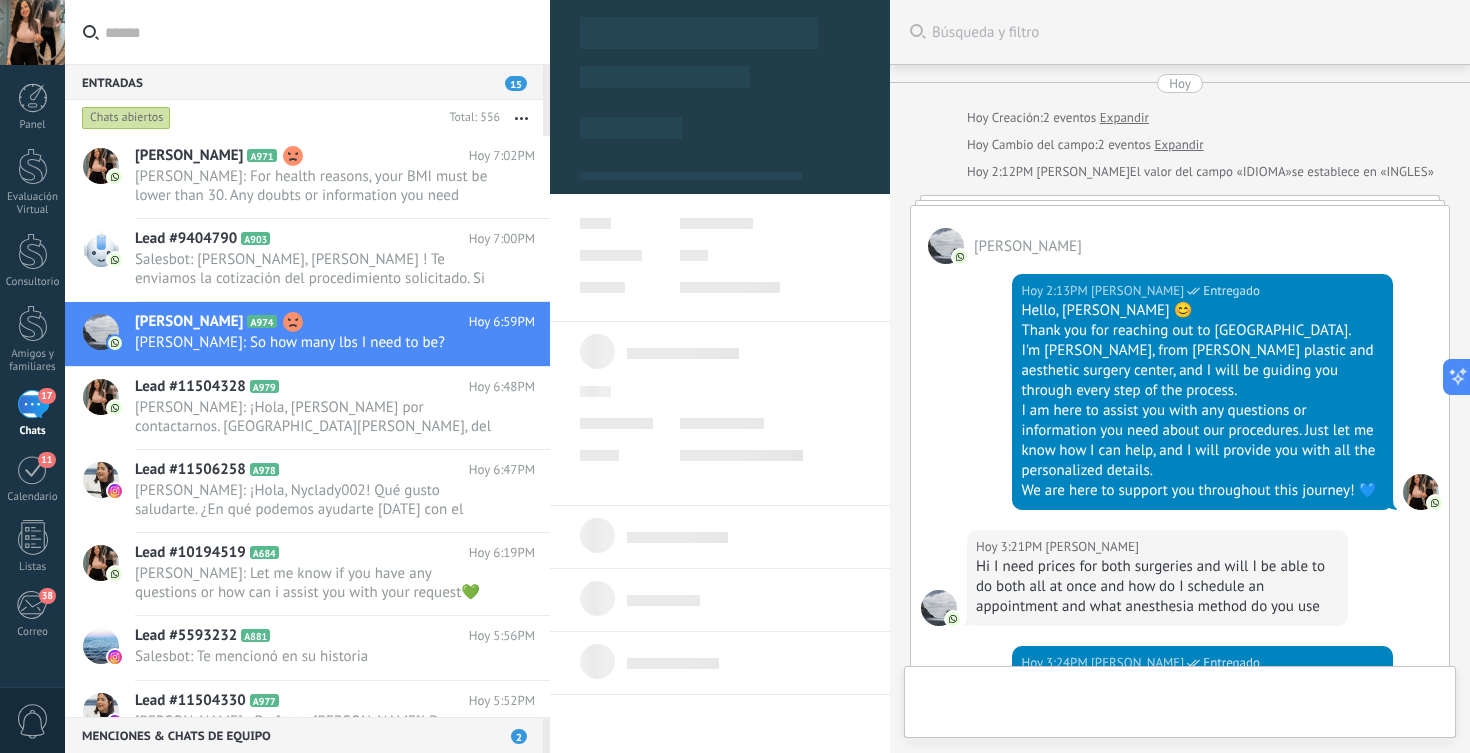 scroll, scrollTop: 5823, scrollLeft: 0, axis: vertical 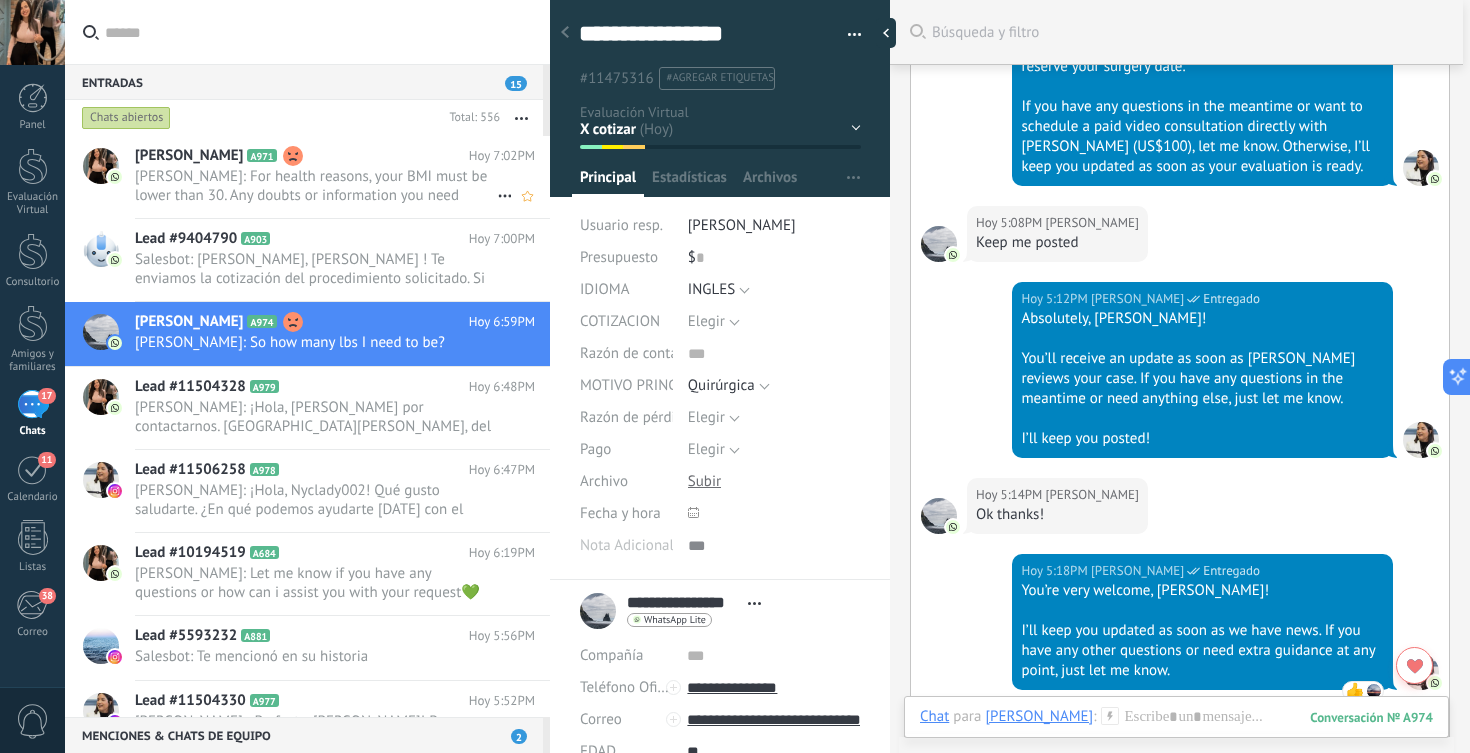 click on "Maria Elena: For health reasons, your BMI must be lower than 30. Any doubts or information you need please let us know, we'll be glad to help you.💚" at bounding box center [316, 186] 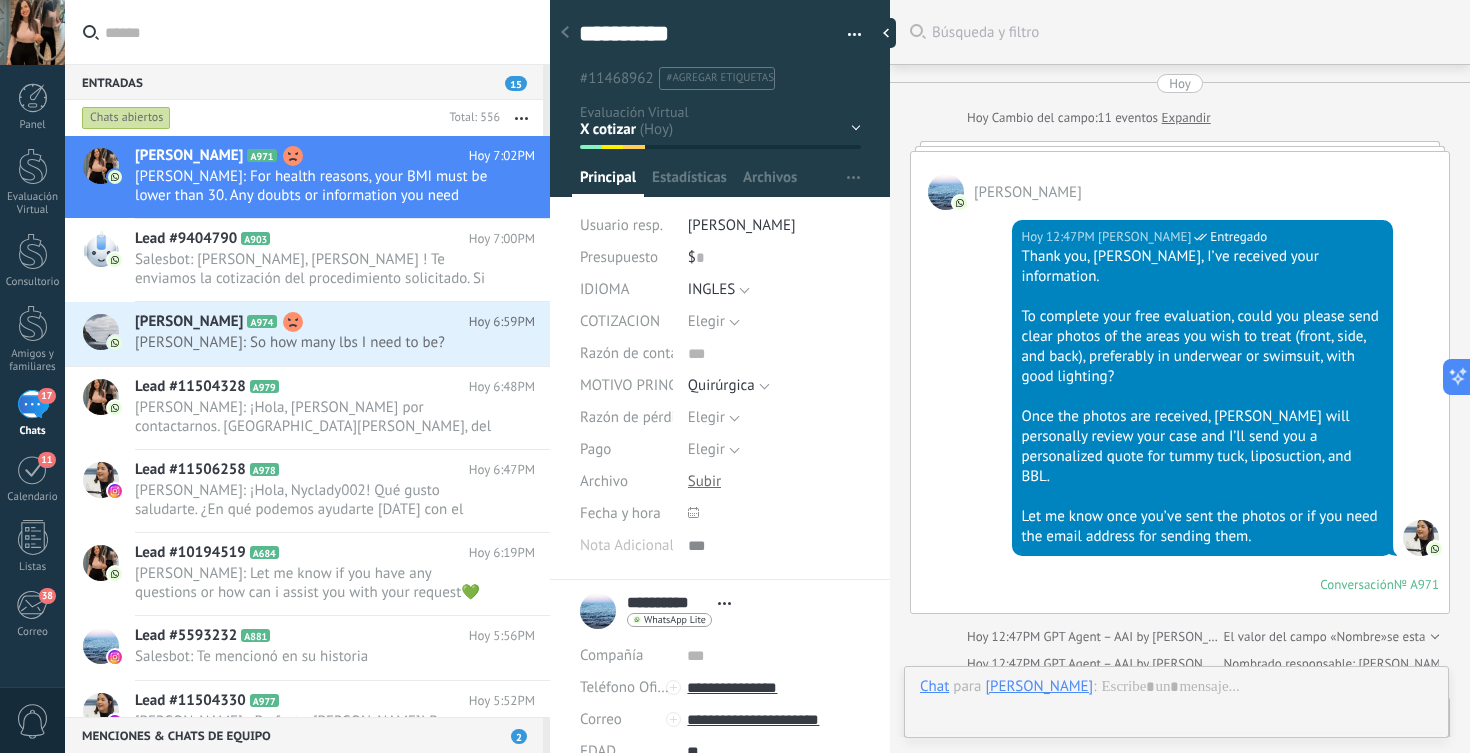 scroll, scrollTop: 30, scrollLeft: 0, axis: vertical 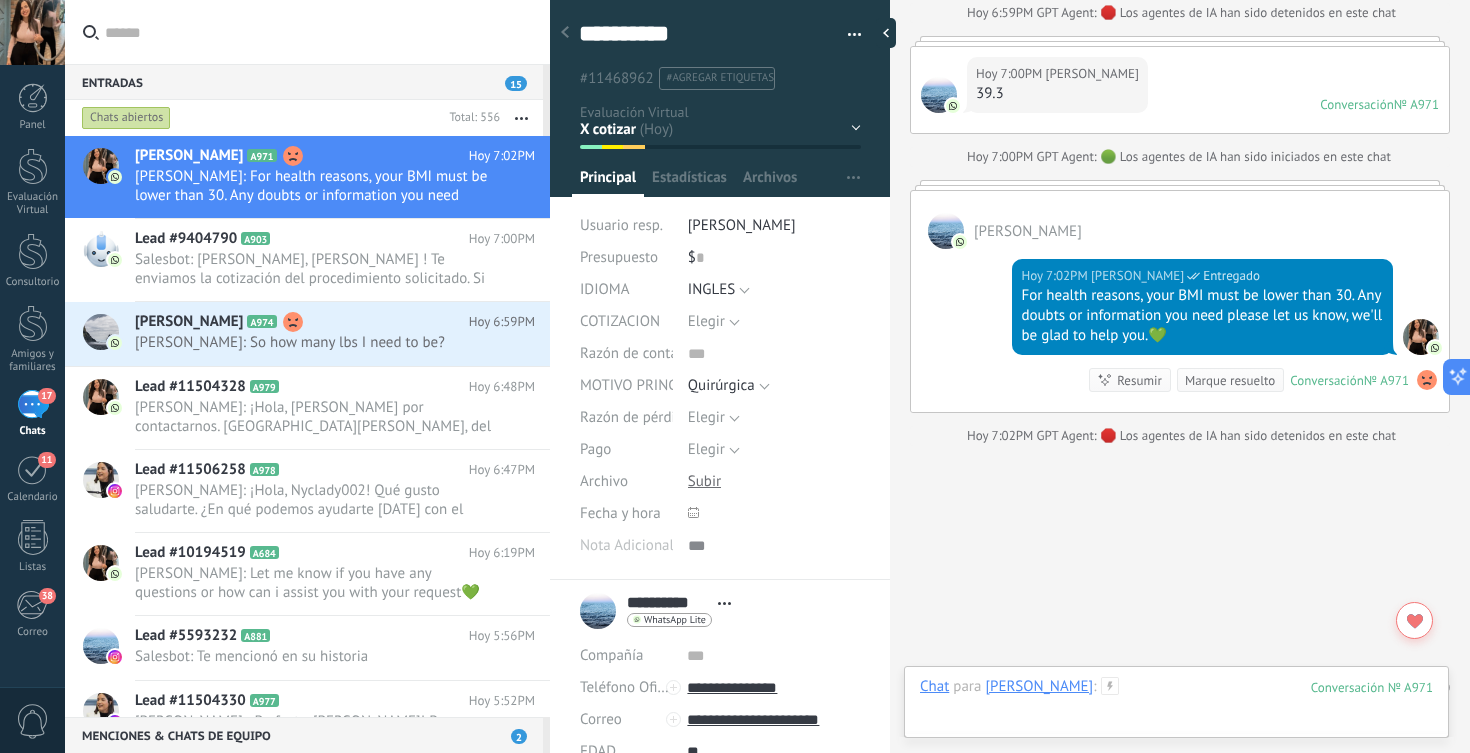 click at bounding box center (1176, 707) 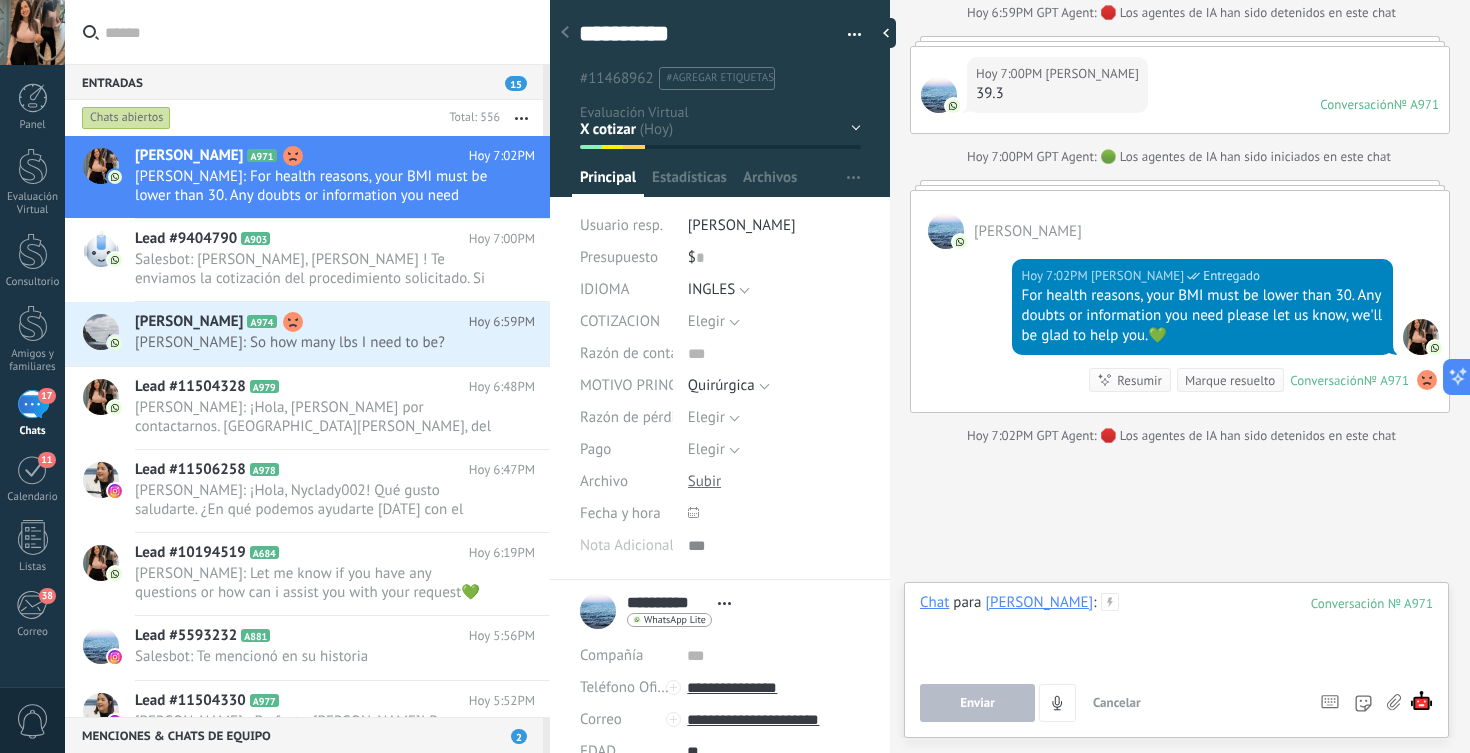 click at bounding box center [1176, 631] 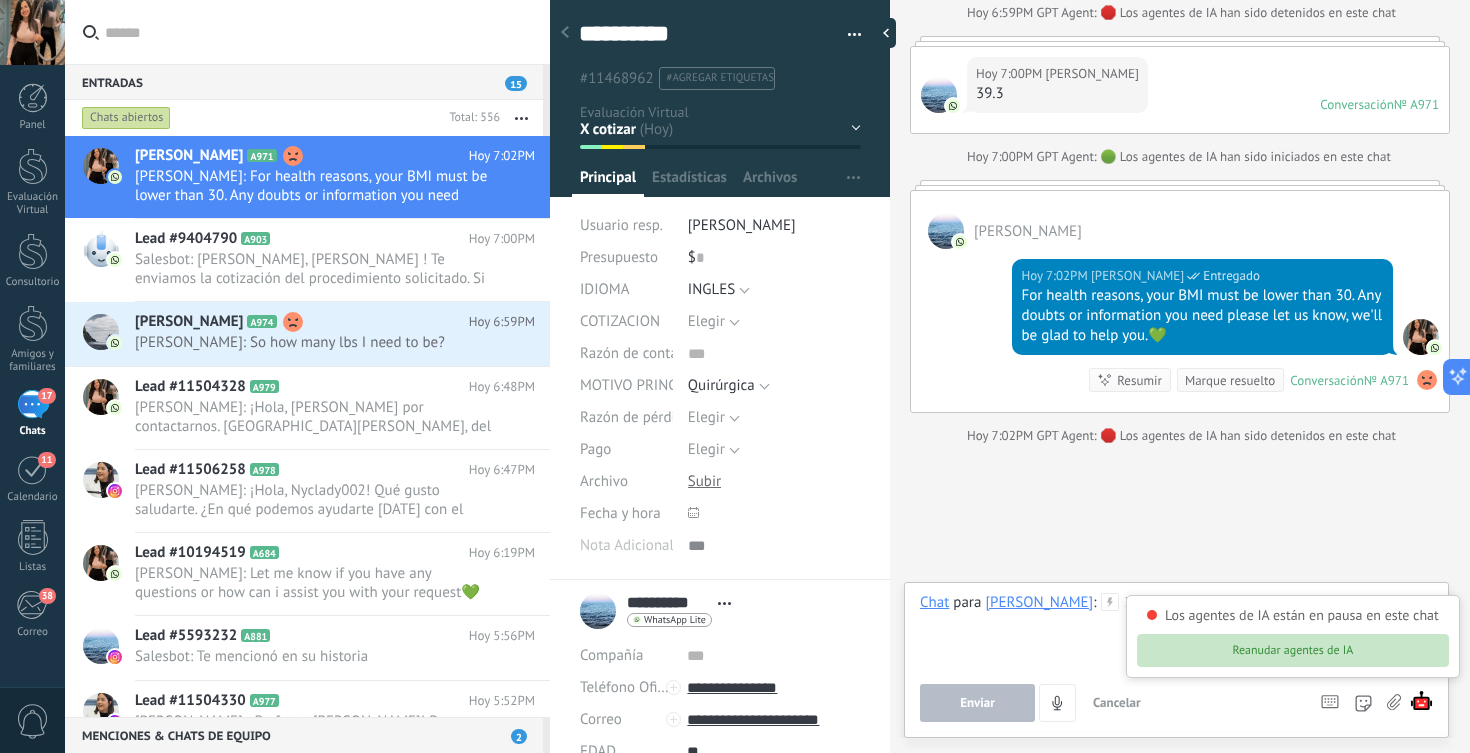 click on "Reanudar agentes de IA" at bounding box center [1293, 650] 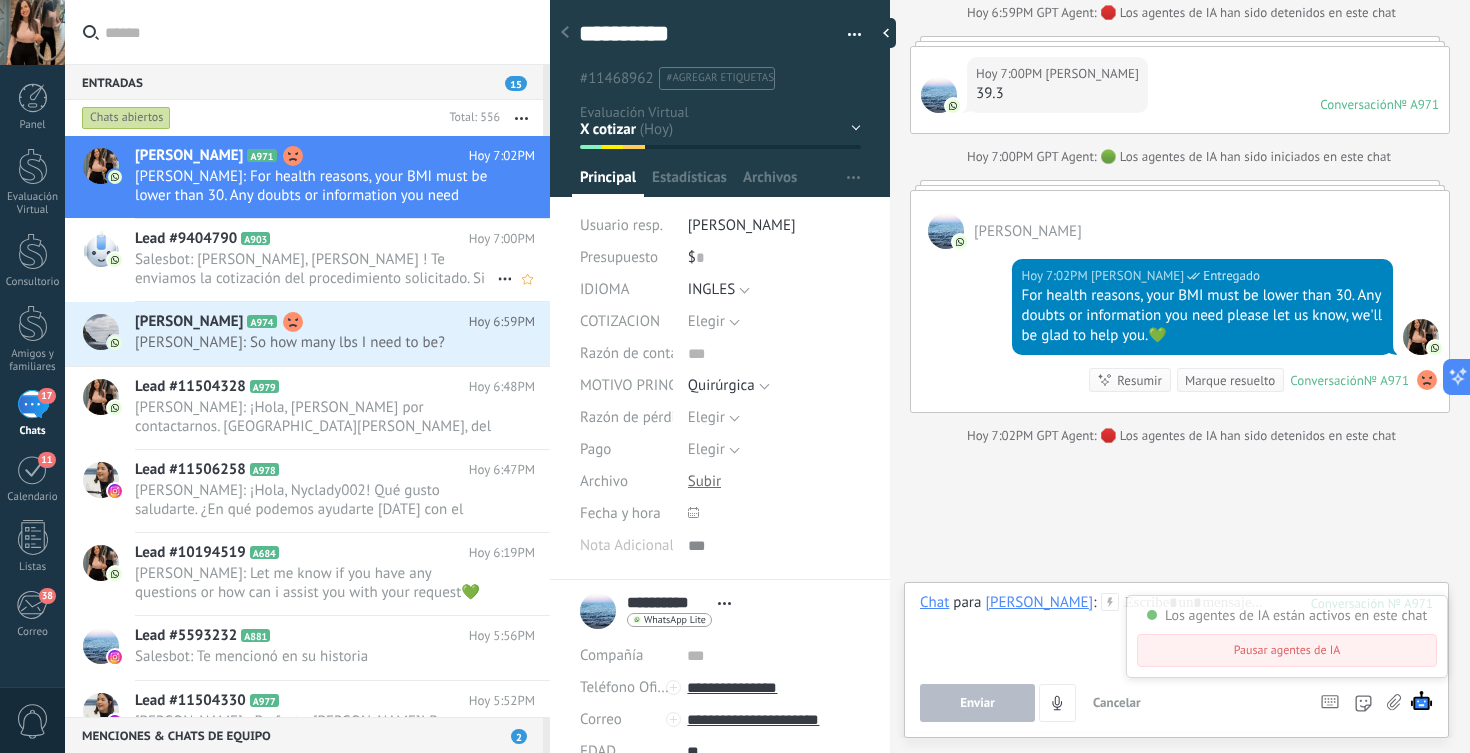 click on "Salesbot: [PERSON_NAME], [PERSON_NAME] !
Te enviamos la cotización del procedimiento solicitado.
Si tienes alguna pregunta sobre lo que incluye, el proceso o deseas agendar tu fecha con el [PERSON_NAME], con gusto te ayudo 💙Gracias por considerarnos para acompañarte en este paso tan importante." at bounding box center (316, 269) 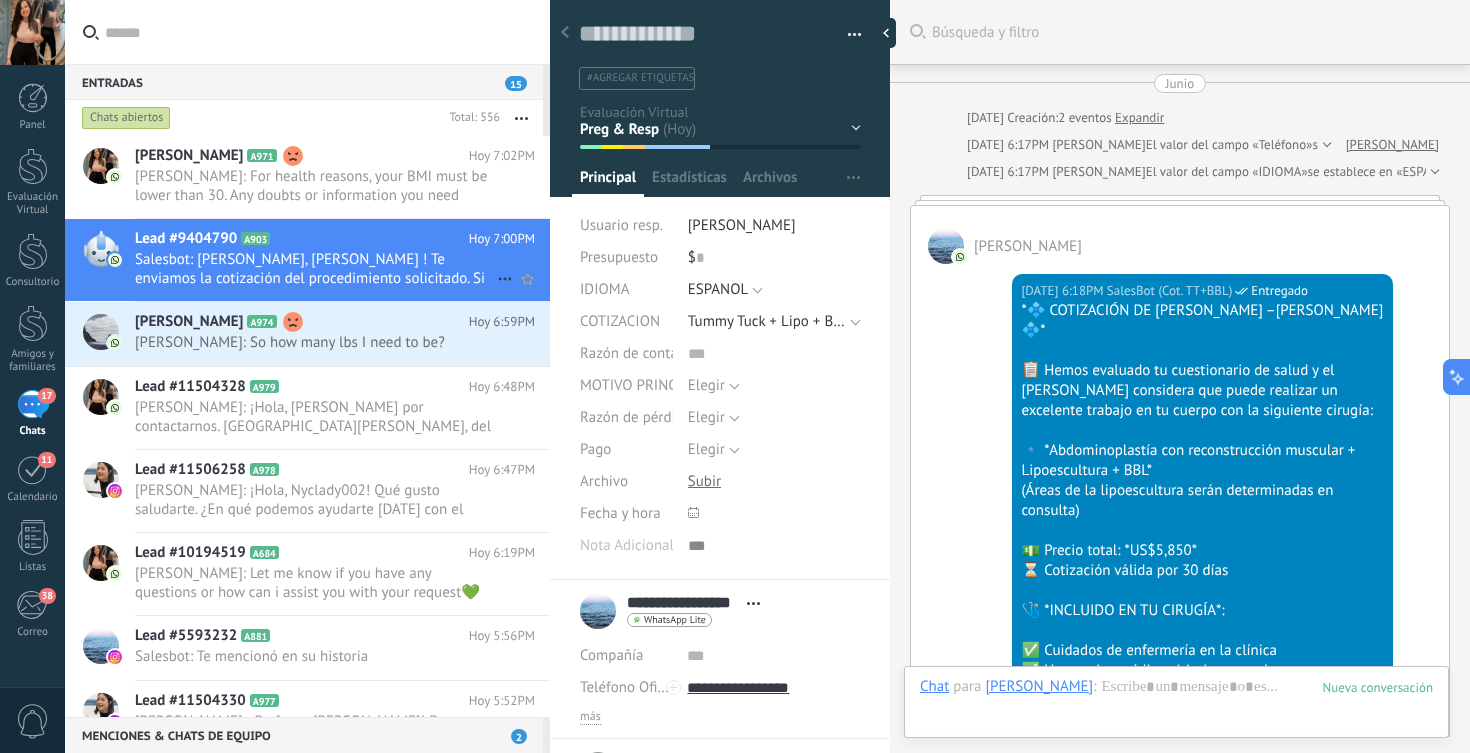 scroll, scrollTop: 30, scrollLeft: 0, axis: vertical 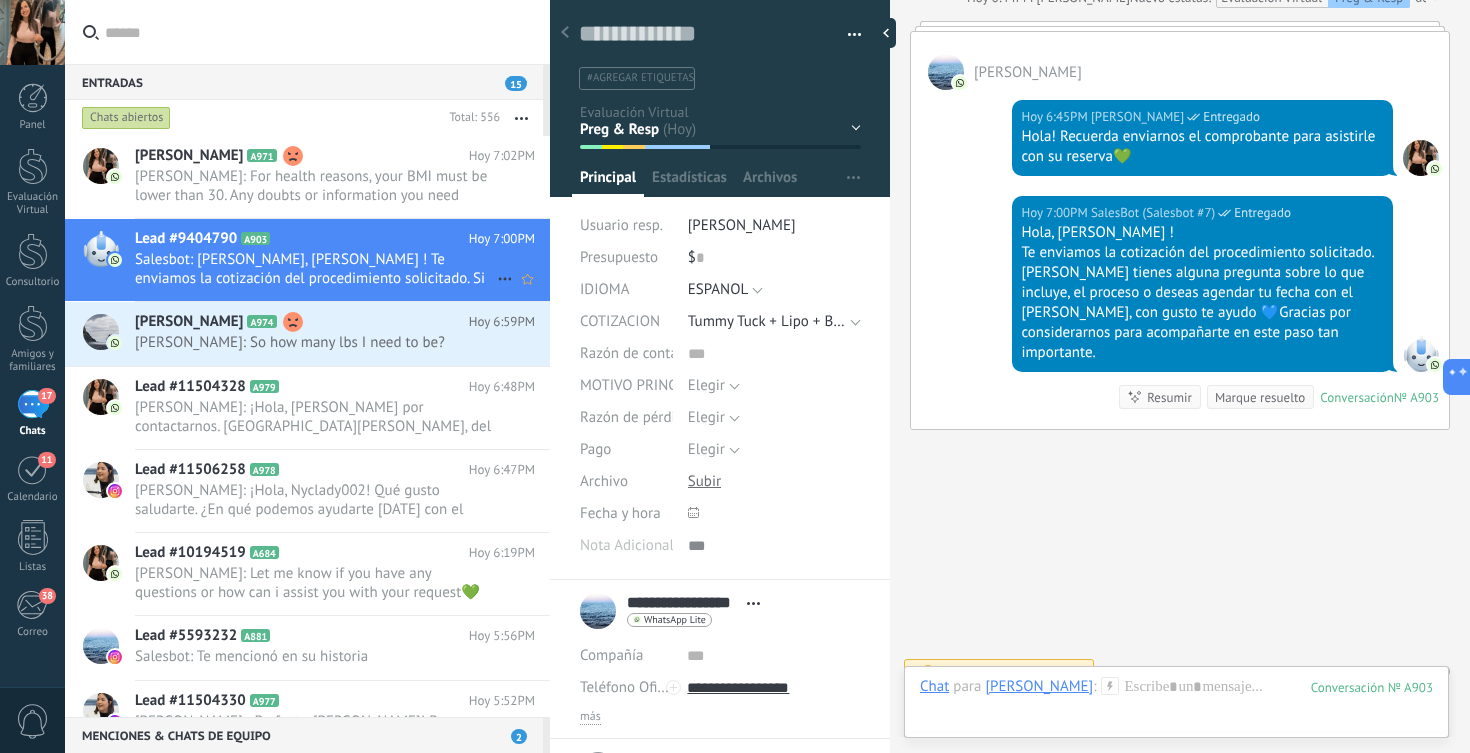 click on "Lead #9404790
A903
Hoy 7:00PM
Salesbot: [PERSON_NAME] !
Te enviamos la cotización del procedimiento solicitado.
Si tienes alguna pregunta sobre lo que incluye, el proceso o deseas agendar tu fecha con el [PERSON_NAME], con gusto te ayudo 💙Gracias por considerarnos para acompañarte en este paso tan importante." at bounding box center [342, 260] 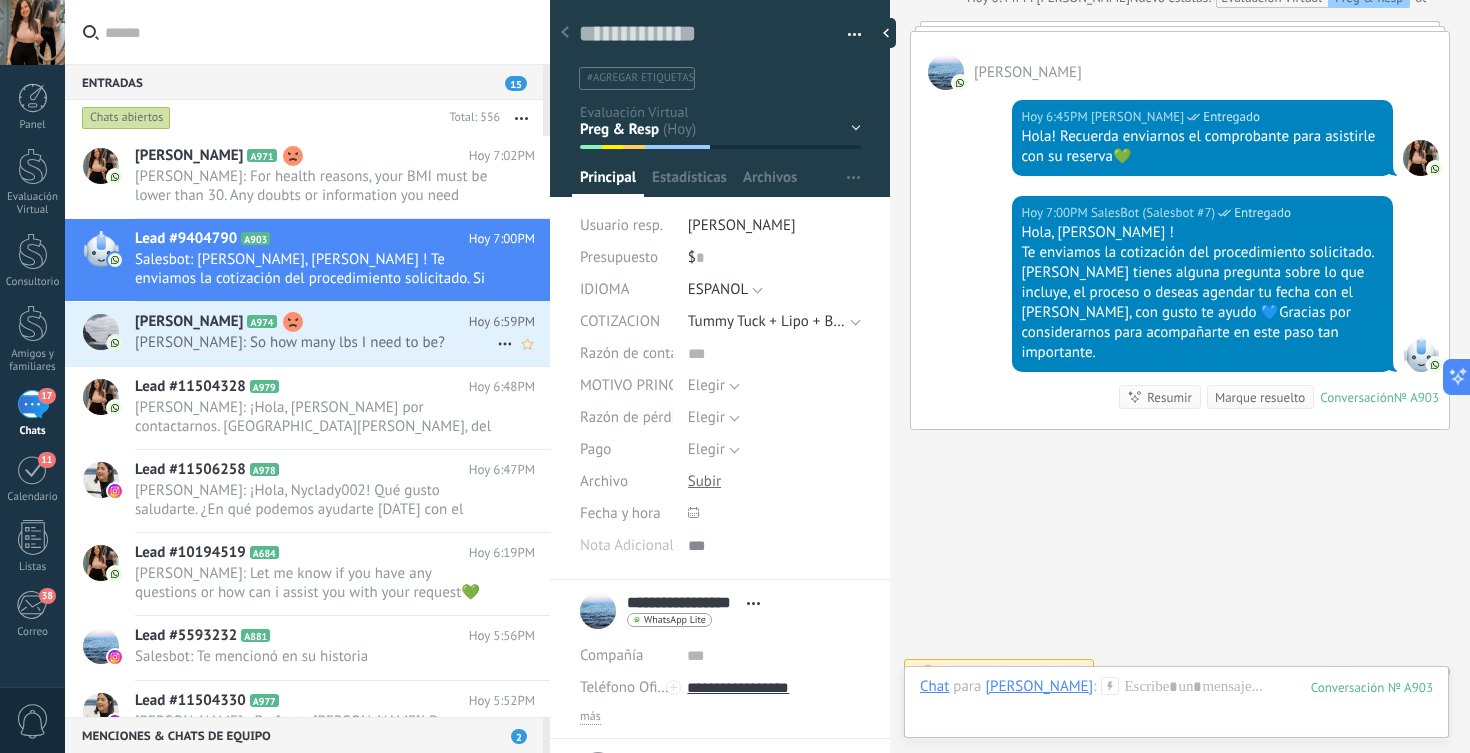 click on "Danielle Jenkins: So how many lbs I need to be?" at bounding box center (316, 342) 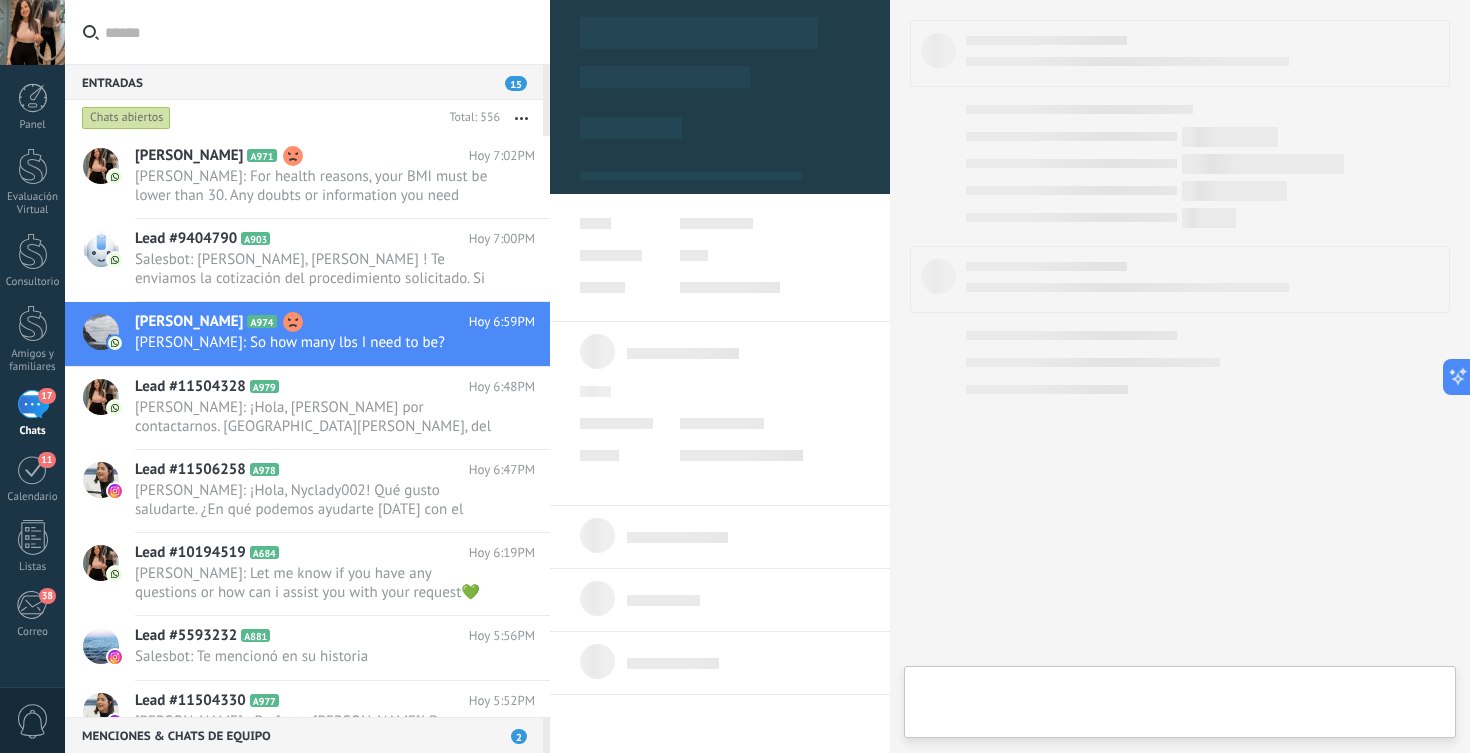 scroll, scrollTop: 30, scrollLeft: 0, axis: vertical 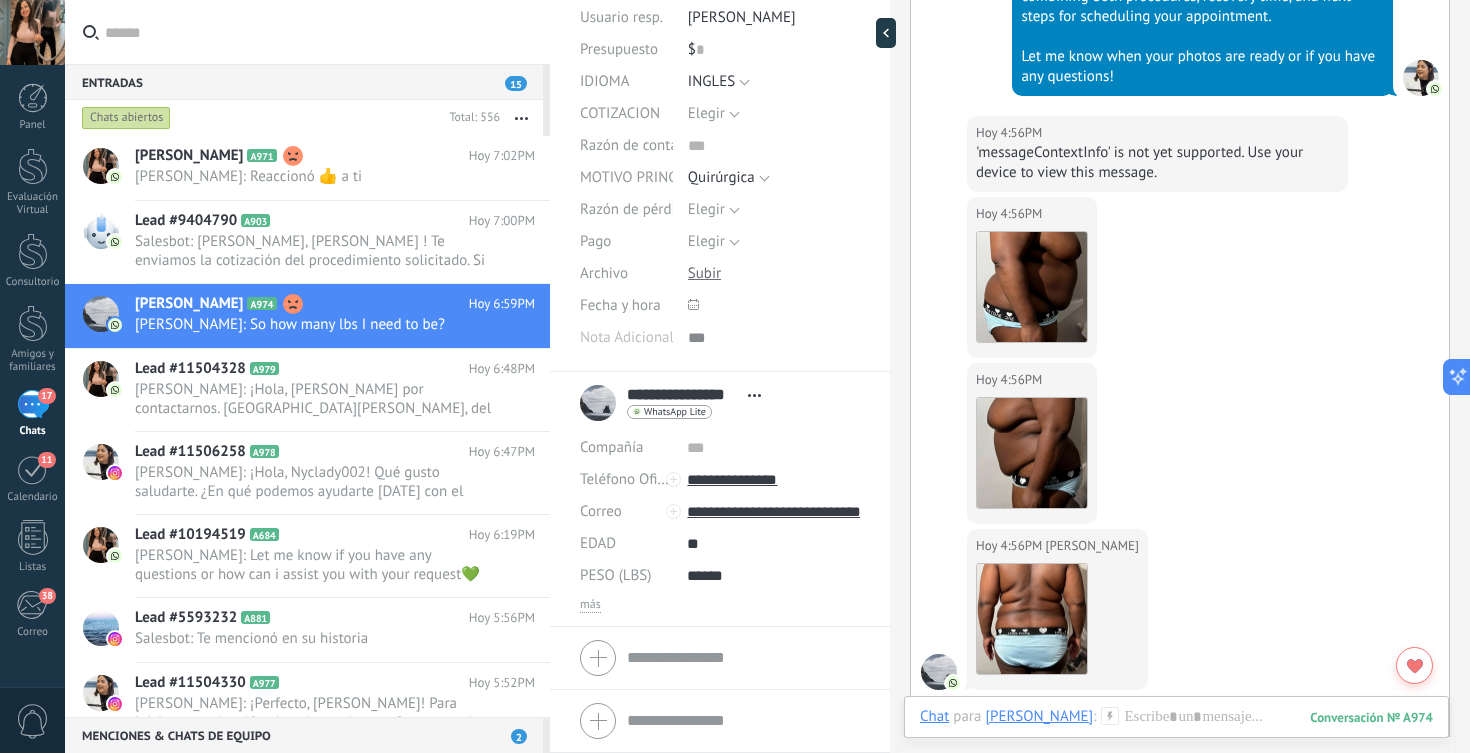 click on "más" at bounding box center (720, 605) 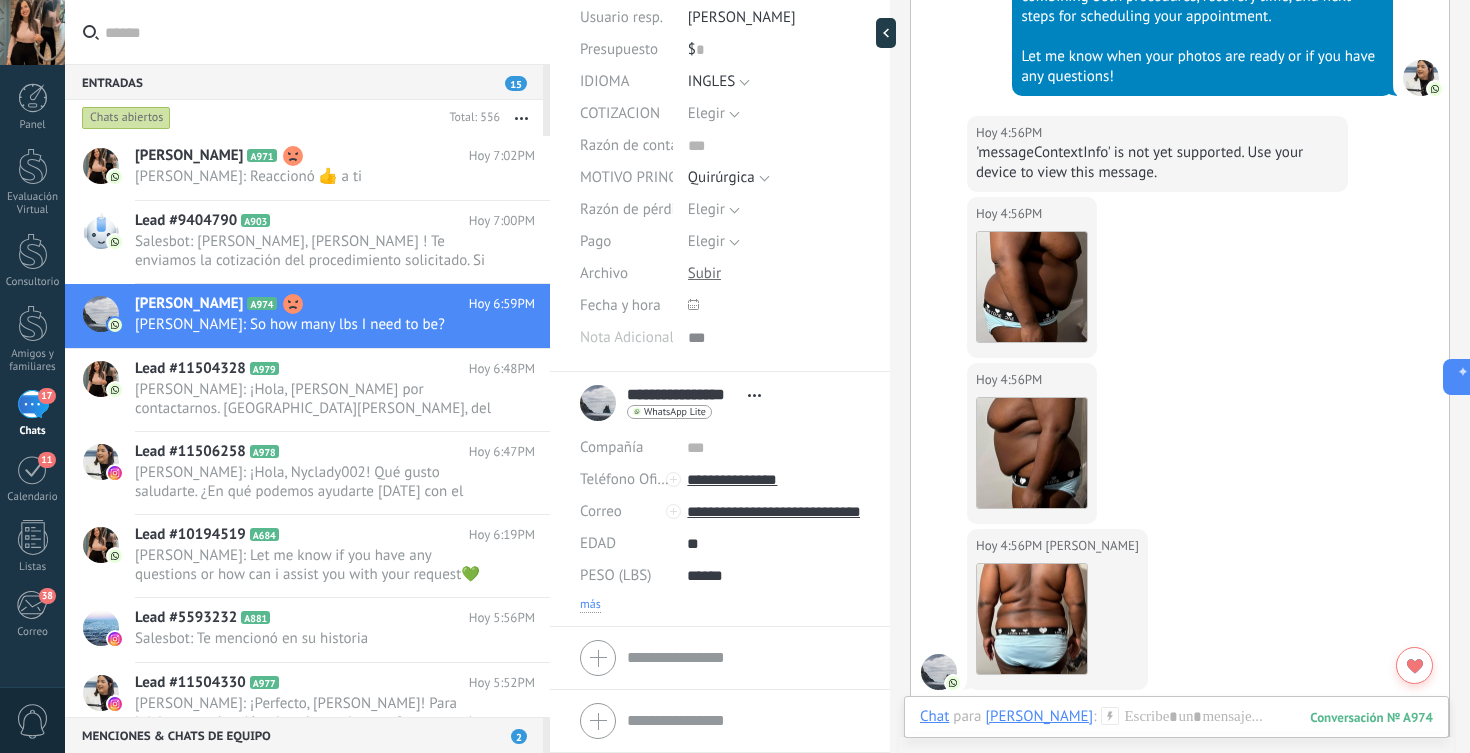 click on "más" at bounding box center (590, 605) 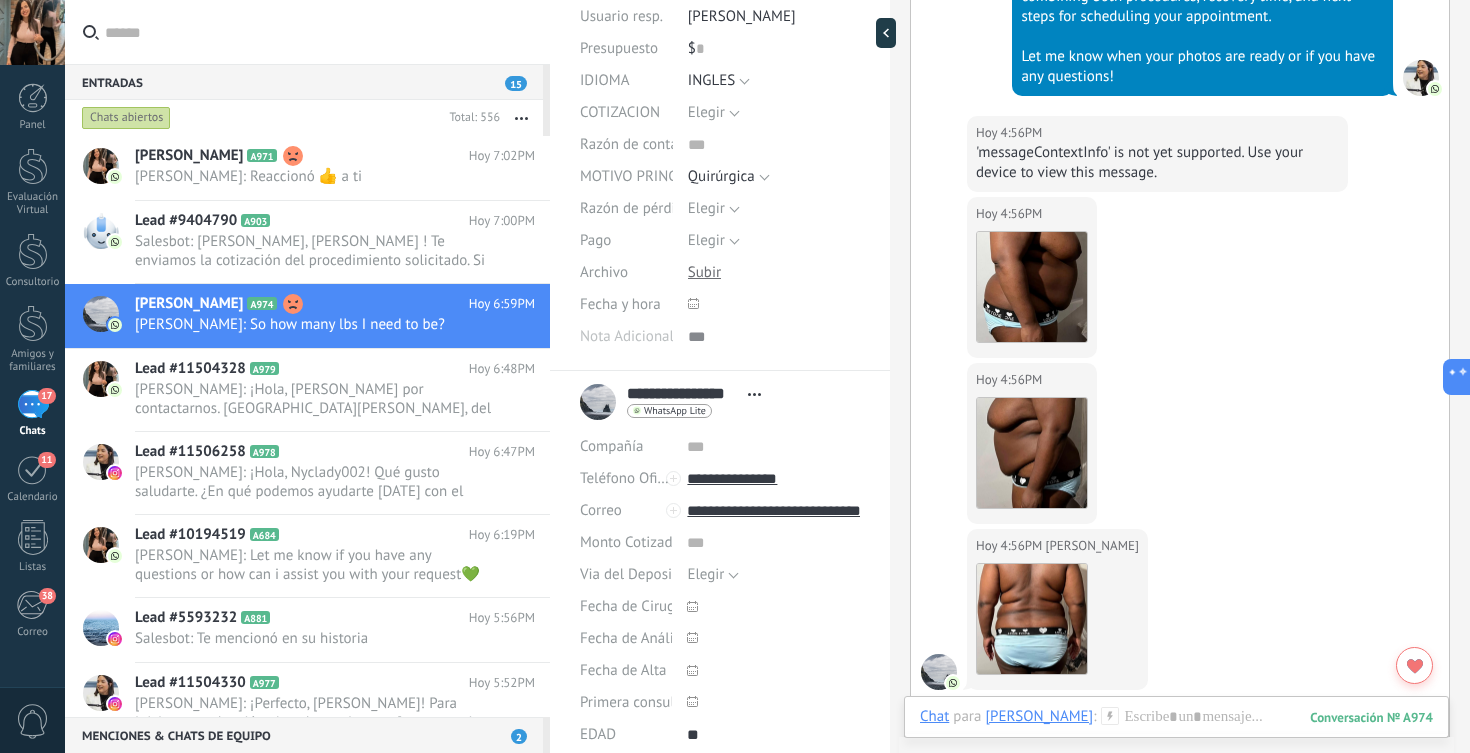 scroll, scrollTop: 20, scrollLeft: 0, axis: vertical 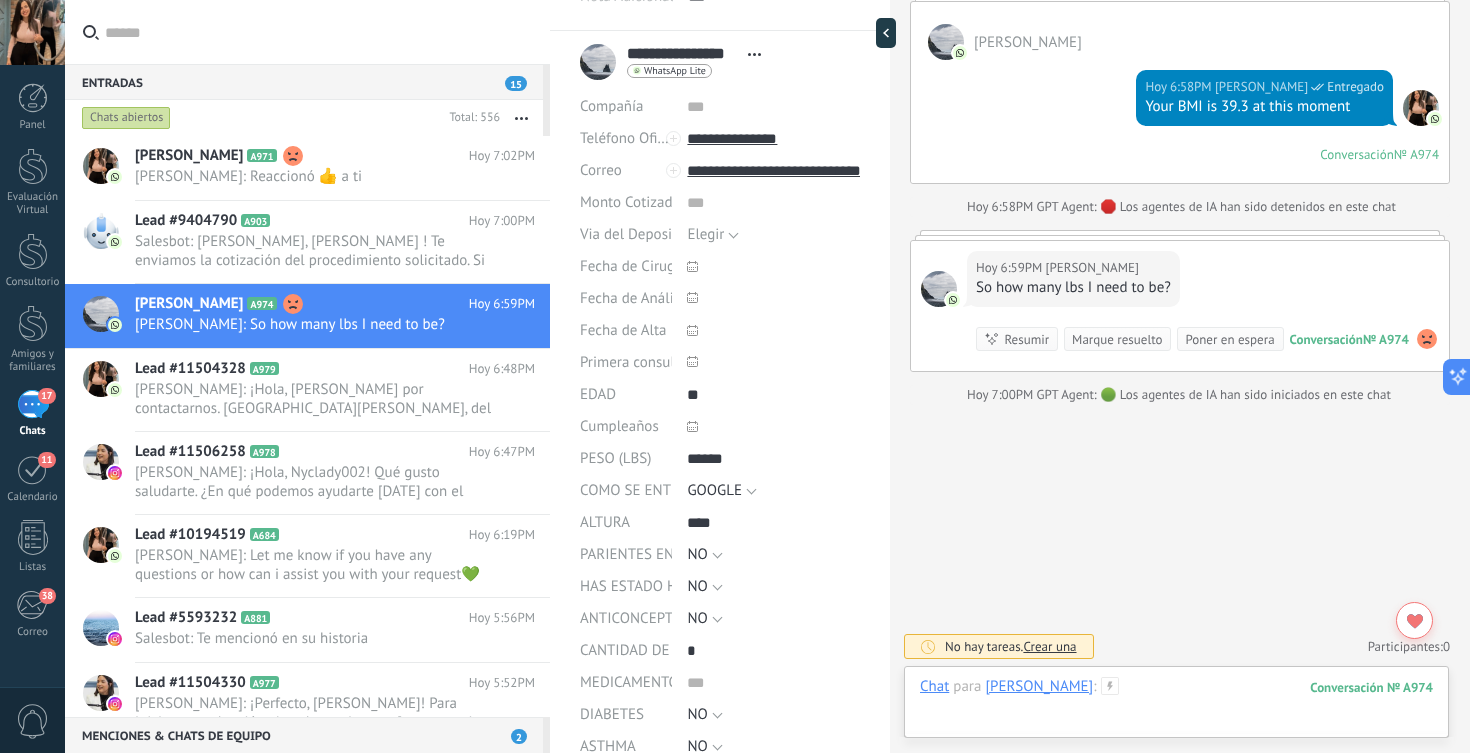 click at bounding box center [1176, 707] 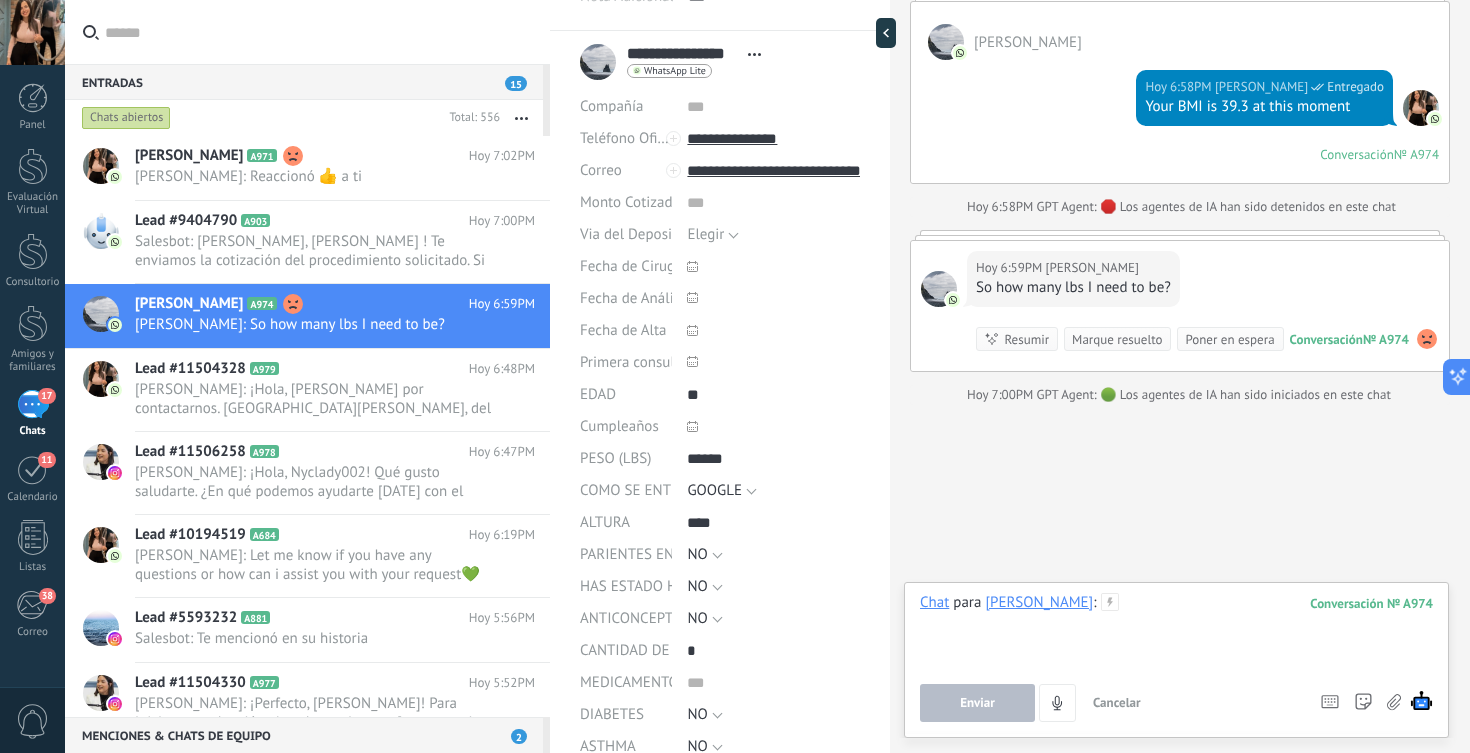 type 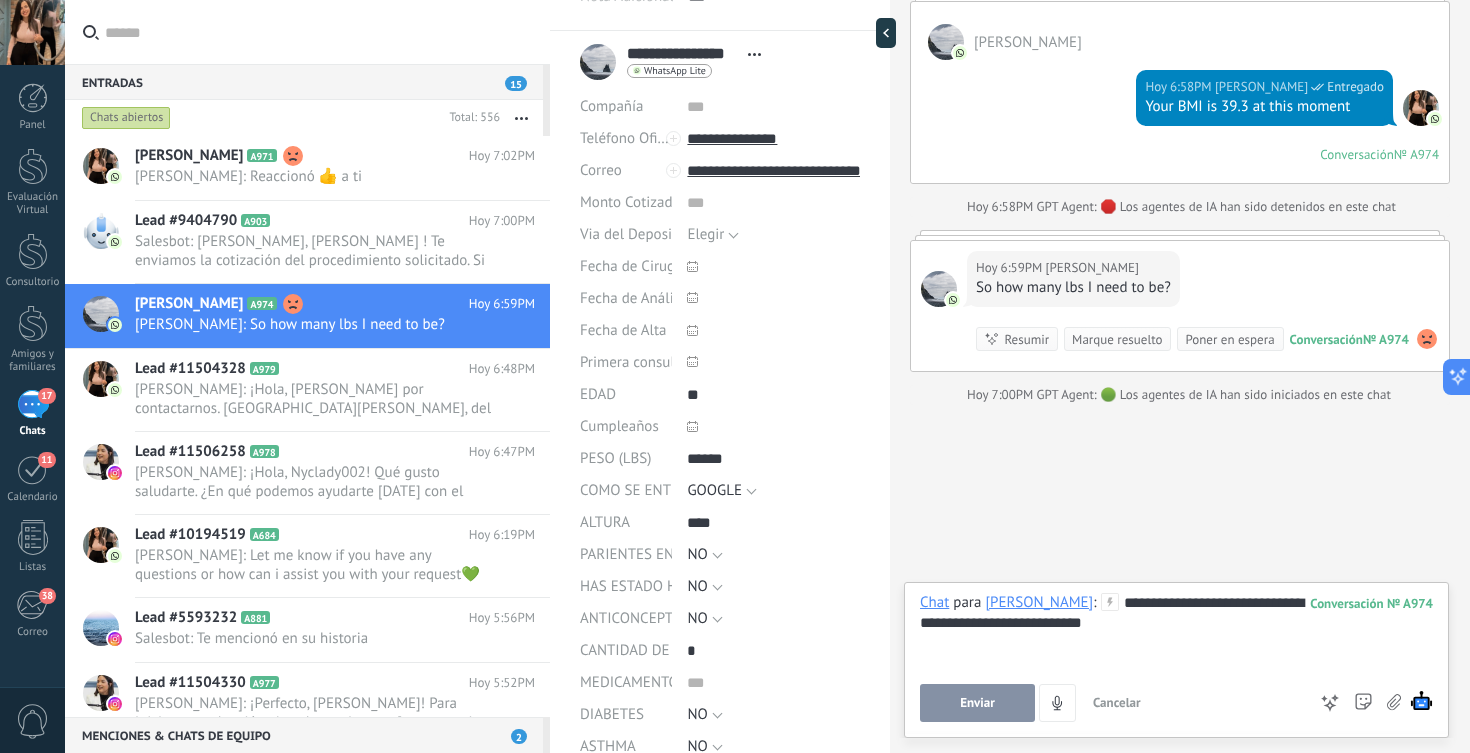 click on "Enviar" at bounding box center (977, 703) 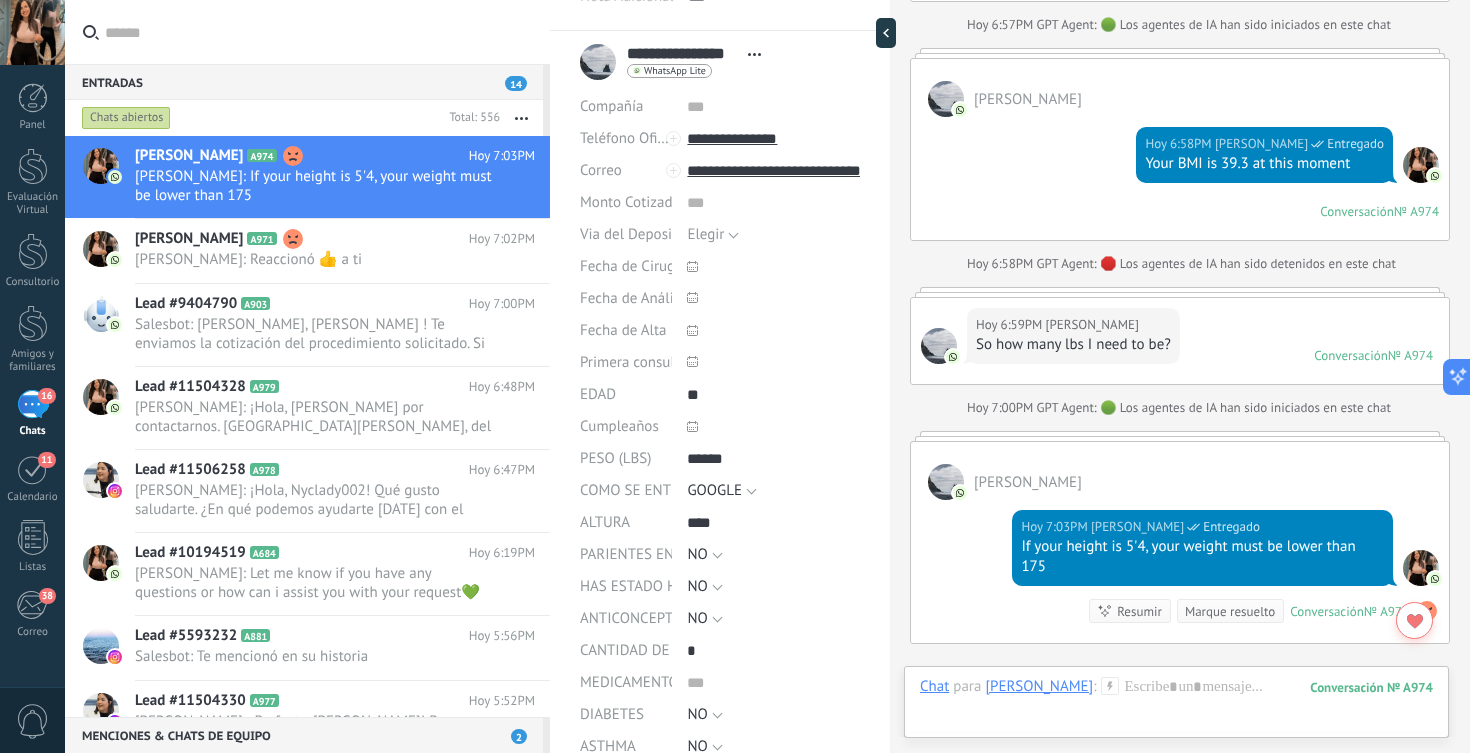 scroll, scrollTop: 5800, scrollLeft: 0, axis: vertical 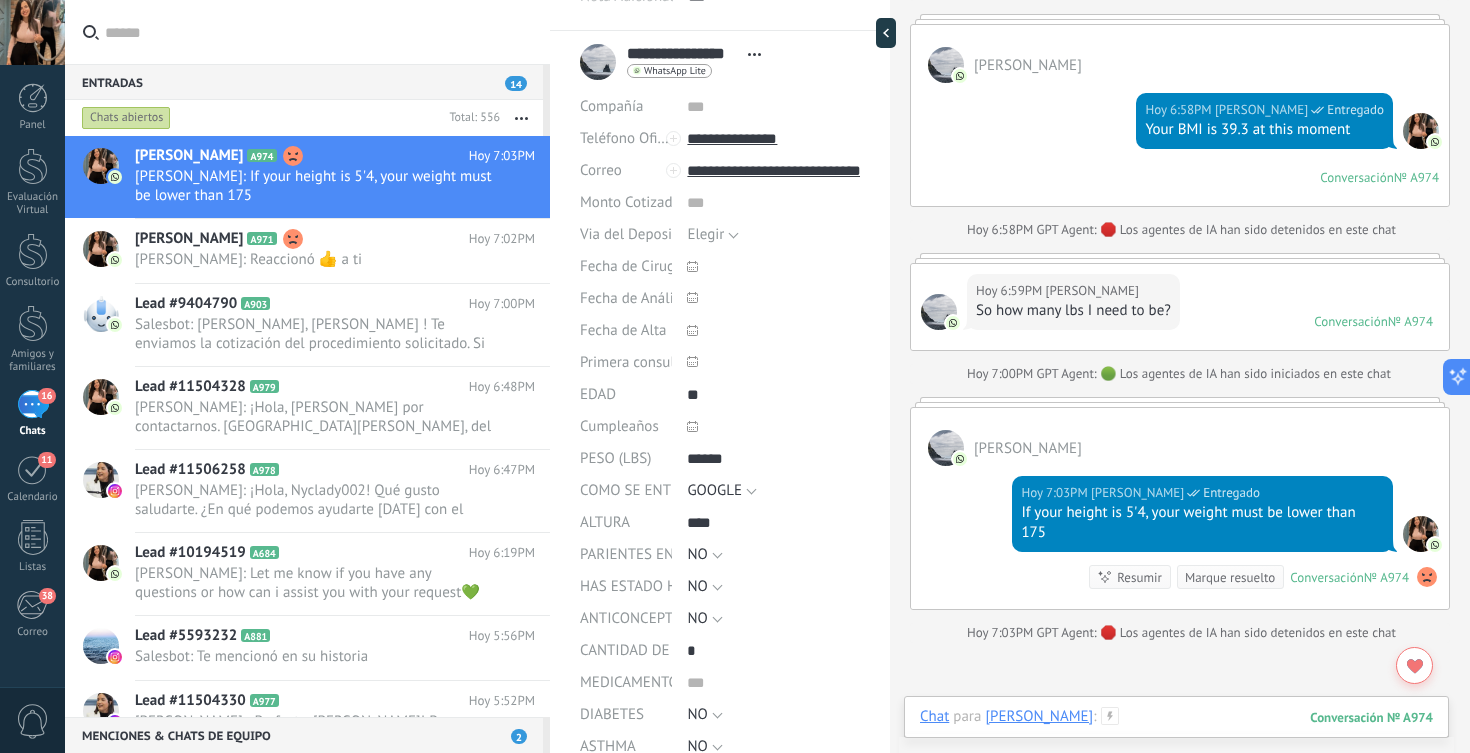 click at bounding box center (1176, 737) 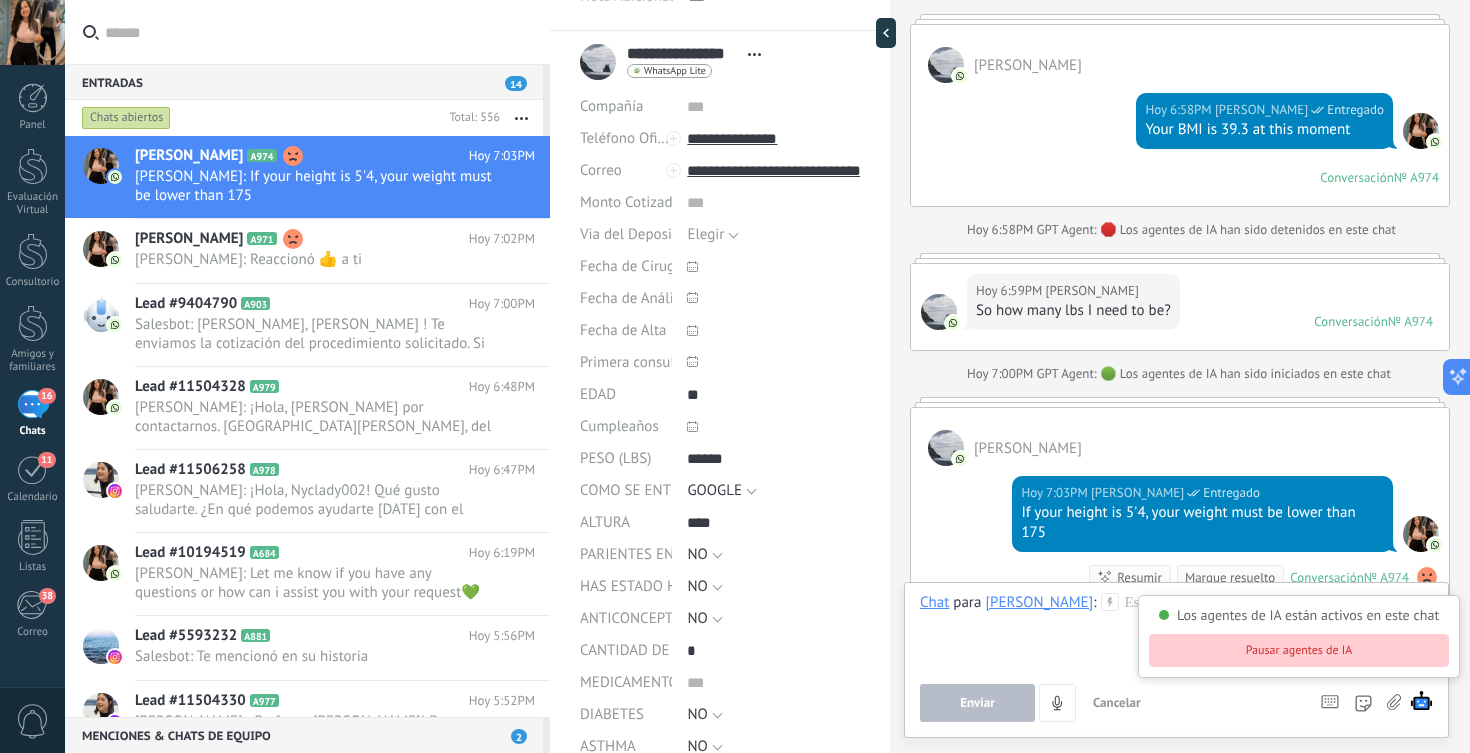 click on "Pausar agentes de IA" at bounding box center (1299, 650) 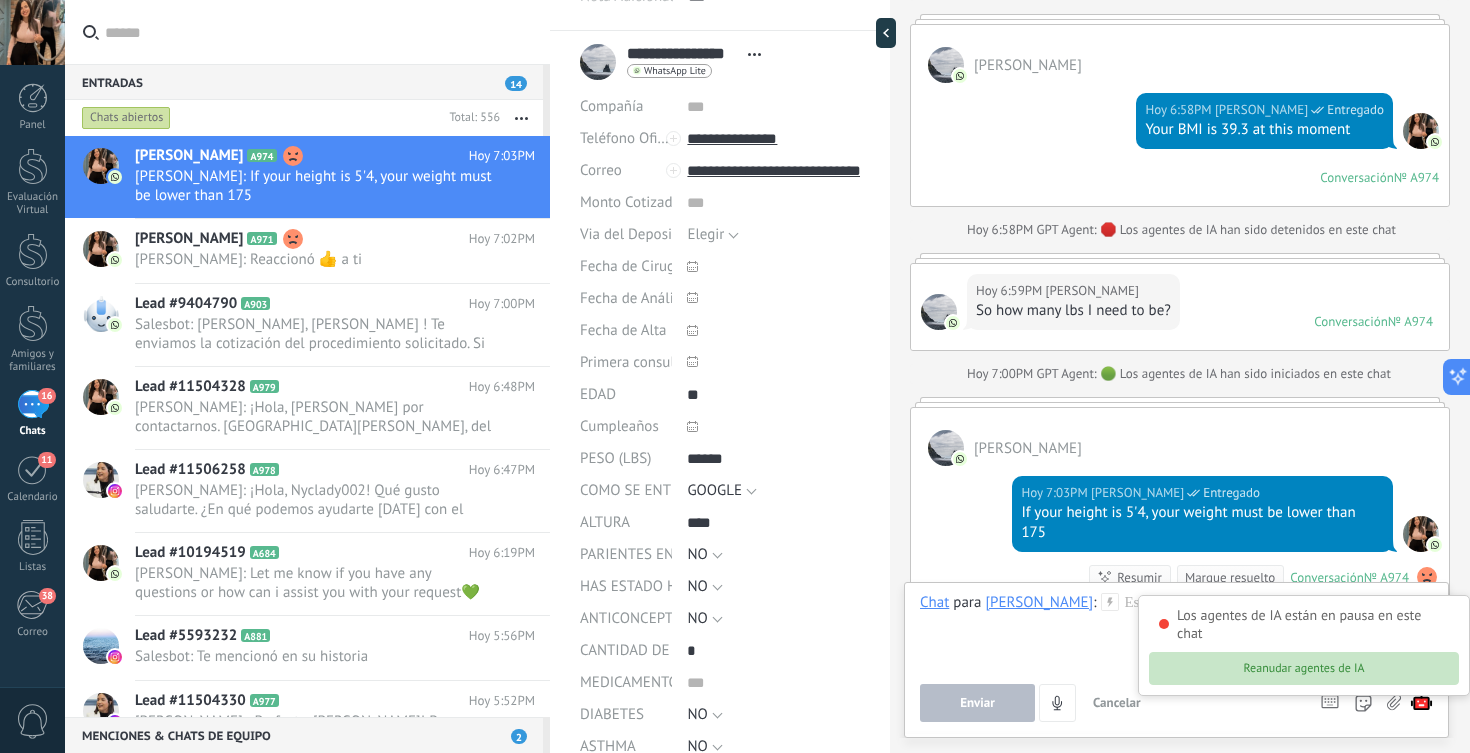 click on "Reanudar agentes de IA" at bounding box center (1304, 668) 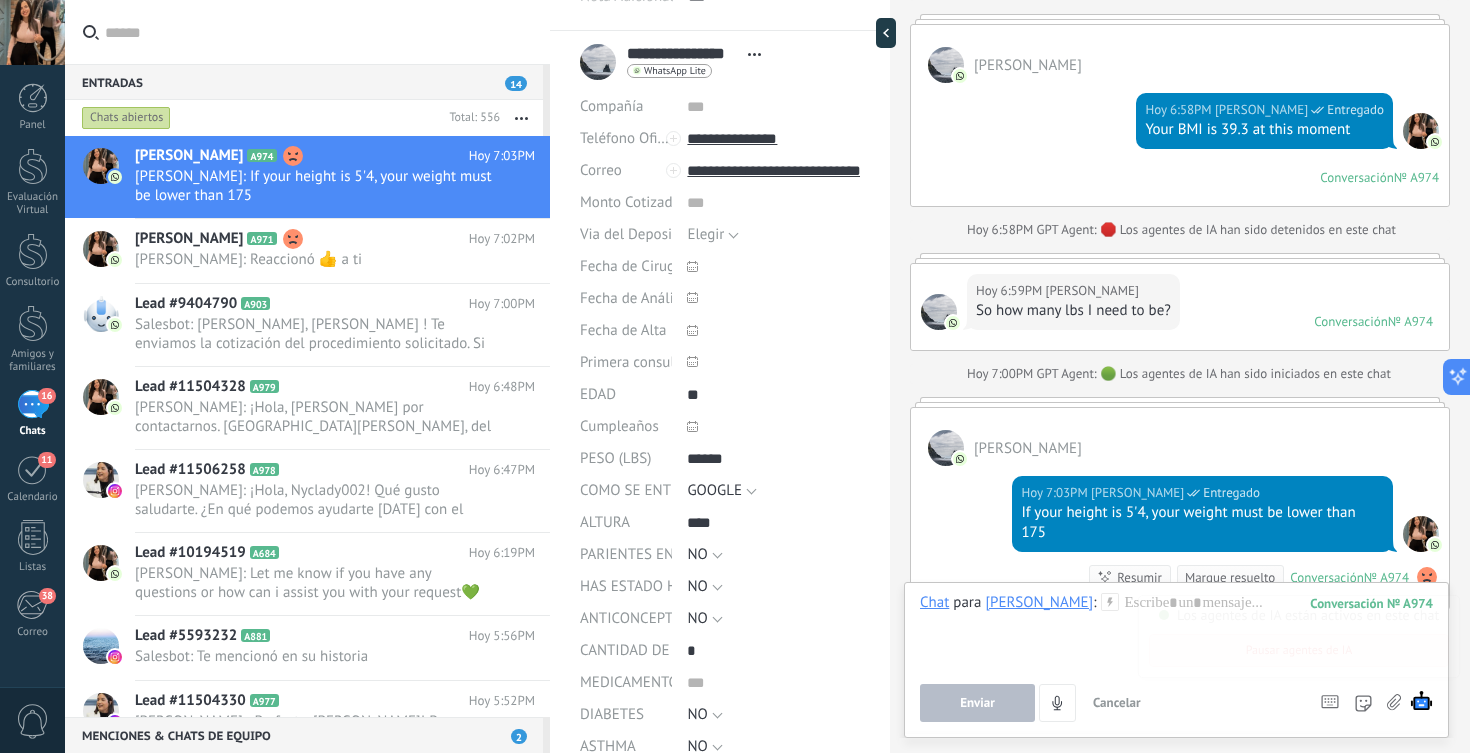 scroll, scrollTop: 6038, scrollLeft: 0, axis: vertical 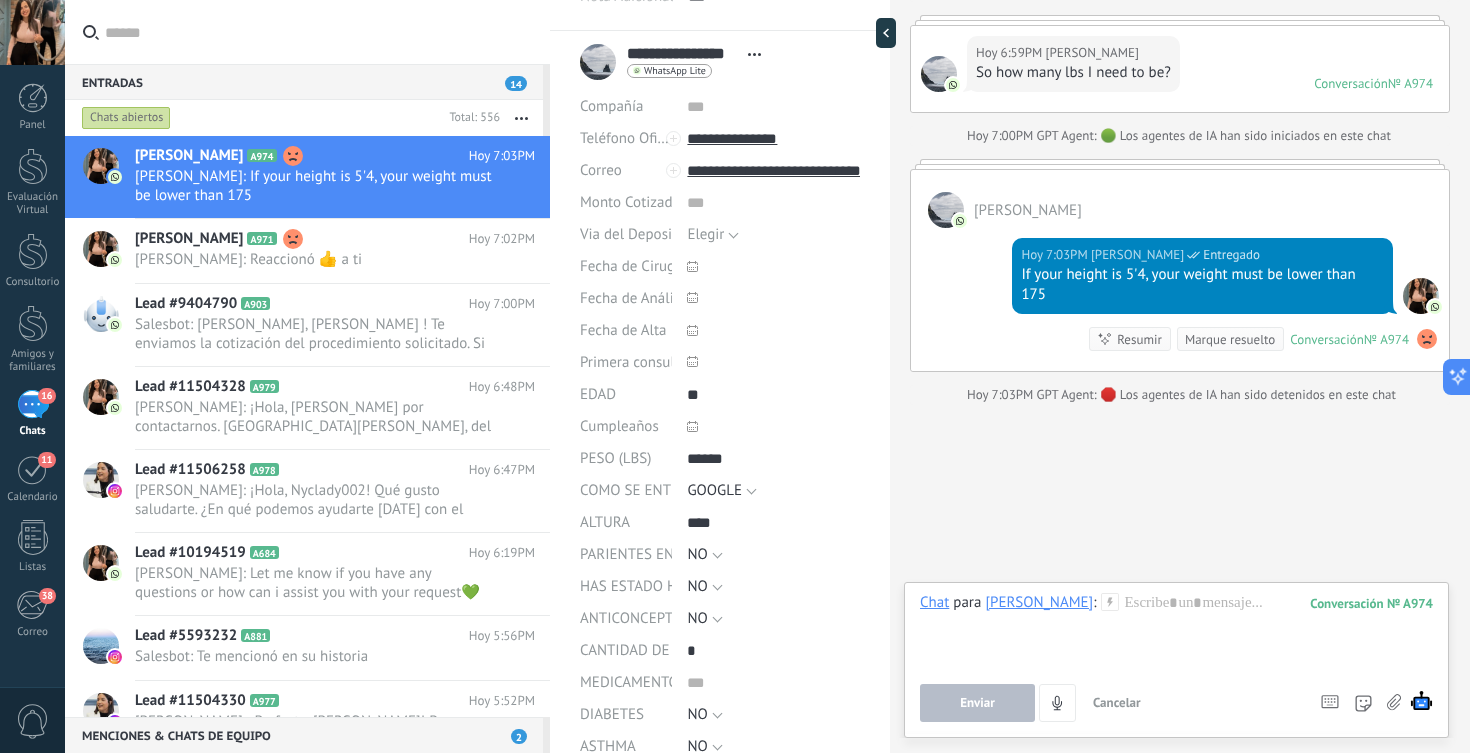 click on "Buscar Búsqueda y filtro Carga más Hoy Hoy Creación:  2  eventos   Expandir Hoy Cambio del campo:  2  eventos   Expandir Hoy 2:12PM Maria Elena  El valor del campo «IDIOMA»  se establece en «INGLES» Danielle Jenkins  Hoy 2:13PM Maria Elena  Entregado Hello, Danielle Jenkins 😊 Thank you for reaching out to us. I'm María, from Dr. Jairo Ulerio's plastic and aesthetic surgery center, and I will be guiding you through every step of the process. I am here to assist you with any questions or information you need about our procedures. Just let me know how I can help, and I will provide you with all the personalized details. We are here to support you throughout this journey! 💙 Hoy 3:21PM Danielle Jenkins  Hi I need prices for both surgeries and will I be able to do both all at once and how do I schedule an appointment and what anesthesia method do you use Hoy 3:24PM Laura Rodriguez  Entregado Hello Danielle! Thank you for reaching out.         Hoy 3:26PM Danielle Jenkins  Hoy 3:30PM   0" at bounding box center (1180, -2642) 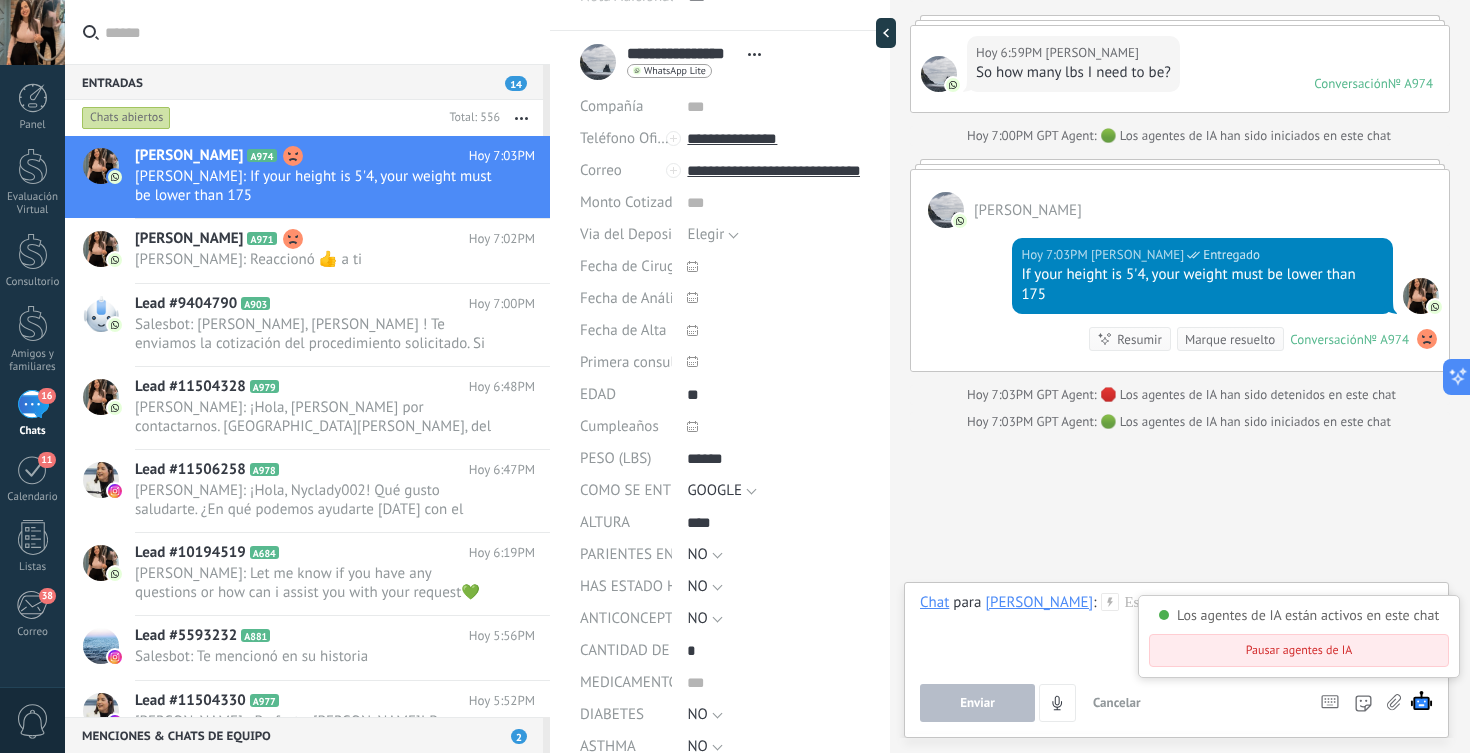 click on "Buscar Búsqueda y filtro Carga más Hoy Hoy Creación:  2  eventos   Expandir Hoy Cambio del campo:  2  eventos   Expandir Hoy 2:12PM Maria Elena  El valor del campo «IDIOMA»  se establece en «INGLES» Danielle Jenkins  Hoy 2:13PM Maria Elena  Entregado Hello, Danielle Jenkins 😊 Thank you for reaching out to us. I'm María, from Dr. Jairo Ulerio's plastic and aesthetic surgery center, and I will be guiding you through every step of the process. I am here to assist you with any questions or information you need about our procedures. Just let me know how I can help, and I will provide you with all the personalized details. We are here to support you throughout this journey! 💙 Hoy 3:21PM Danielle Jenkins  Hi I need prices for both surgeries and will I be able to do both all at once and how do I schedule an appointment and what anesthesia method do you use Hoy 3:24PM Laura Rodriguez  Entregado Hello Danielle! Thank you for reaching out.         Hoy 3:26PM Danielle Jenkins  Hoy 3:30PM   0" at bounding box center [1180, -2629] 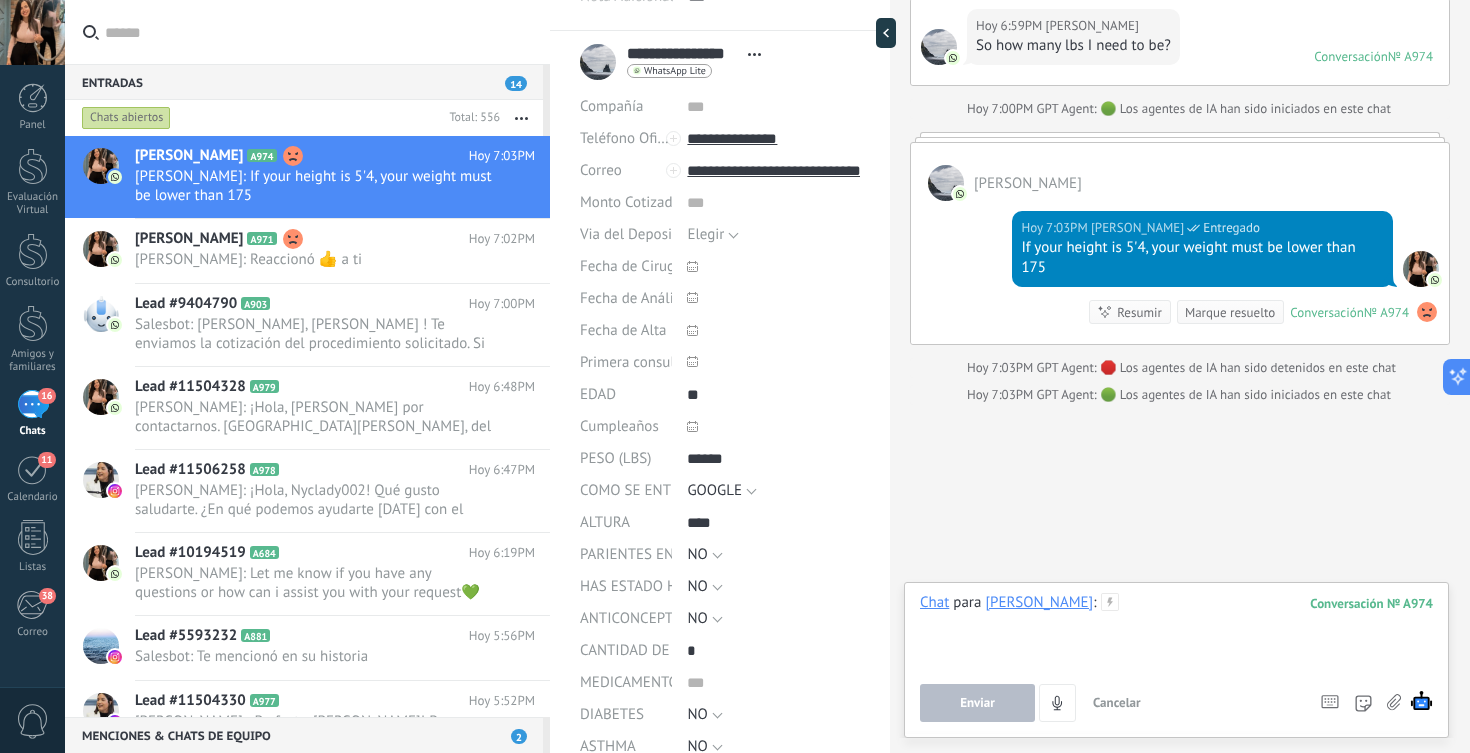 click at bounding box center (1176, 631) 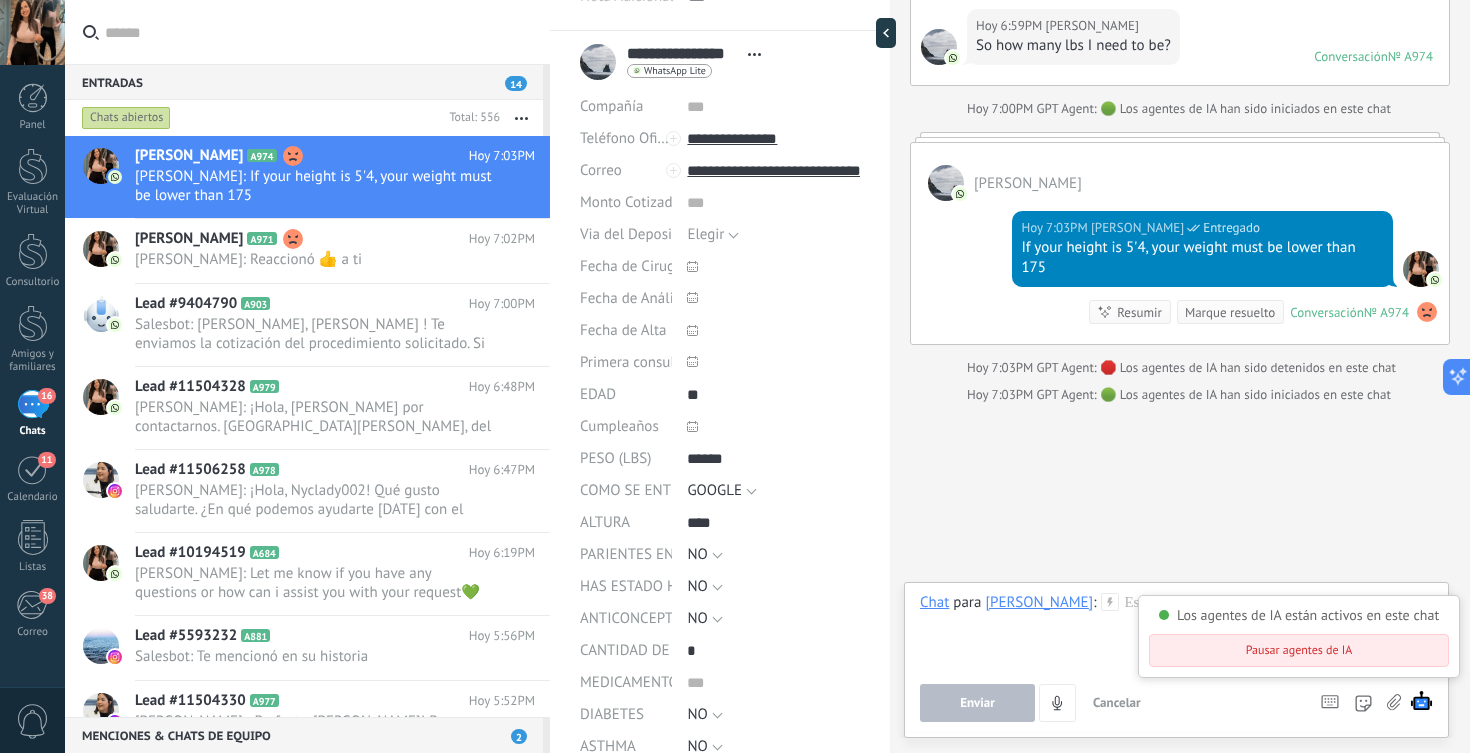 click on "Buscar Búsqueda y filtro Carga más Hoy Hoy Creación:  2  eventos   Expandir Hoy Cambio del campo:  2  eventos   Expandir Hoy 2:12PM Maria Elena  El valor del campo «IDIOMA»  se establece en «INGLES» Danielle Jenkins  Hoy 2:13PM Maria Elena  Entregado Hello, Danielle Jenkins 😊 Thank you for reaching out to us. I'm María, from Dr. Jairo Ulerio's plastic and aesthetic surgery center, and I will be guiding you through every step of the process. I am here to assist you with any questions or information you need about our procedures. Just let me know how I can help, and I will provide you with all the personalized details. We are here to support you throughout this journey! 💙 Hoy 3:21PM Danielle Jenkins  Hi I need prices for both surgeries and will I be able to do both all at once and how do I schedule an appointment and what anesthesia method do you use Hoy 3:24PM Laura Rodriguez  Entregado Hello Danielle! Thank you for reaching out.         Hoy 3:26PM Danielle Jenkins  Hoy 3:30PM   0" at bounding box center (1180, -2656) 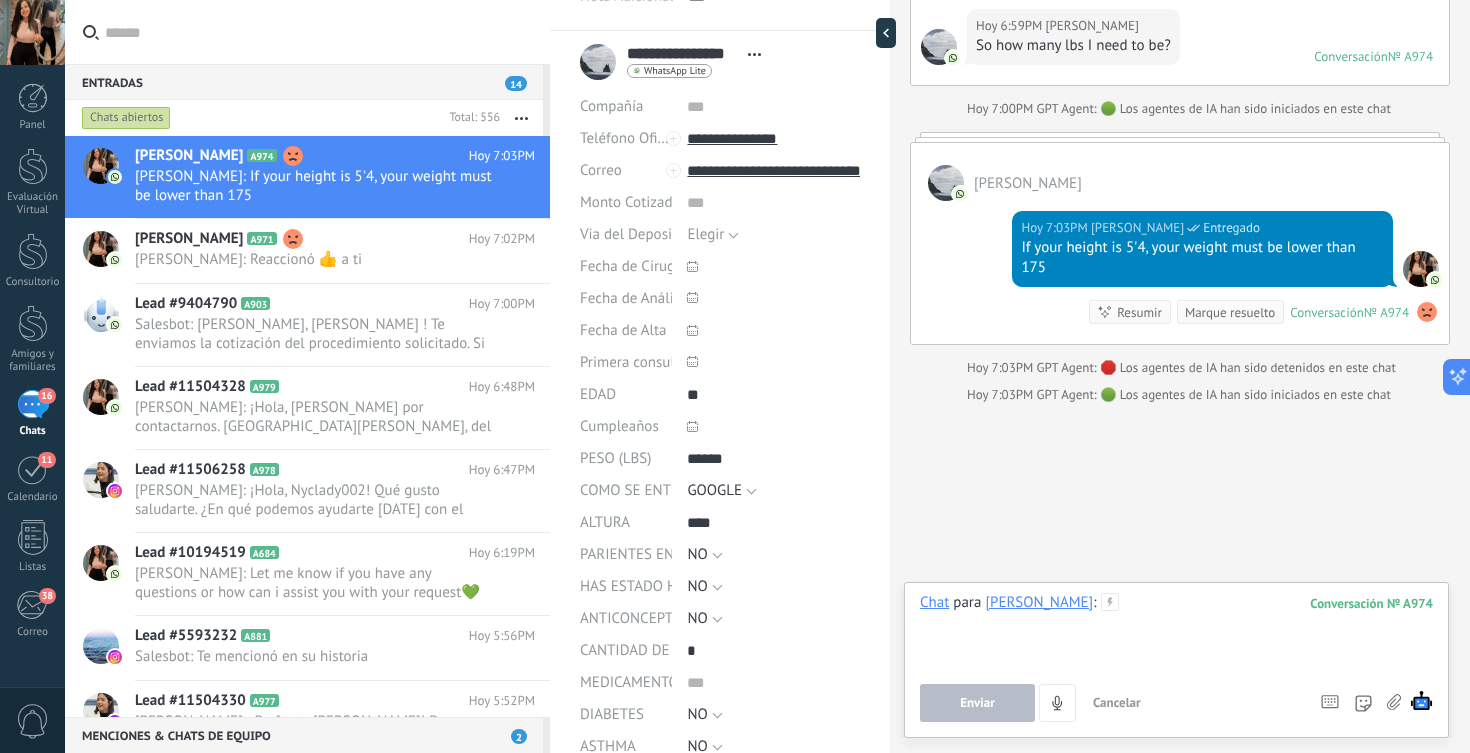 click at bounding box center (1176, 631) 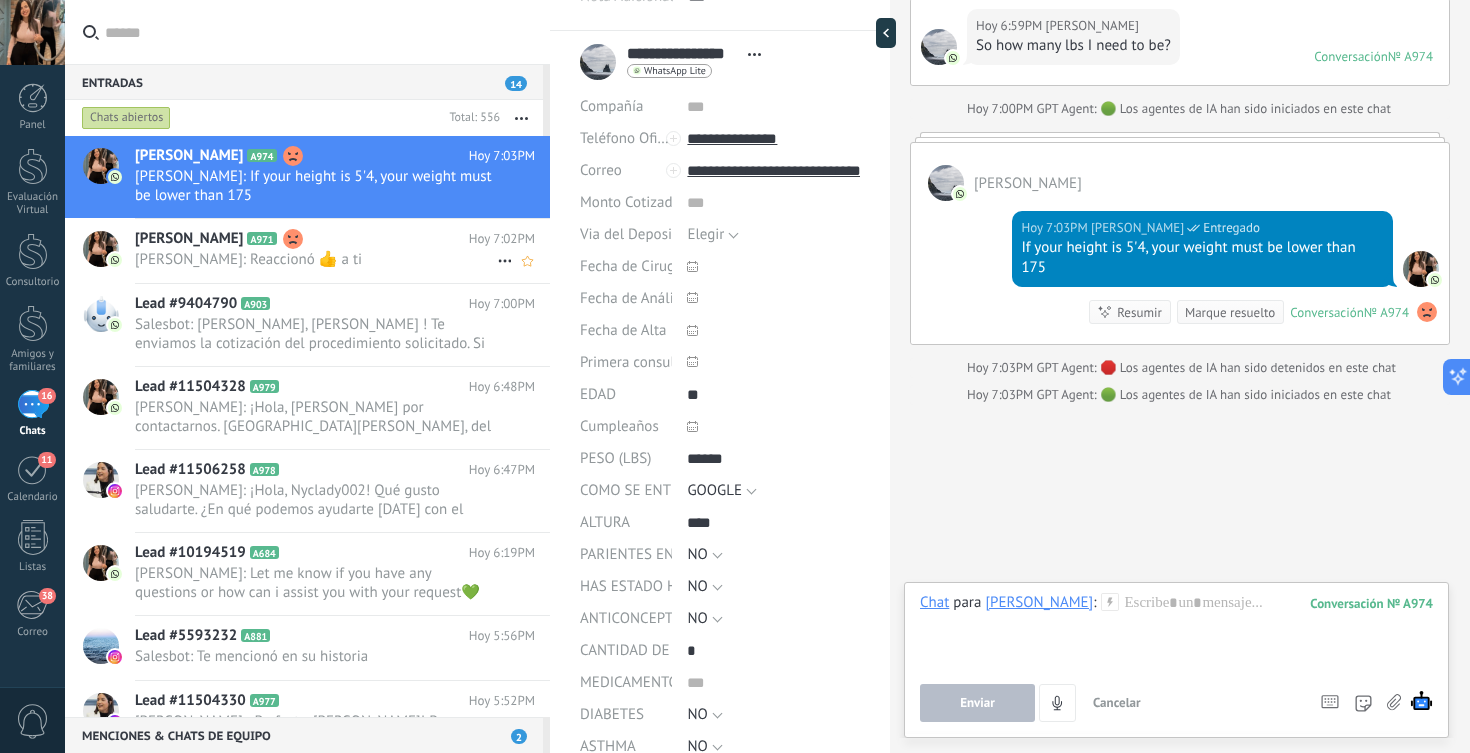 click on "[PERSON_NAME]
A971" at bounding box center (302, 239) 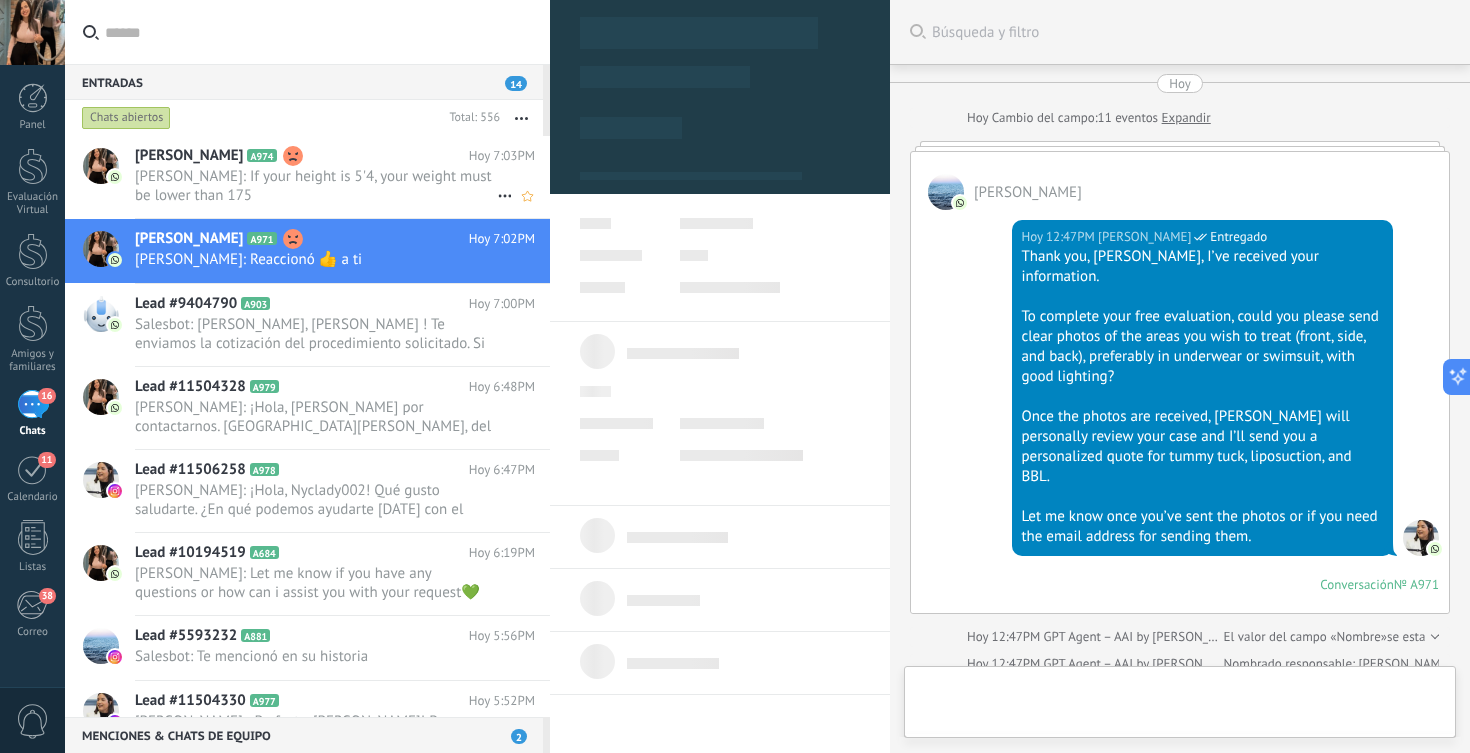 click on "[PERSON_NAME] [PERSON_NAME]: If your height is 5'4, your weight must be lower than 175" at bounding box center [316, 186] 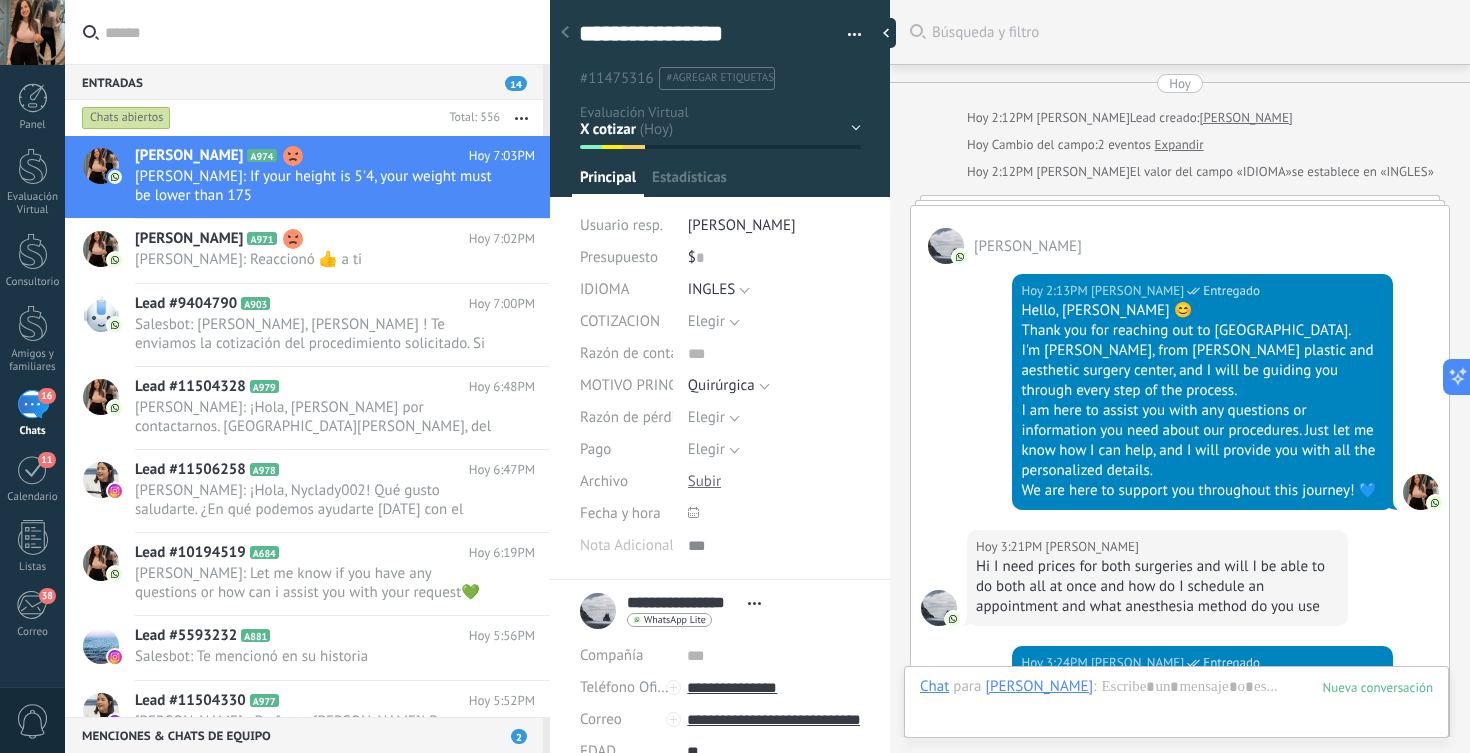 scroll, scrollTop: 30, scrollLeft: 0, axis: vertical 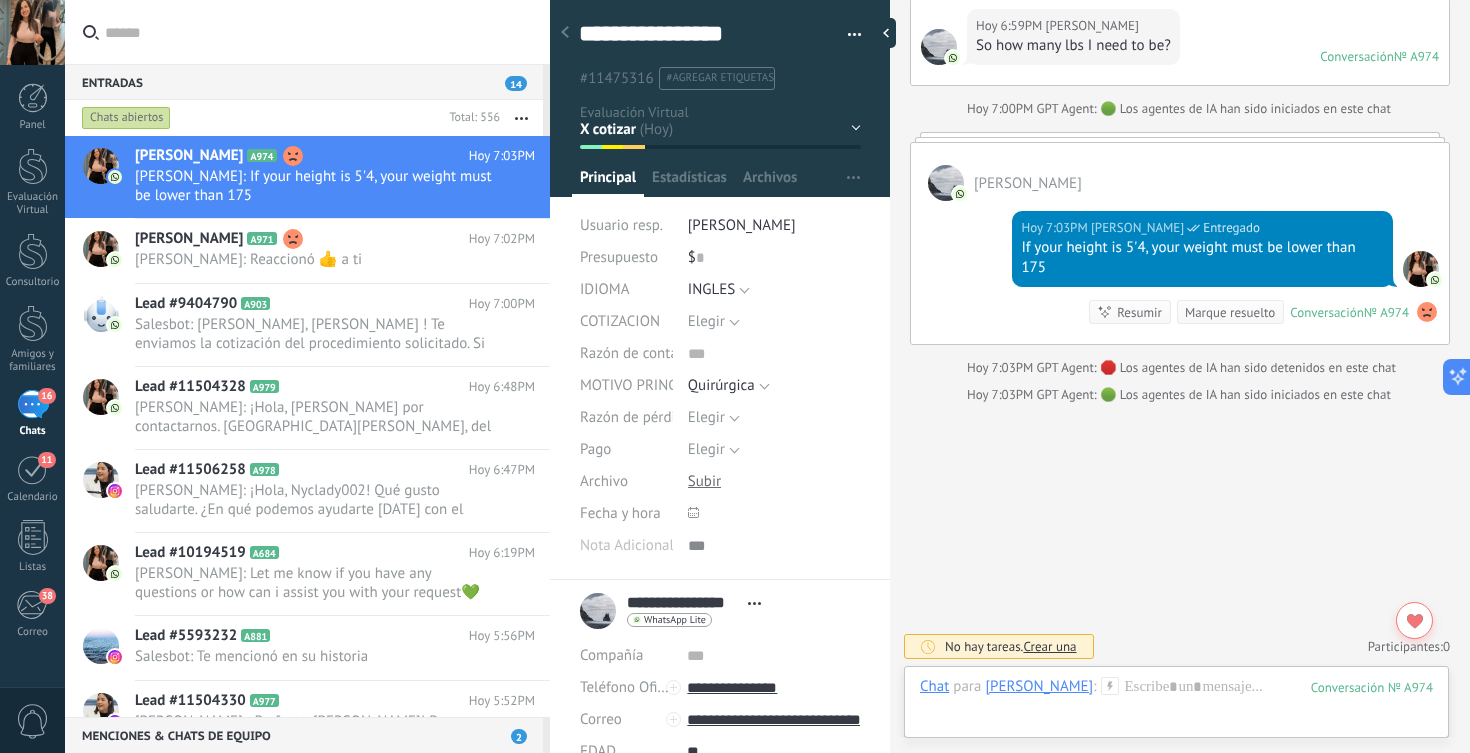 click on "HQ INCOMPLETO
Esperando X Doc
X cotizar
Consulta
COTIZAR
Preg & Resp
Reservadas" at bounding box center [0, 0] 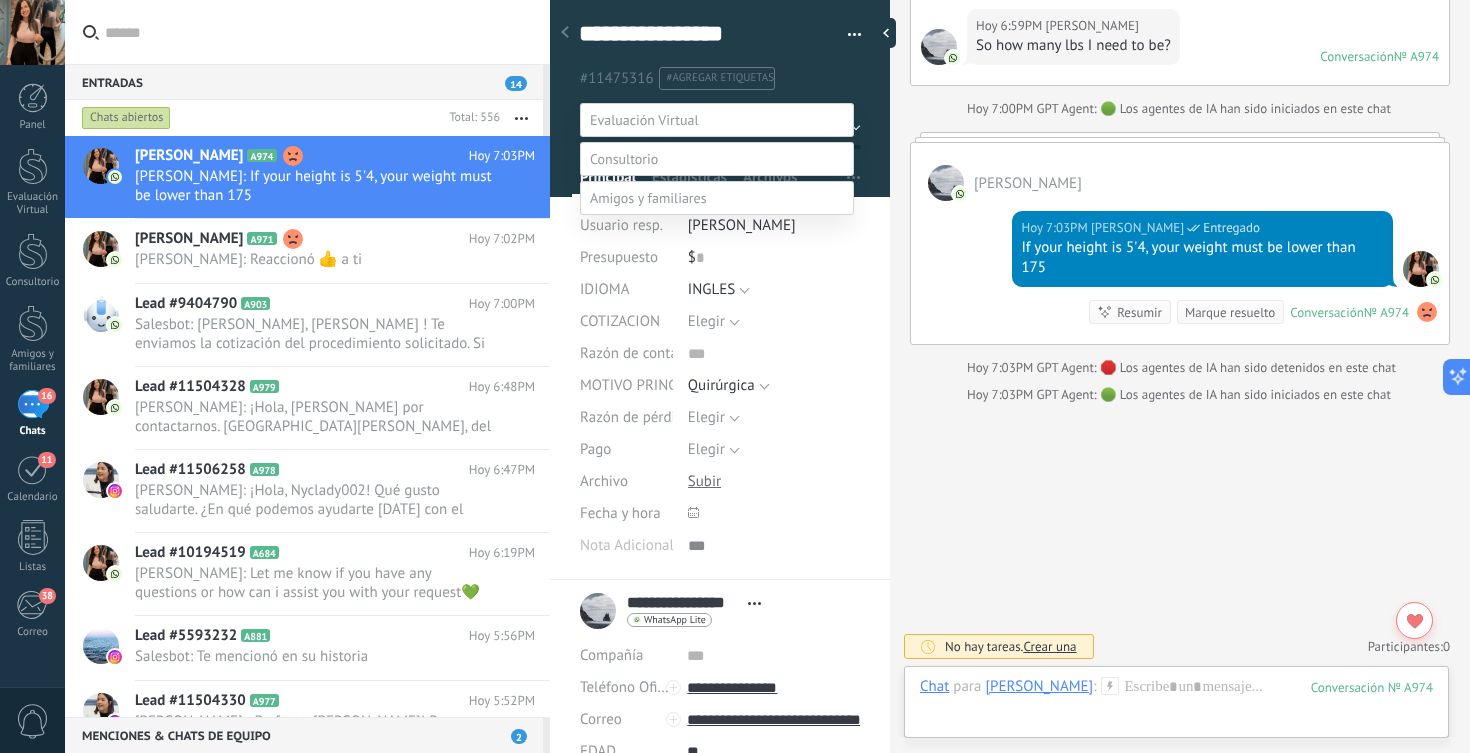 click on "Cita cancelada – perdido" at bounding box center [0, 0] 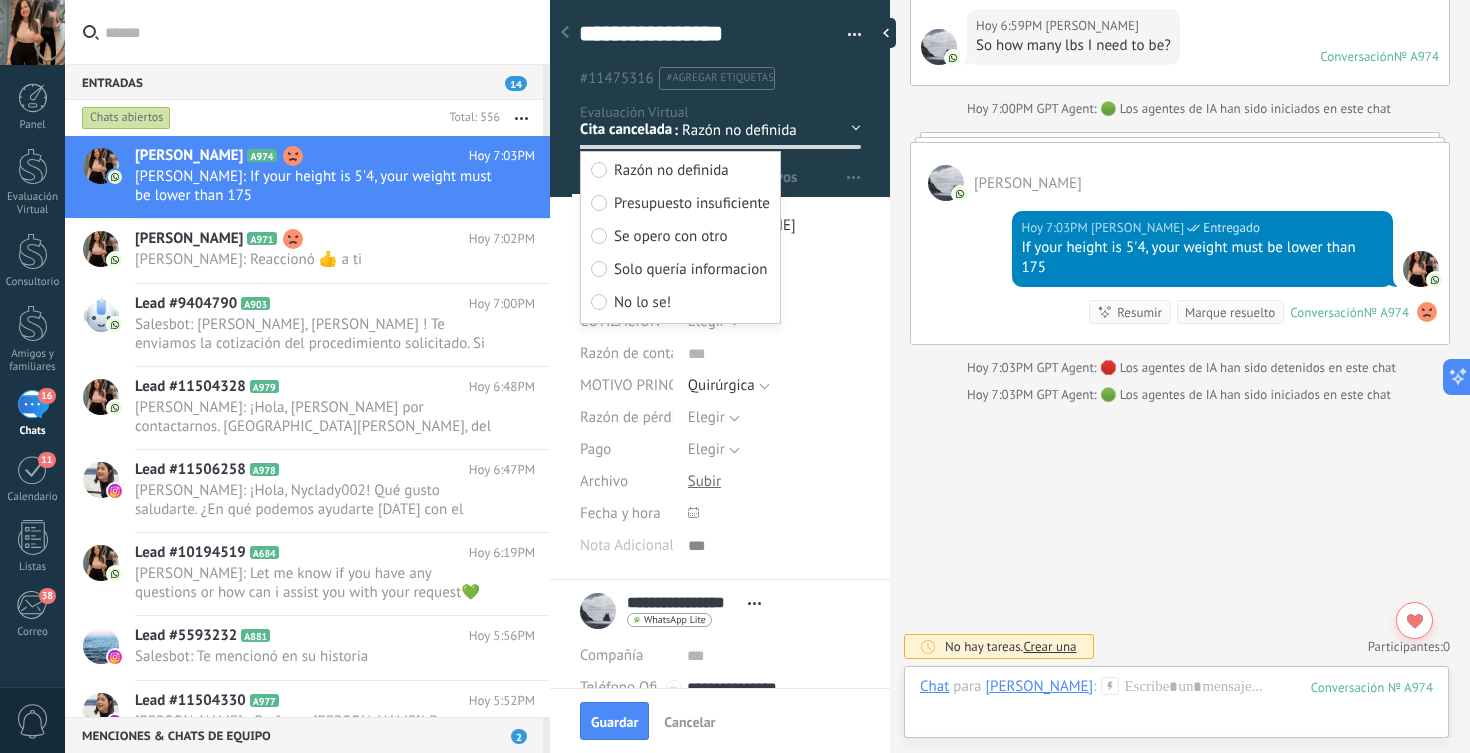 drag, startPoint x: 610, startPoint y: 711, endPoint x: 899, endPoint y: 458, distance: 384.09634 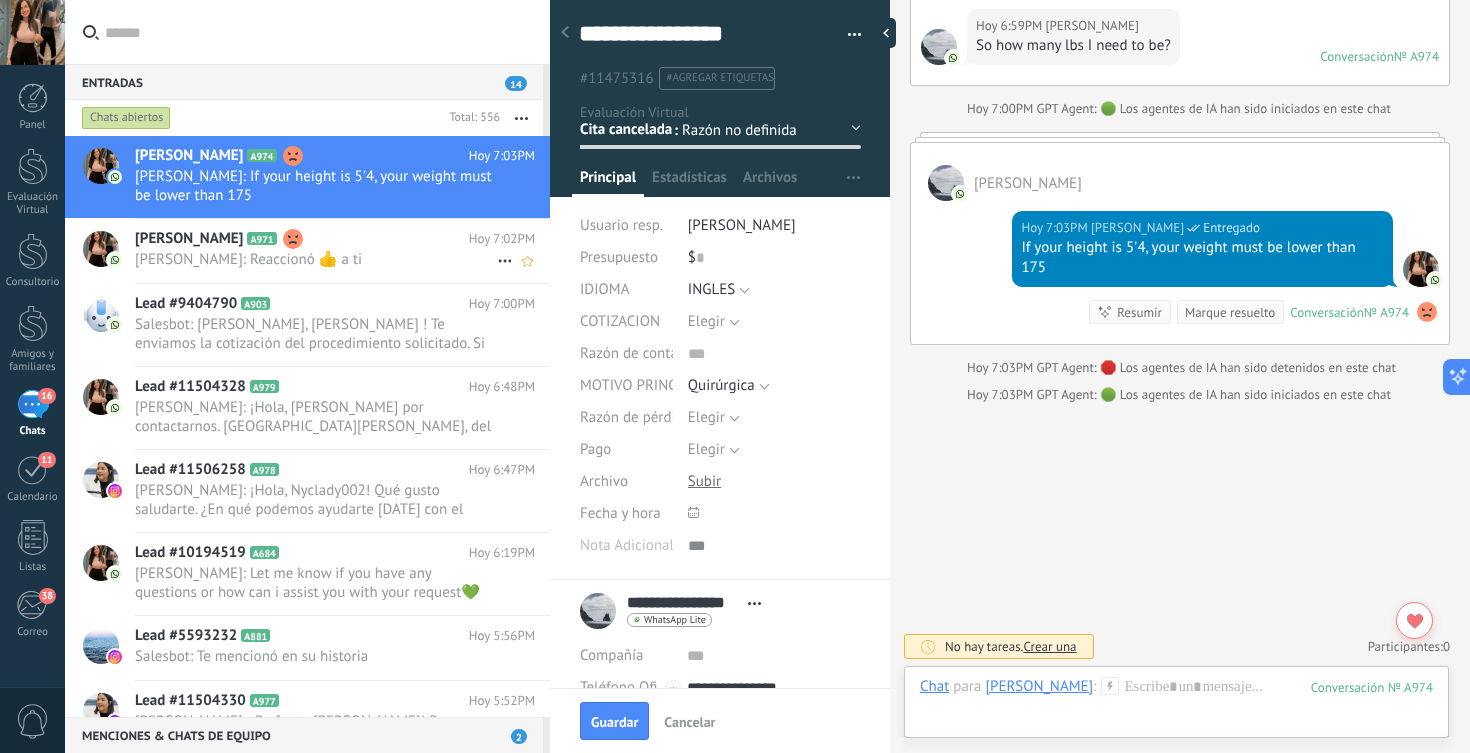 click on "[PERSON_NAME]: Reaccionó 👍 a ti" at bounding box center [316, 259] 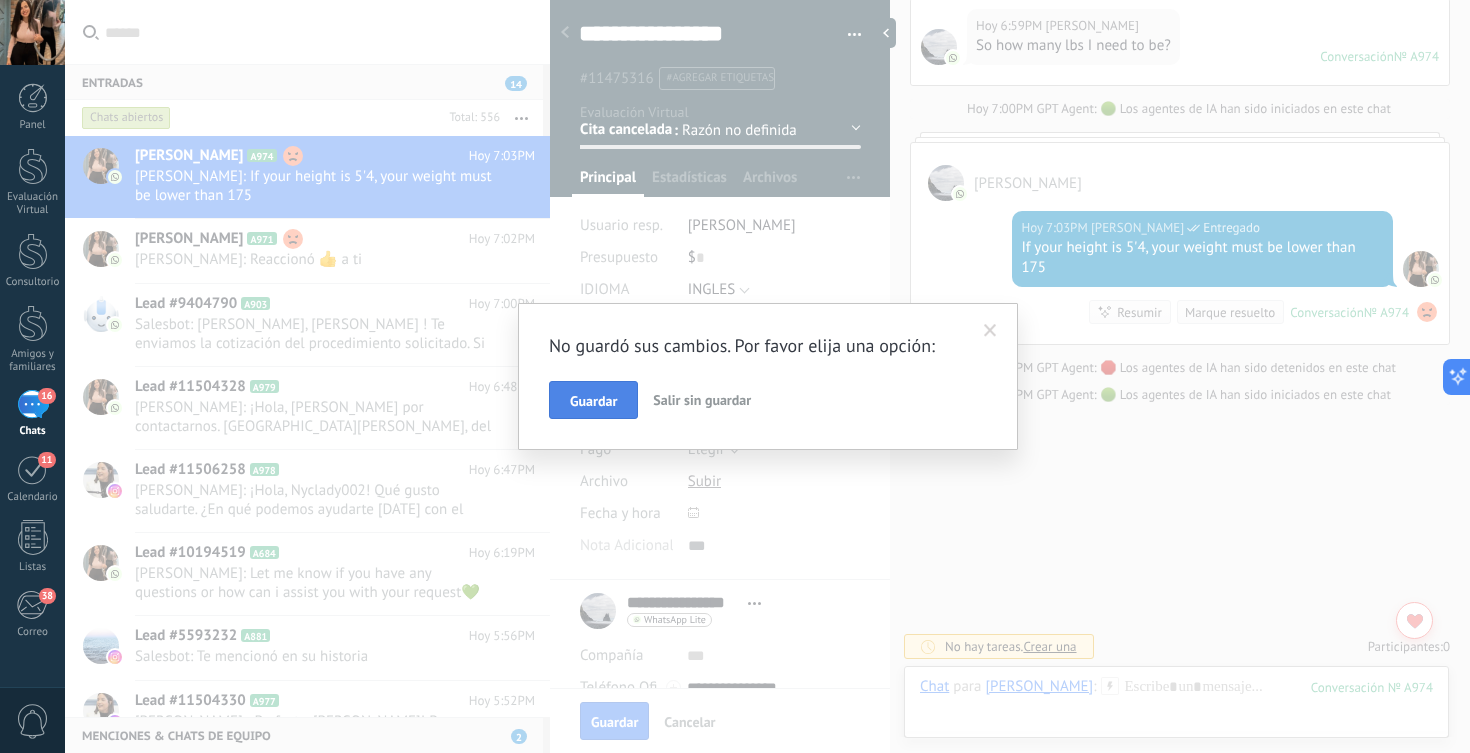 click on "Guardar" at bounding box center [593, 400] 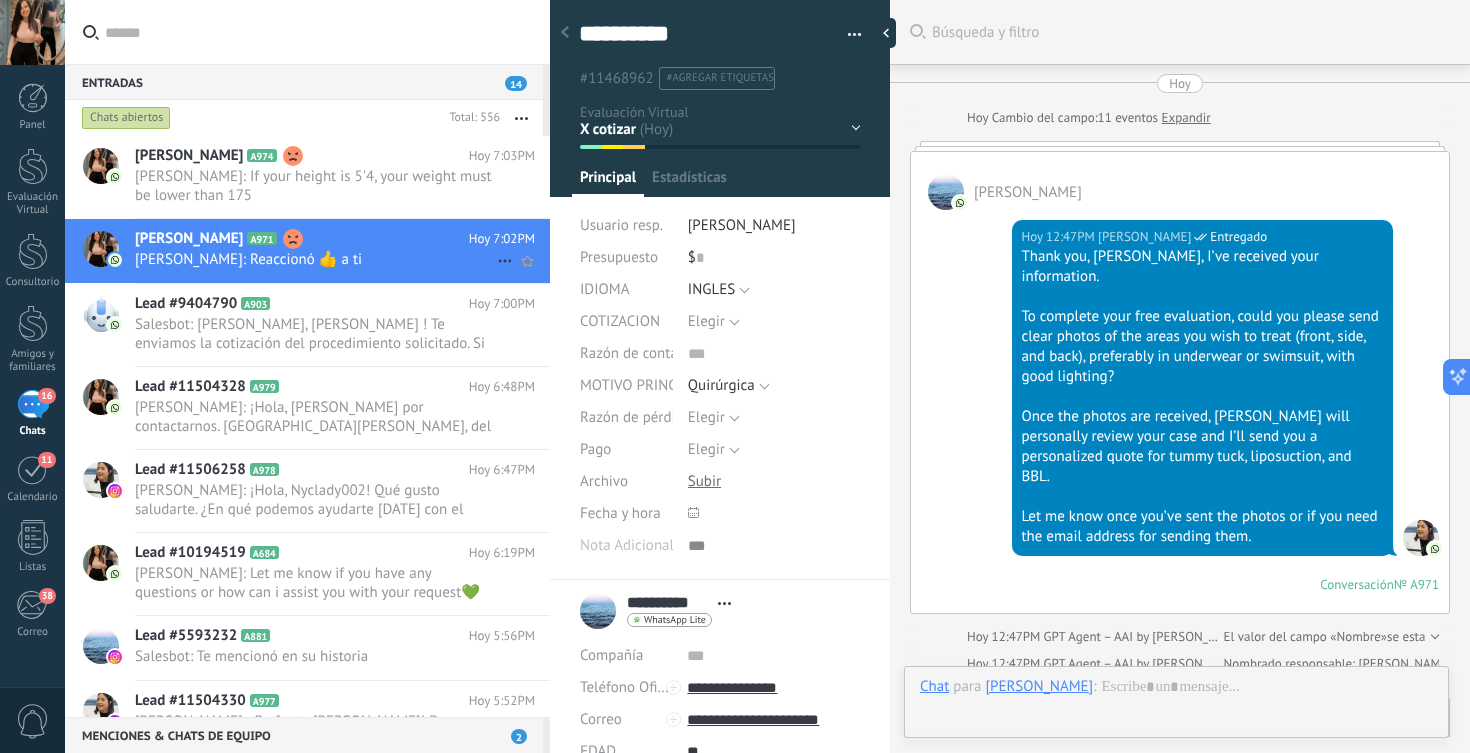 scroll, scrollTop: 30, scrollLeft: 0, axis: vertical 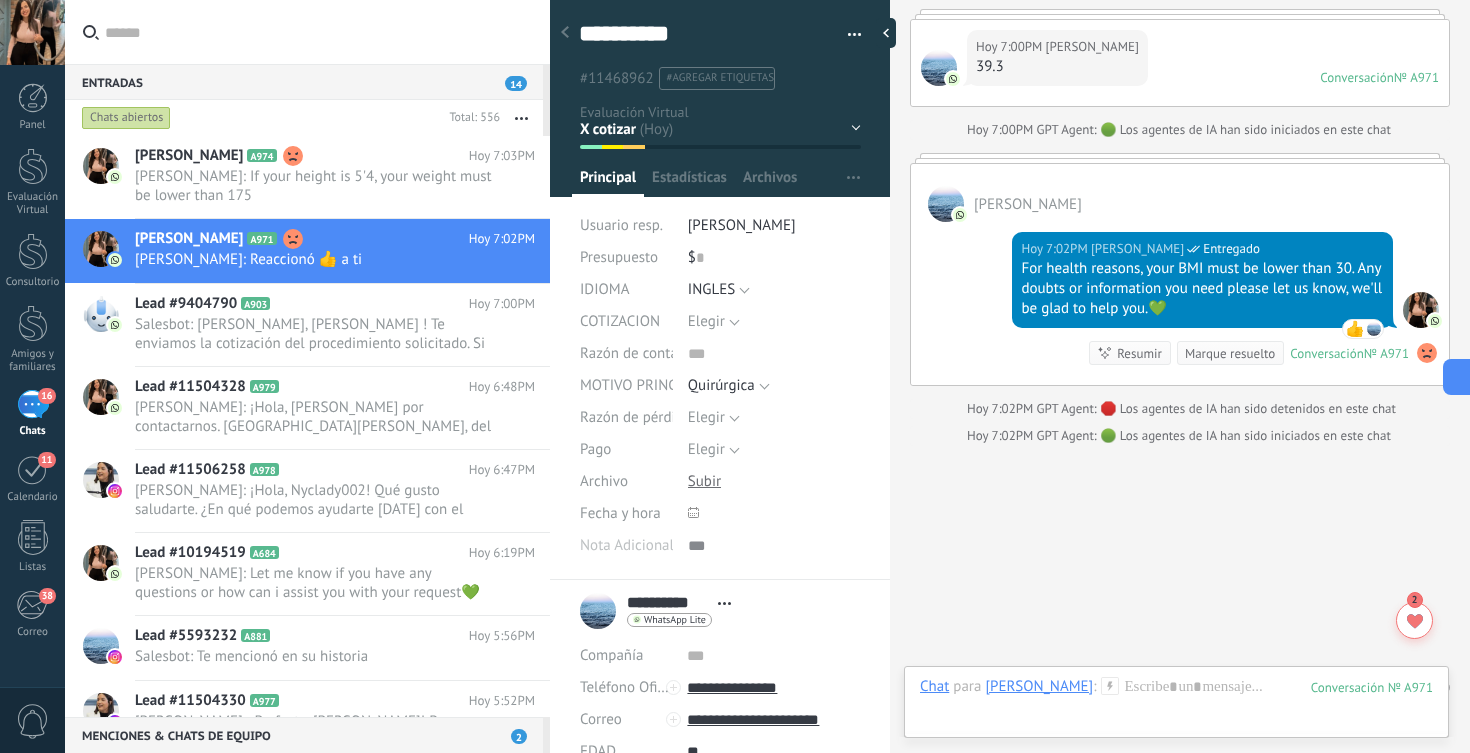 click on "HQ INCOMPLETO
Esperando X Doc
X cotizar
Consulta
COTIZAR
Preg & Resp
Reservadas" at bounding box center (0, 0) 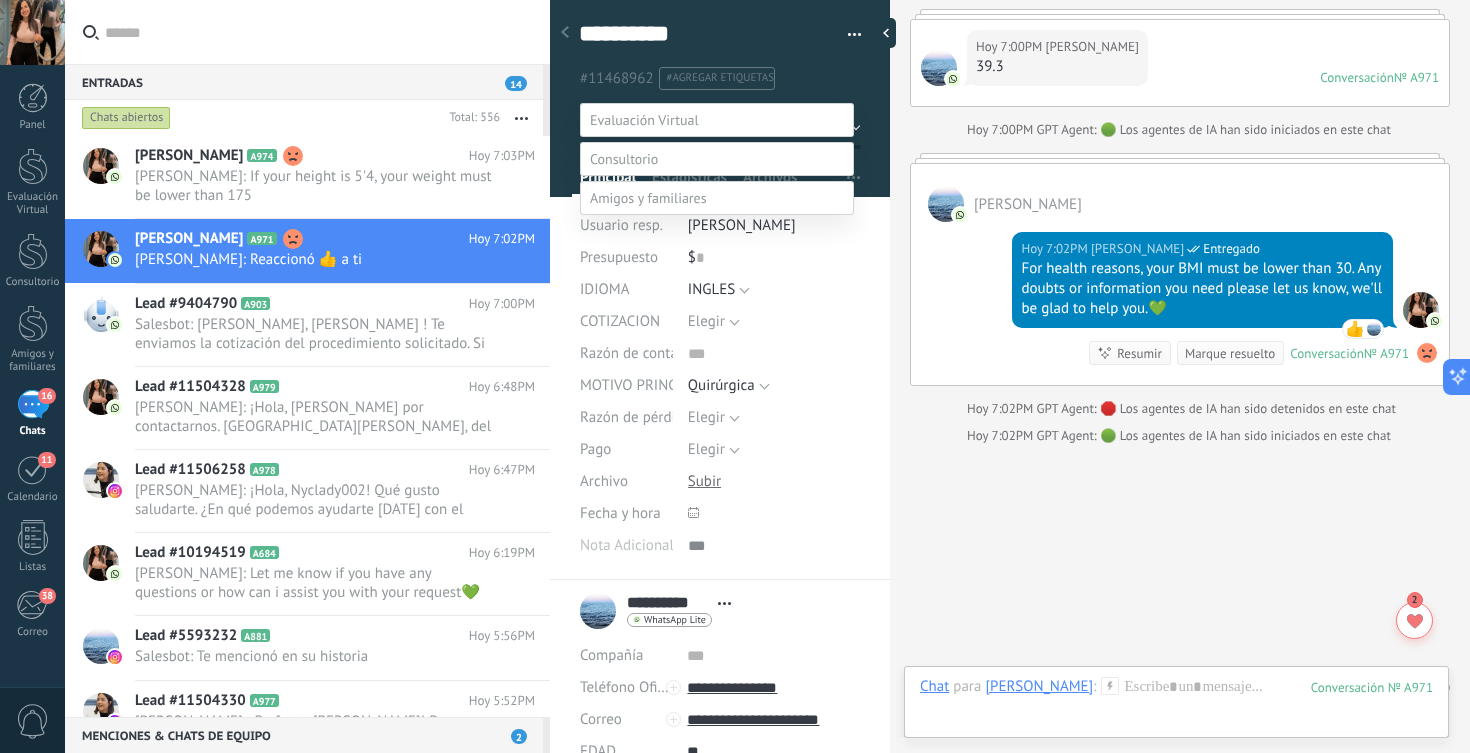 click on "Cita cancelada – perdido" at bounding box center [0, 0] 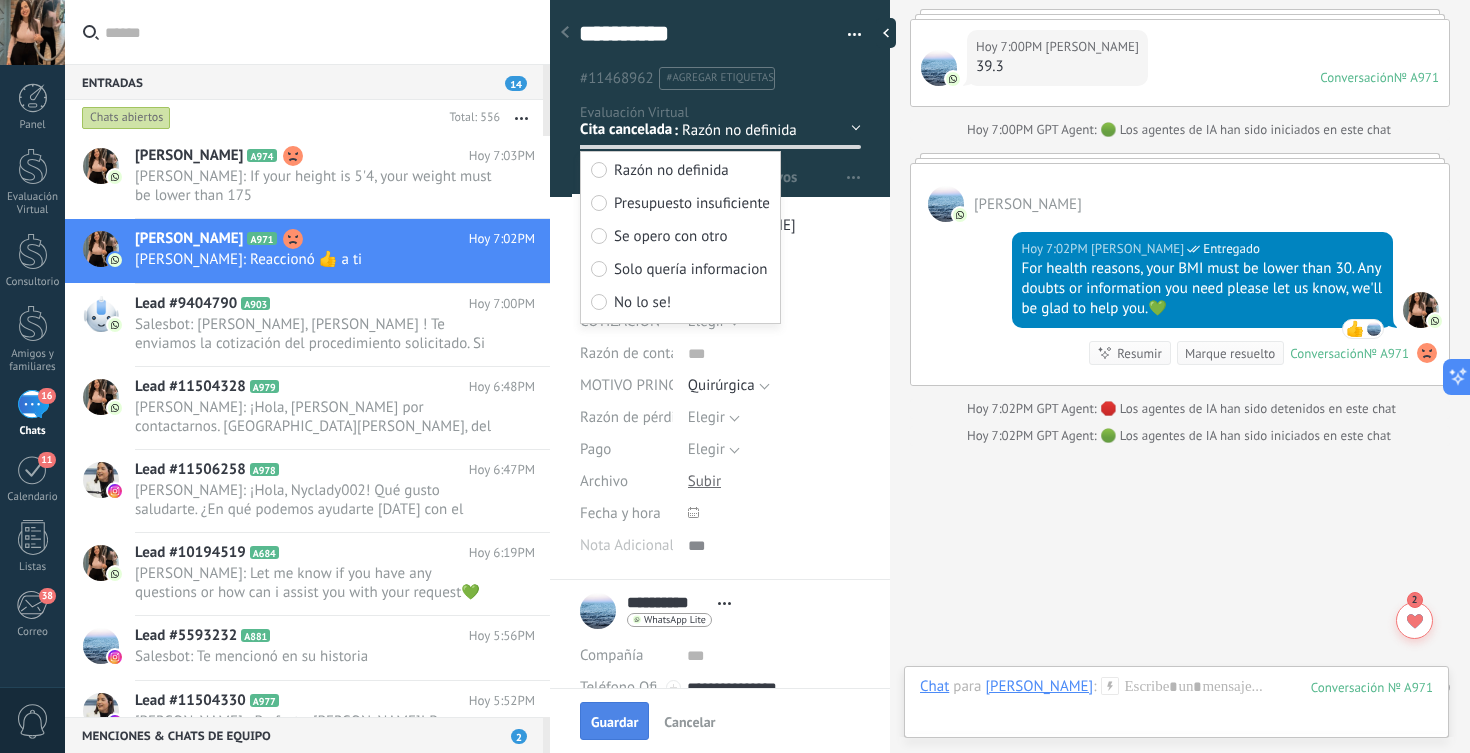 click on "Guardar" at bounding box center [614, 722] 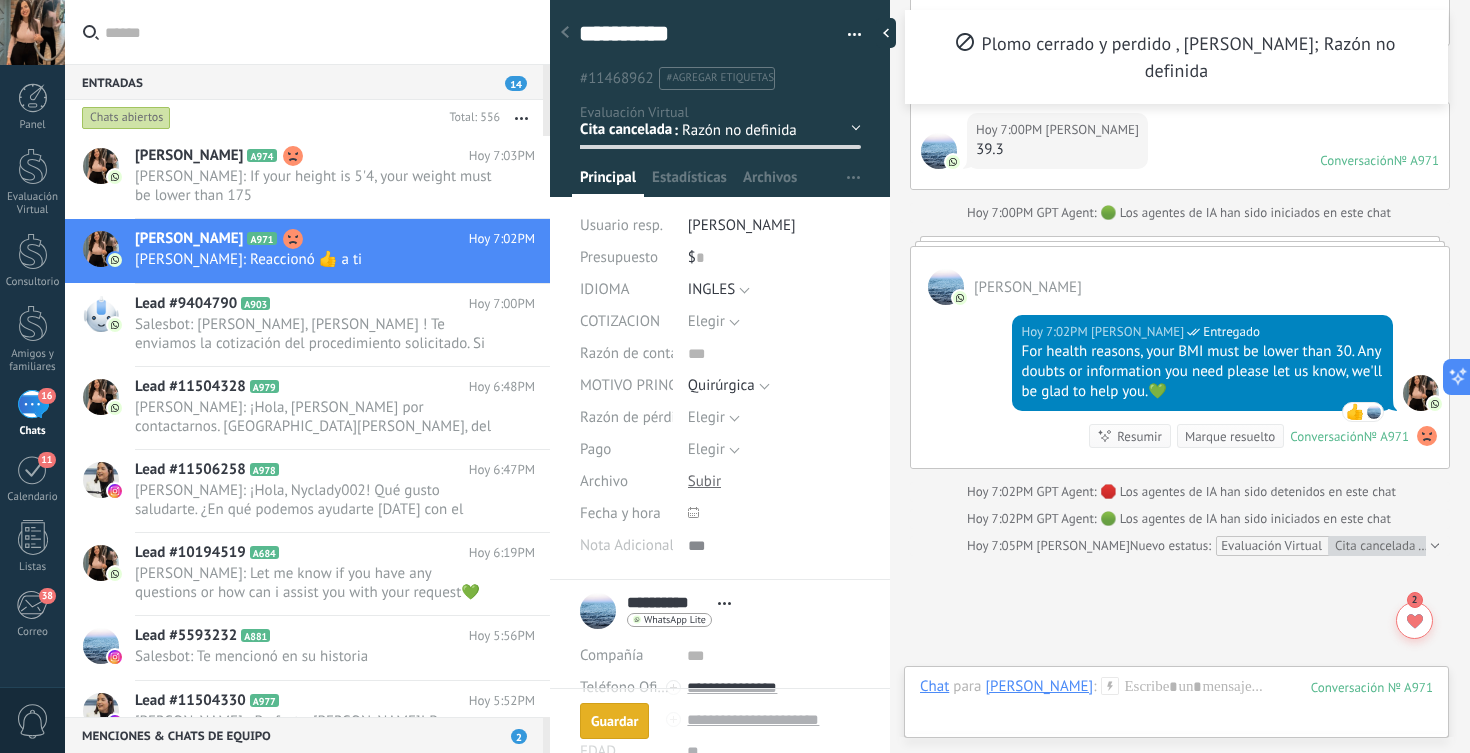 scroll, scrollTop: 4954, scrollLeft: 0, axis: vertical 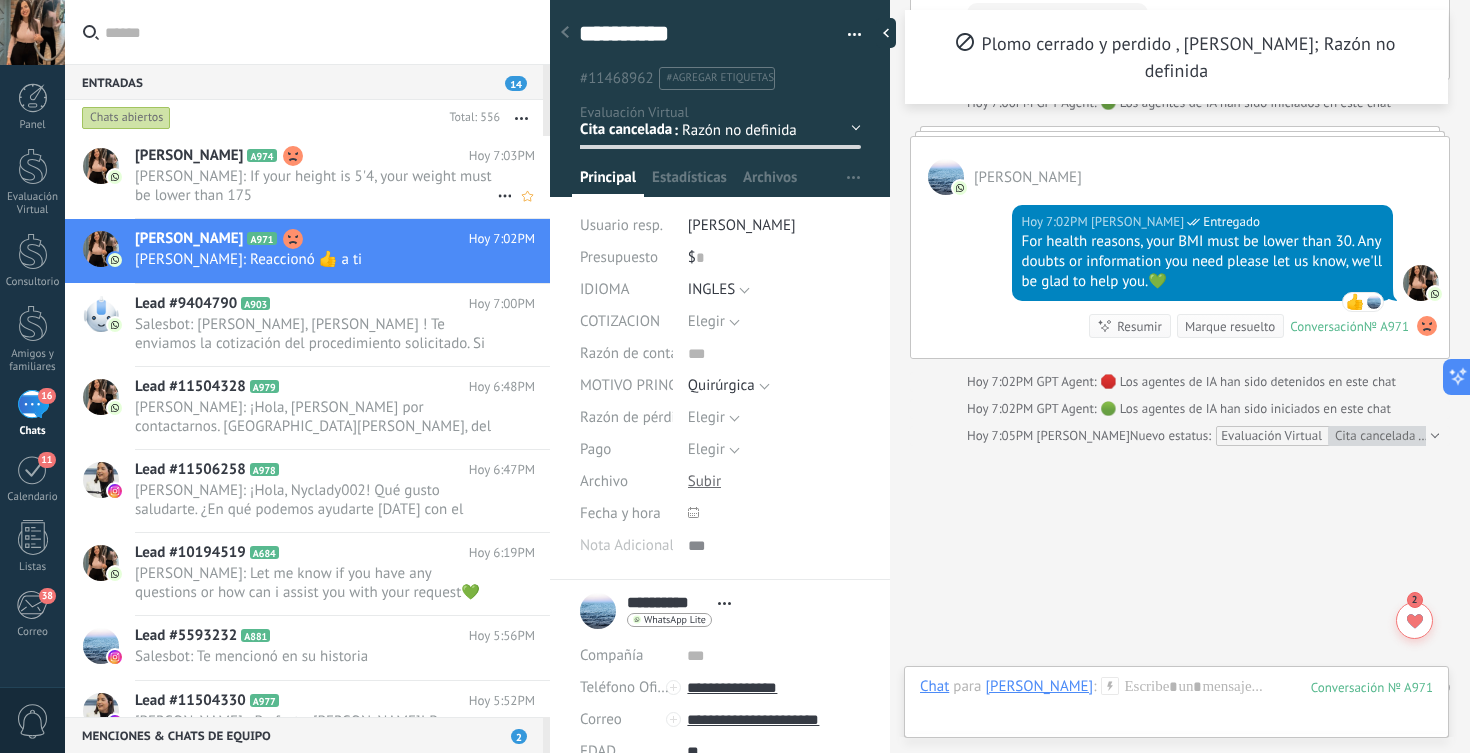 click on "[PERSON_NAME] [PERSON_NAME]: If your height is 5'4, your weight must be lower than 175" at bounding box center [316, 186] 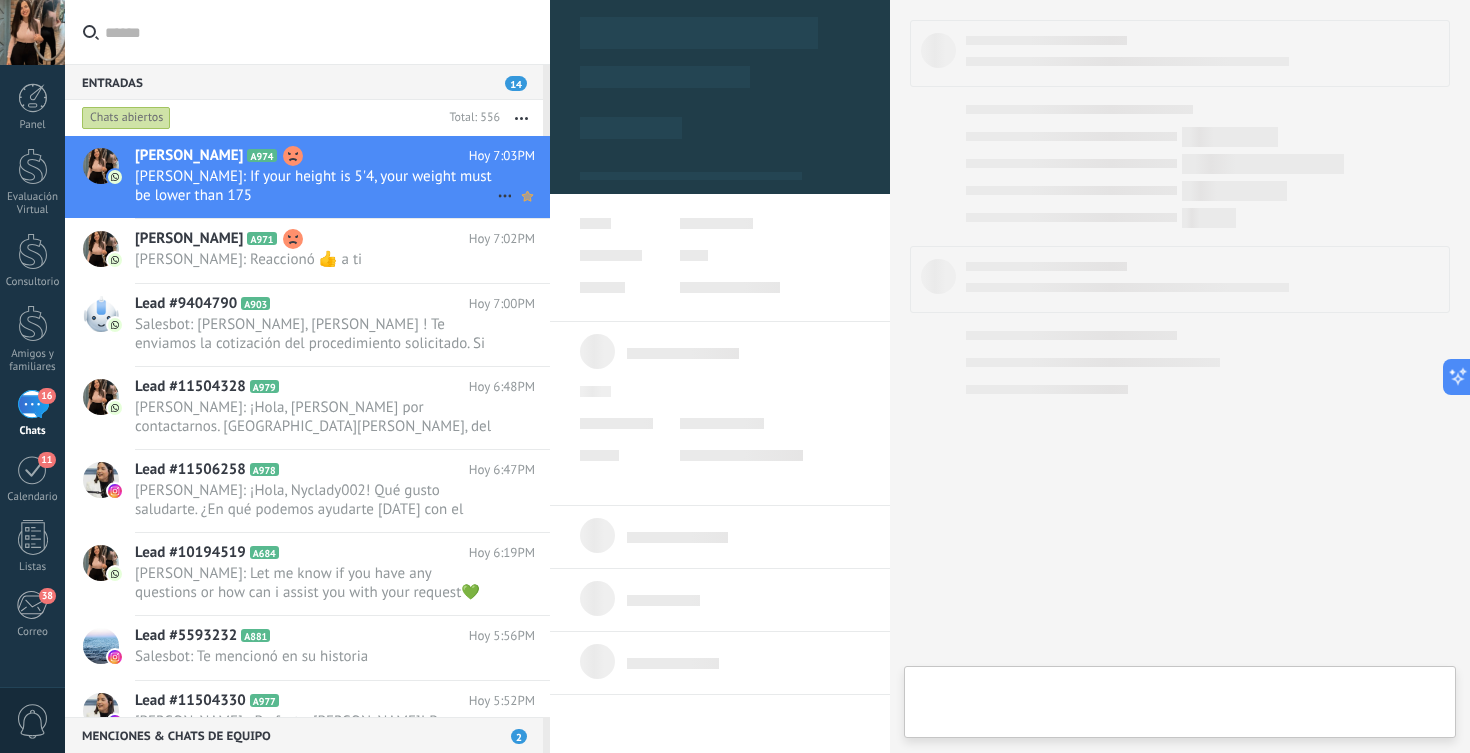 scroll, scrollTop: 30, scrollLeft: 0, axis: vertical 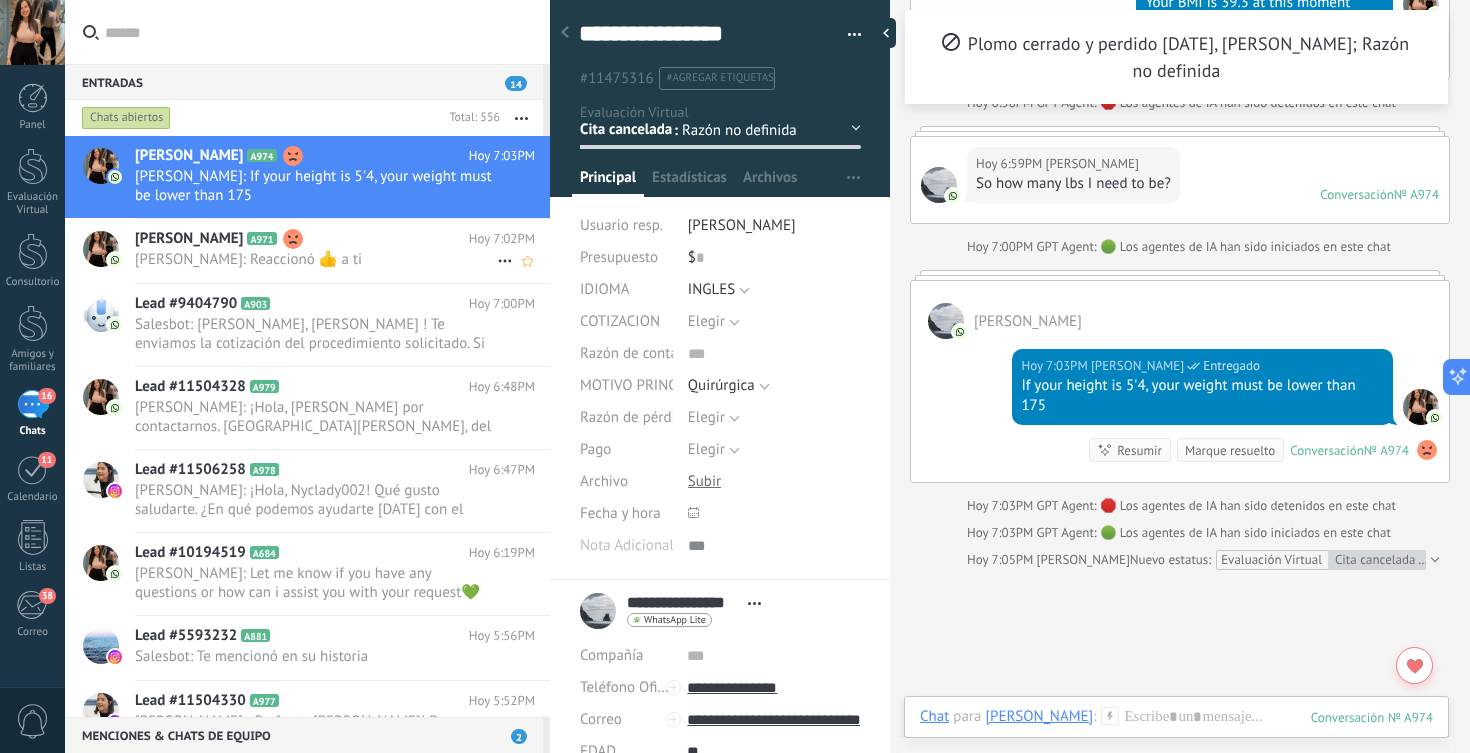 click on "[PERSON_NAME]
A971
Hoy 7:02PM
[PERSON_NAME]: Reaccionó 👍 a ti" at bounding box center (342, 250) 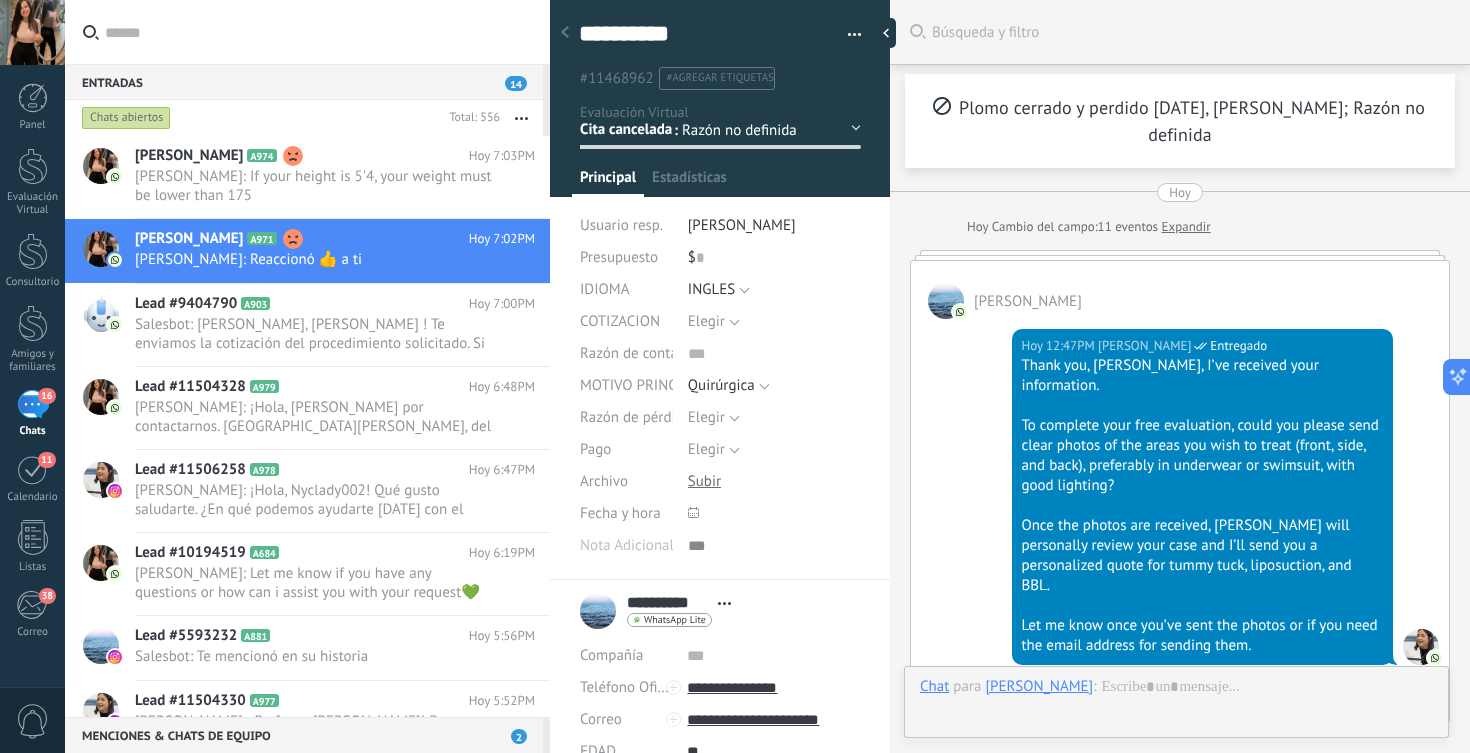 scroll, scrollTop: 4980, scrollLeft: 0, axis: vertical 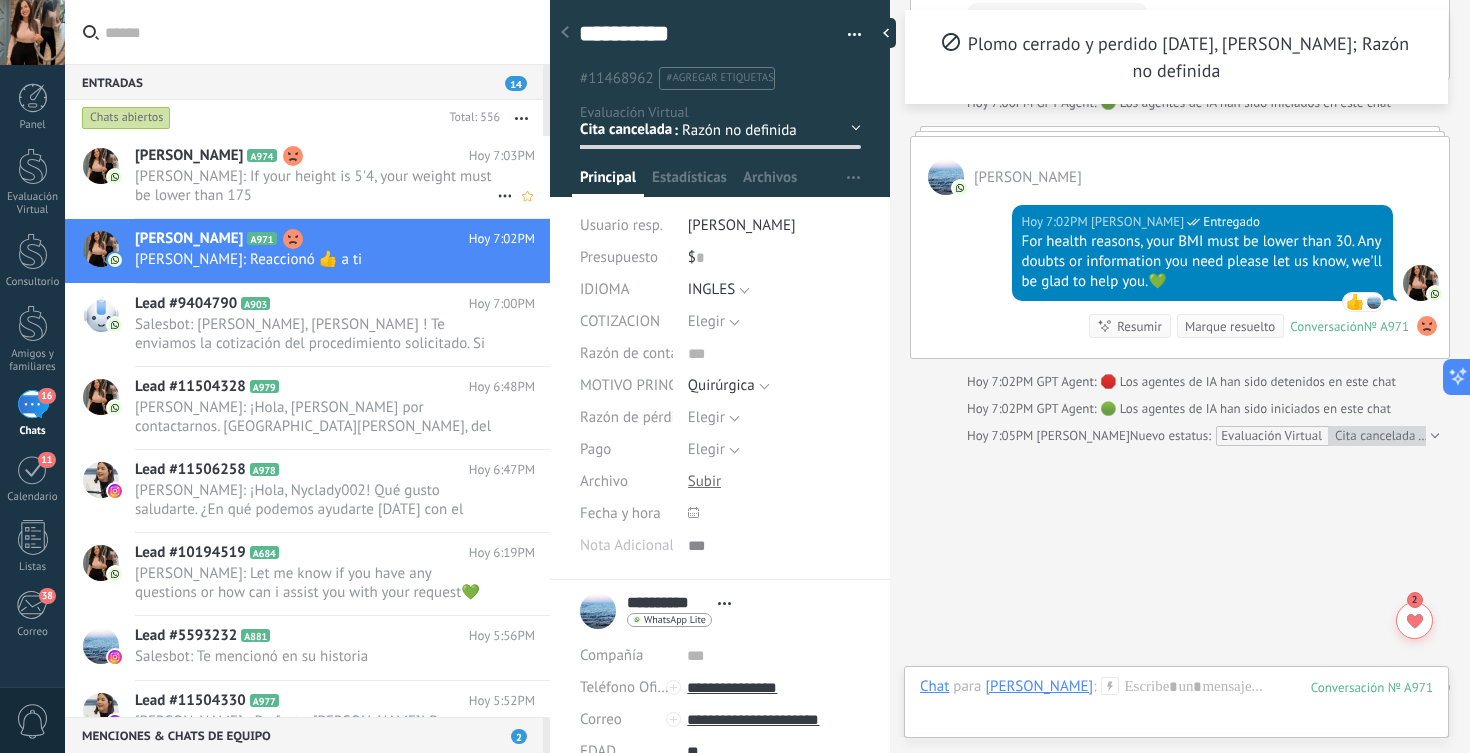 click on "[PERSON_NAME] [PERSON_NAME]: If your height is 5'4, your weight must be lower than 175" at bounding box center [316, 186] 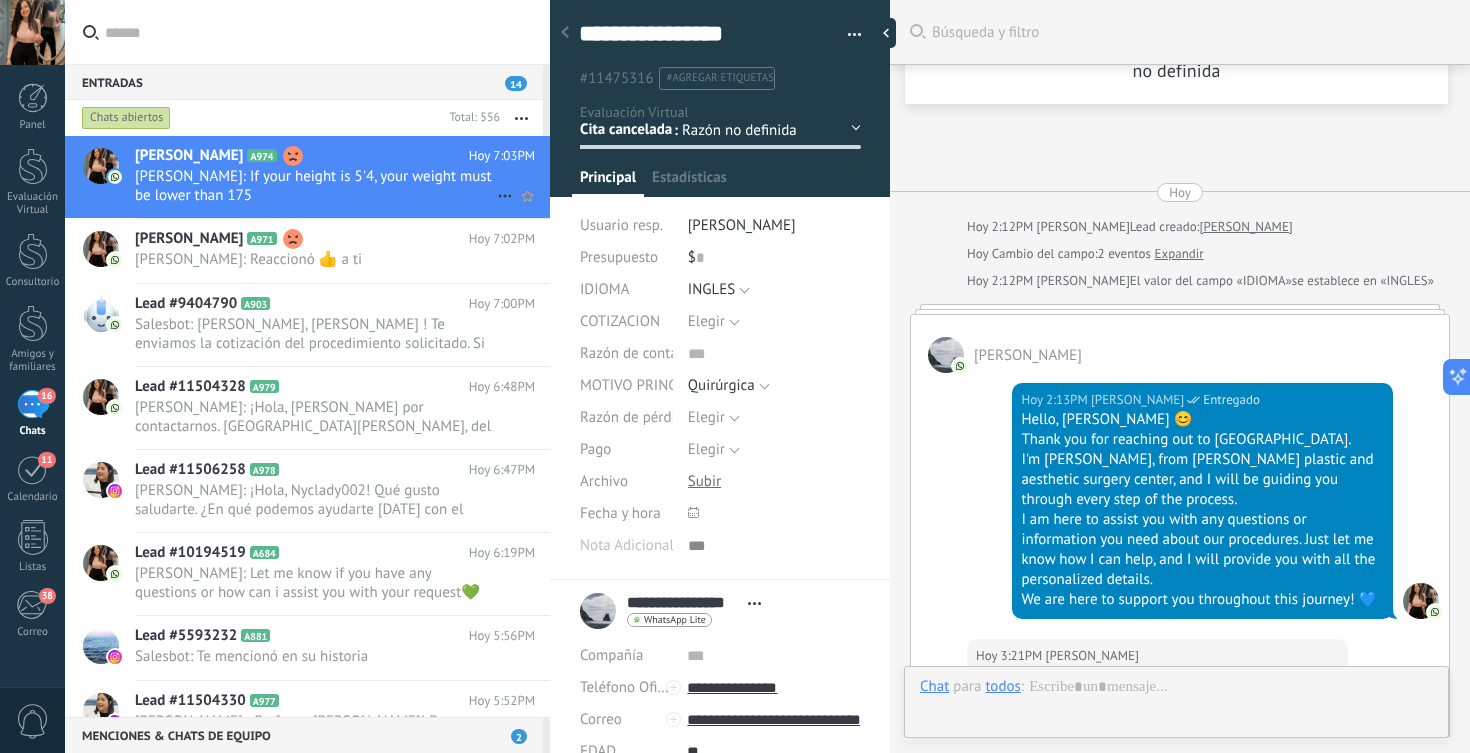 scroll, scrollTop: 30, scrollLeft: 0, axis: vertical 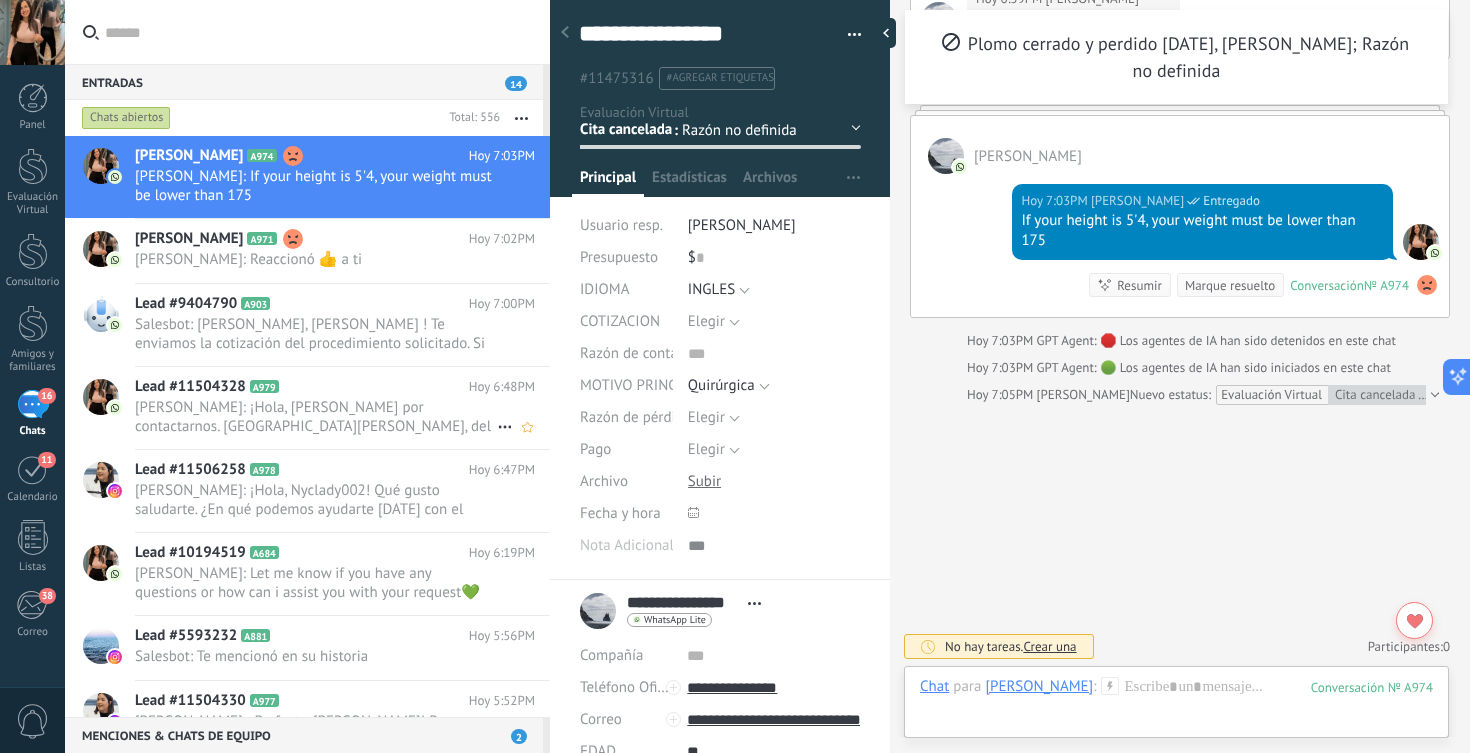 click on "Lead #11504328
A979" at bounding box center [302, 387] 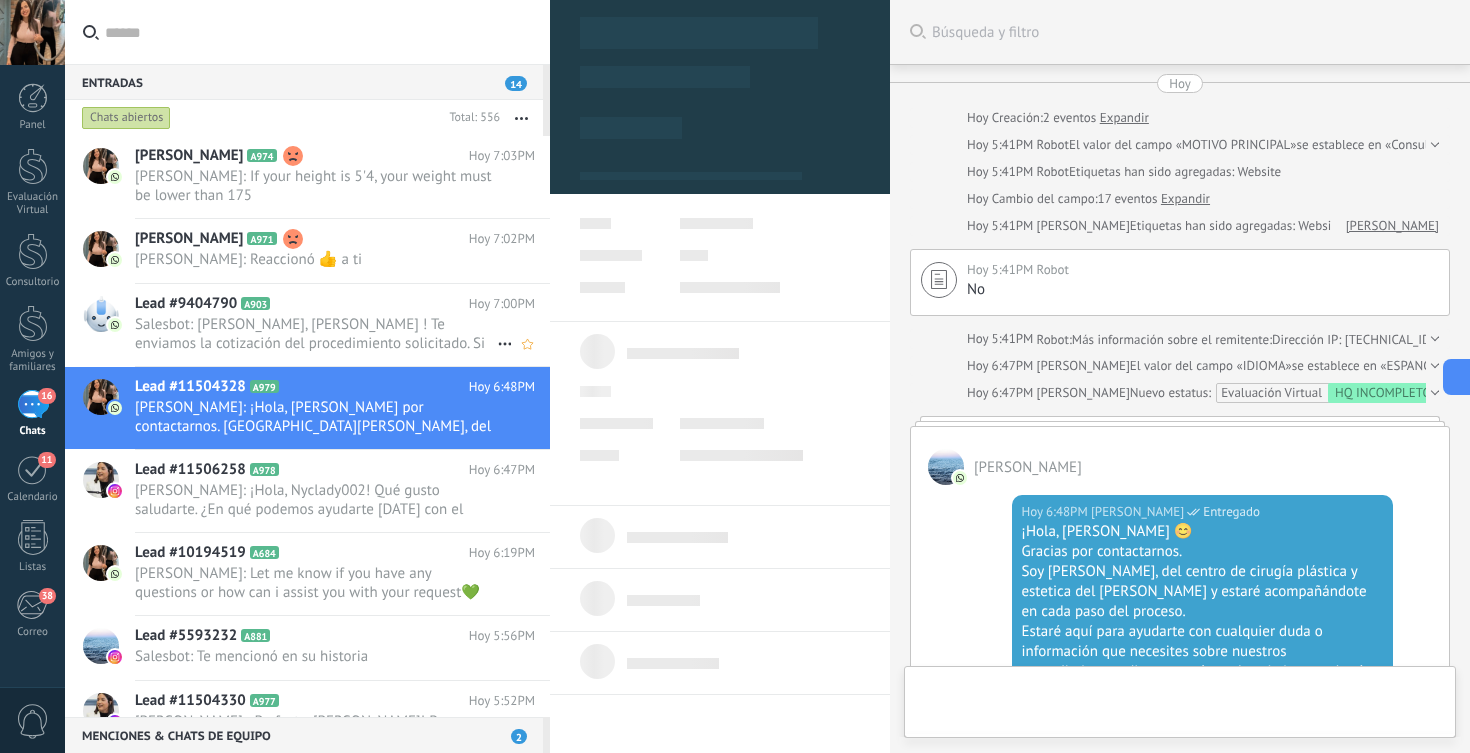 scroll, scrollTop: 30, scrollLeft: 0, axis: vertical 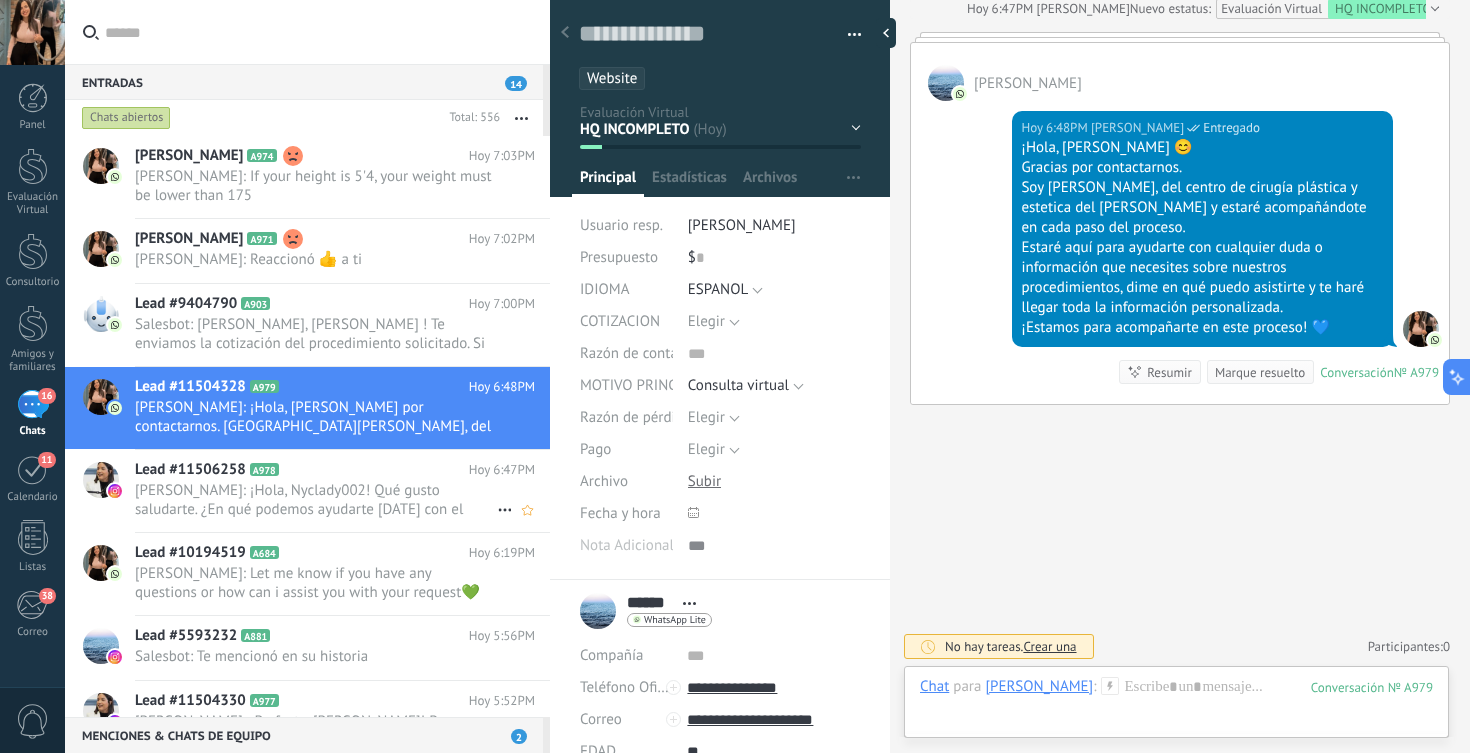 click on "Hoy 6:47PM" at bounding box center (502, 470) 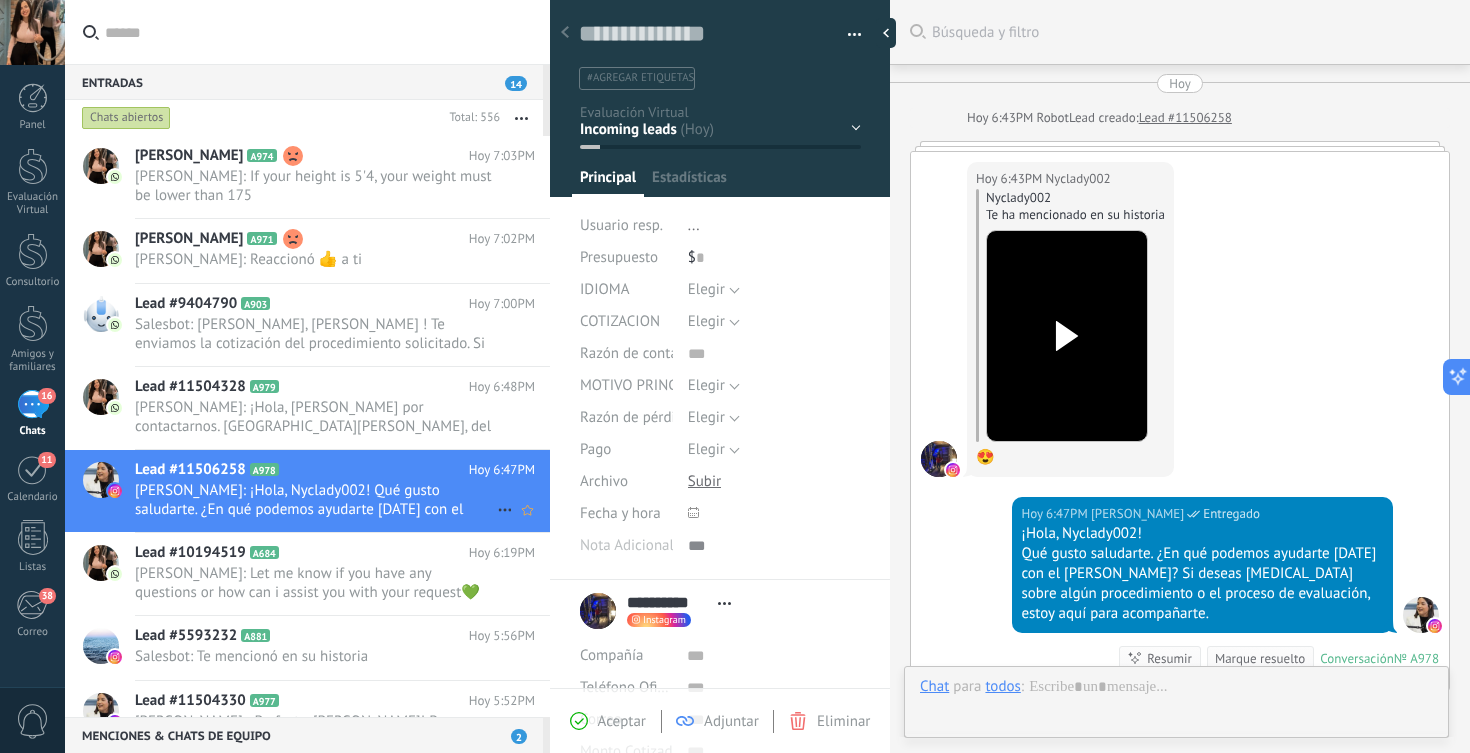 scroll, scrollTop: 20, scrollLeft: 0, axis: vertical 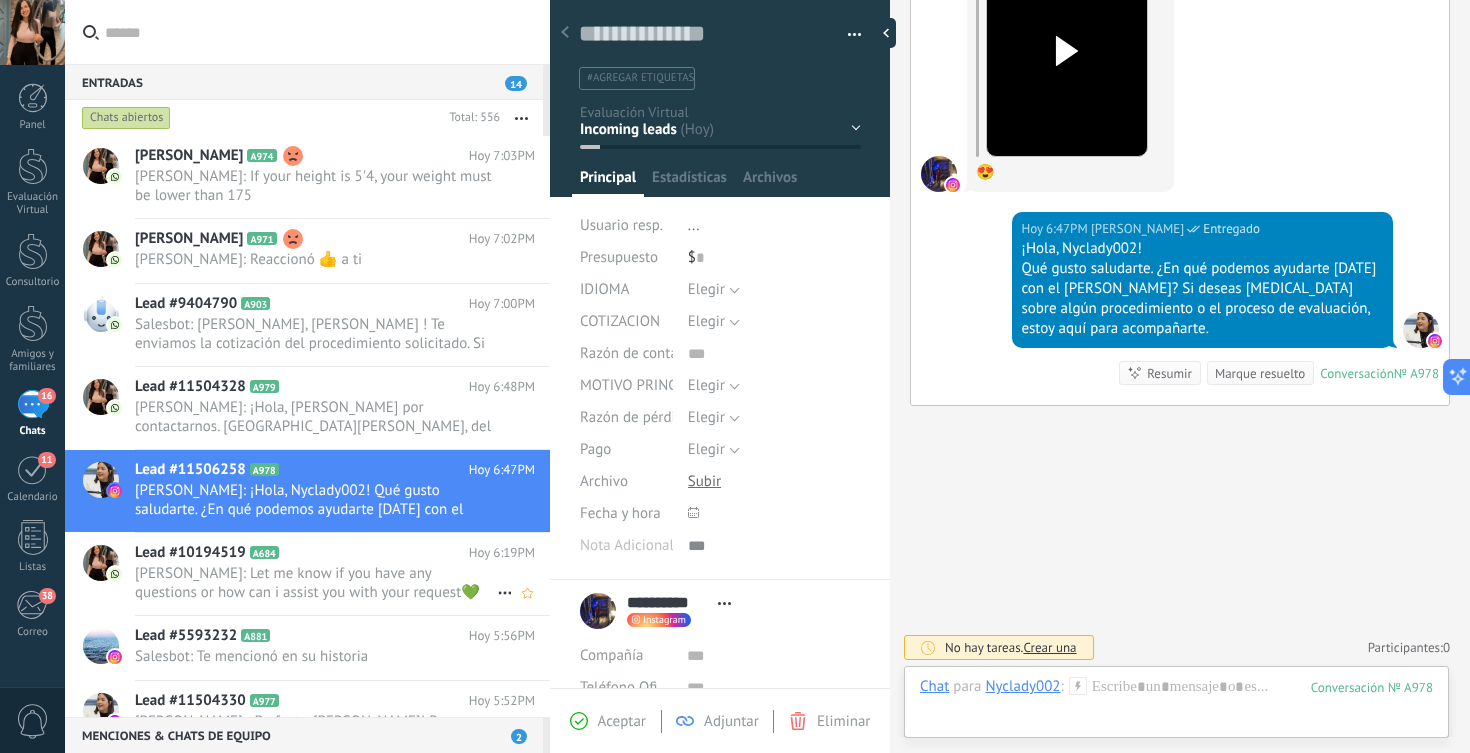 click on "[PERSON_NAME] [PERSON_NAME]: Let me know if you have any questions or how can i assist you with your request💚" at bounding box center (316, 583) 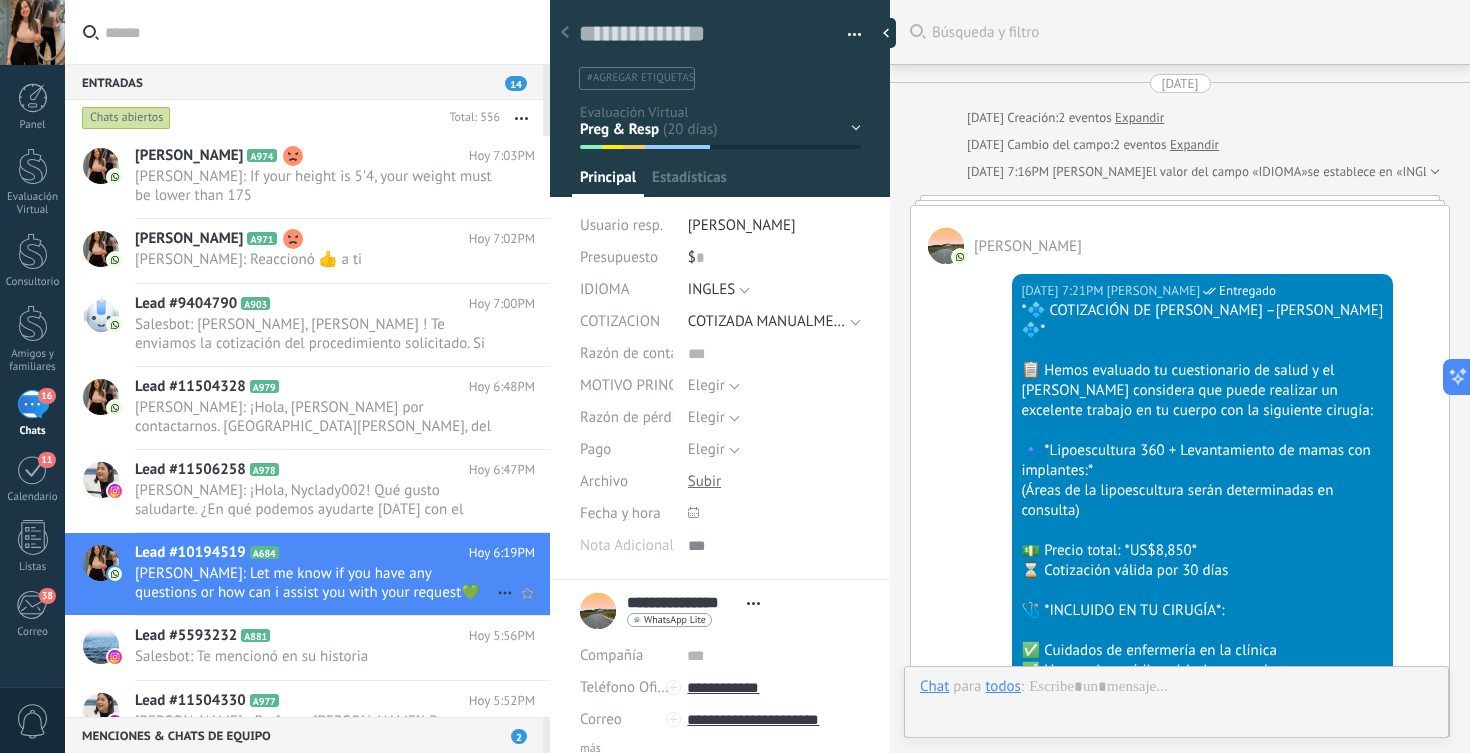 scroll, scrollTop: 30, scrollLeft: 0, axis: vertical 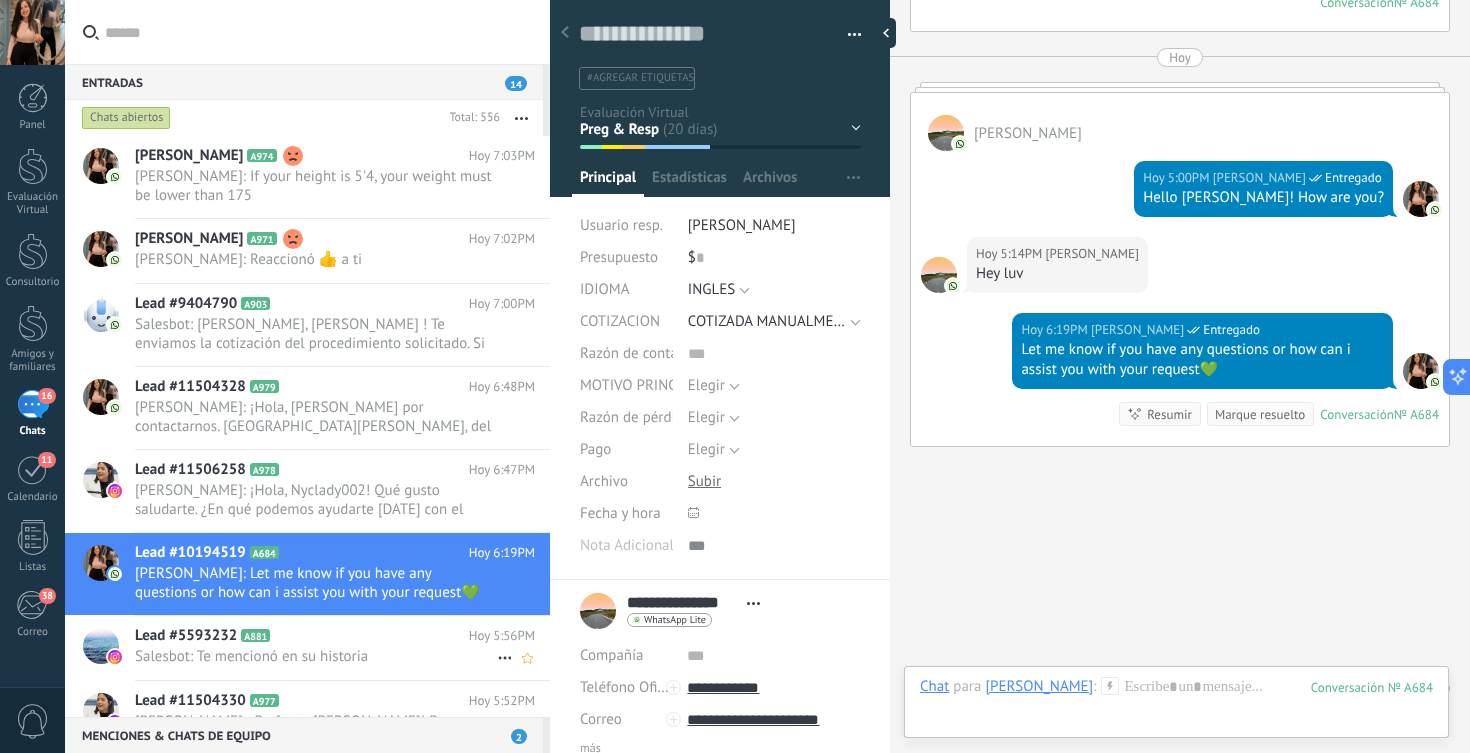click on "Lead #5593232
A881
Hoy 5:56PM
Salesbot: Te mencionó en su historia" at bounding box center [342, 647] 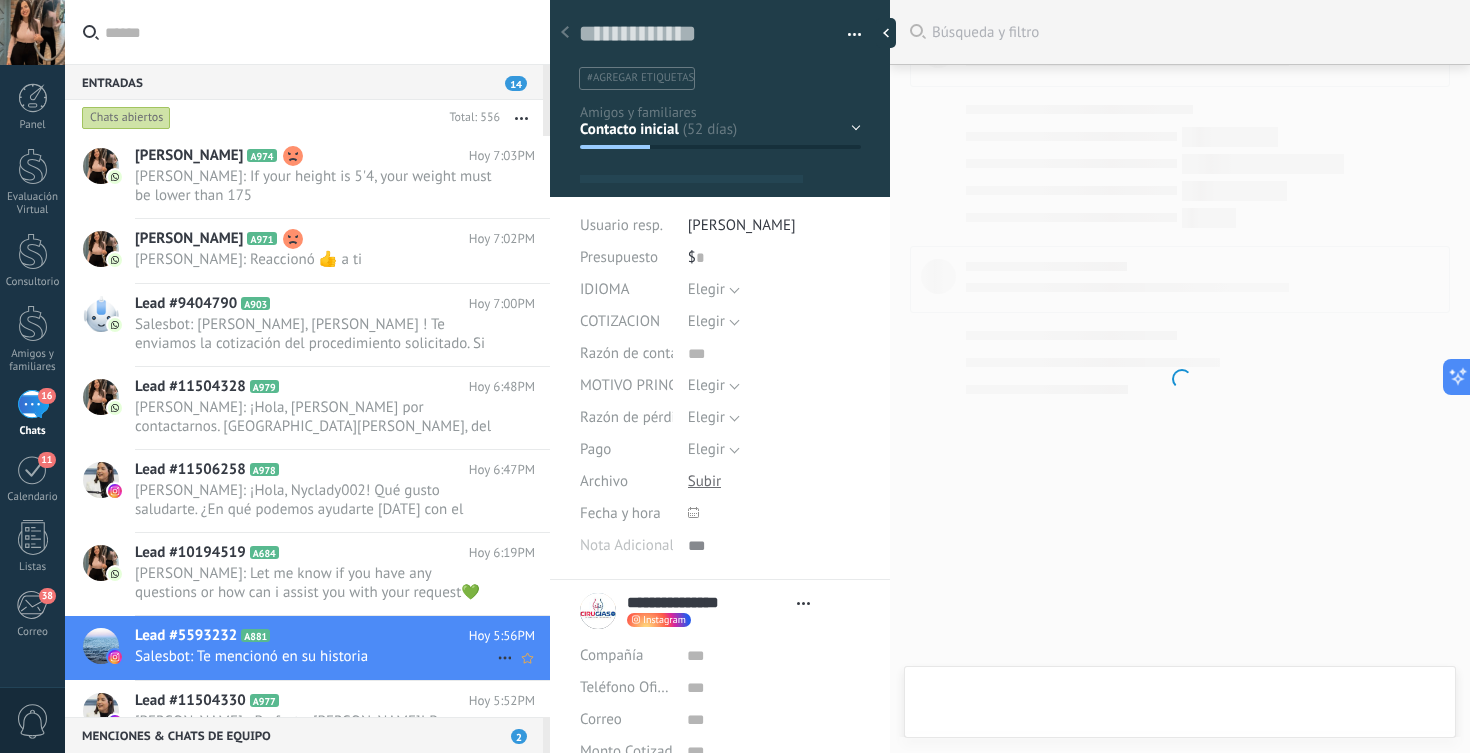 scroll, scrollTop: 18388, scrollLeft: 0, axis: vertical 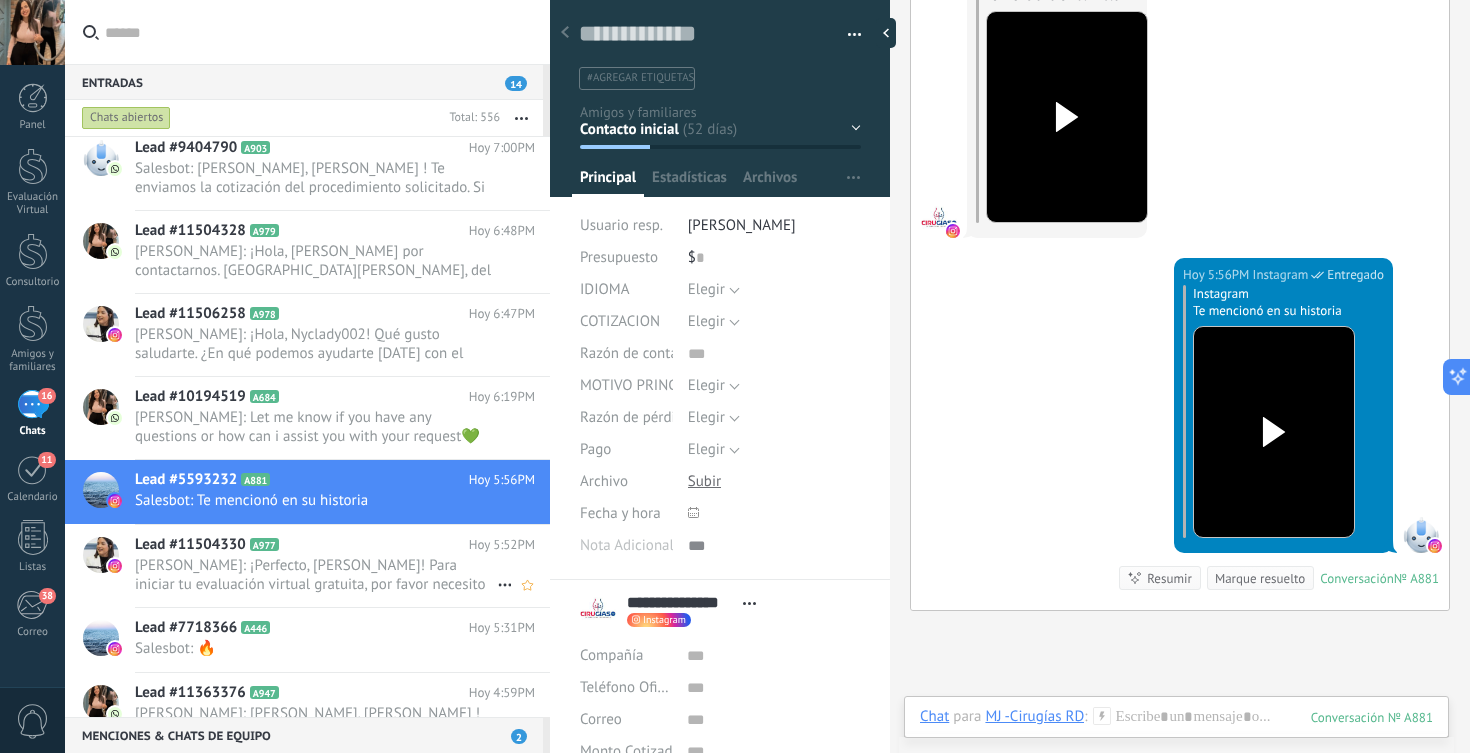 click on "[PERSON_NAME]: ¡[PERSON_NAME], [PERSON_NAME]! Para iniciar tu evaluación virtual gratuita, por favor necesito que me brindes la siguient..." at bounding box center [316, 575] 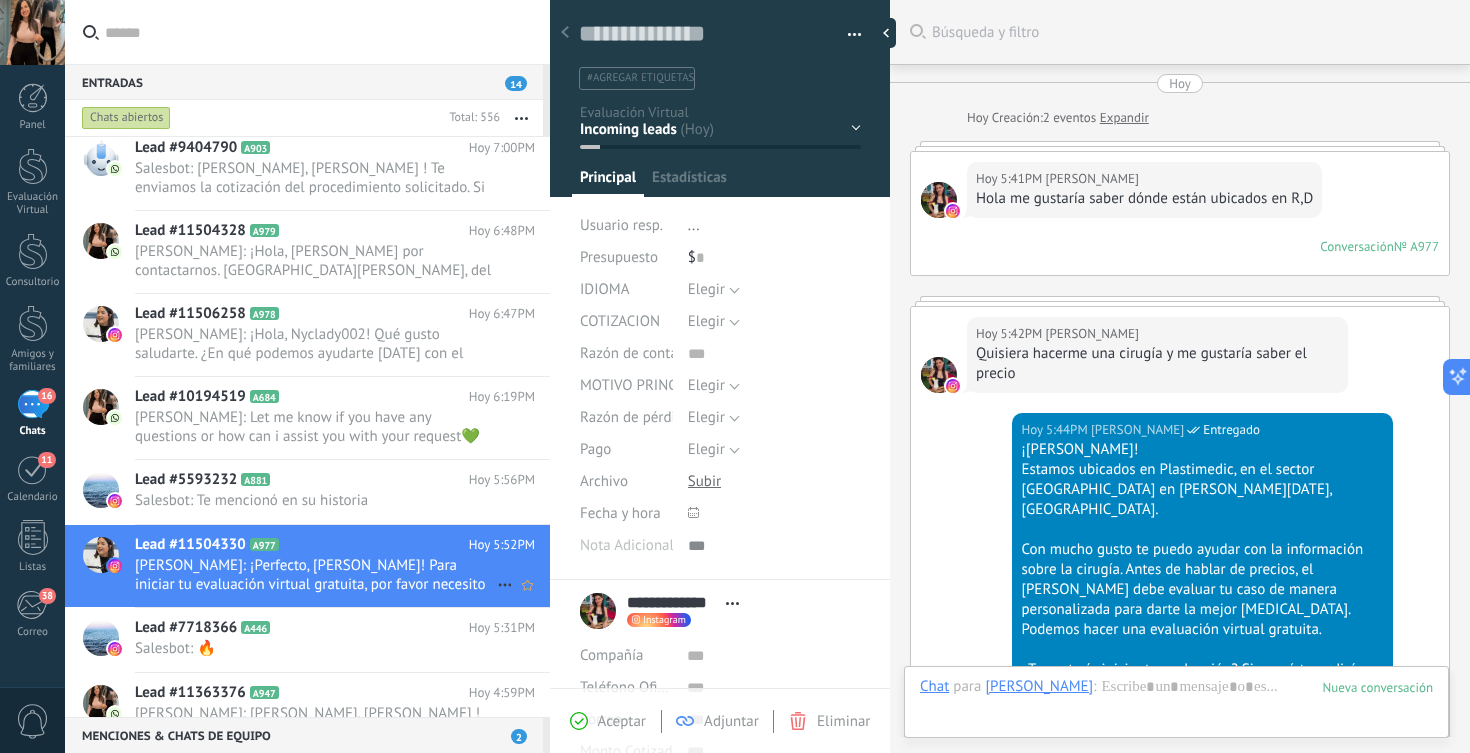scroll, scrollTop: 20, scrollLeft: 0, axis: vertical 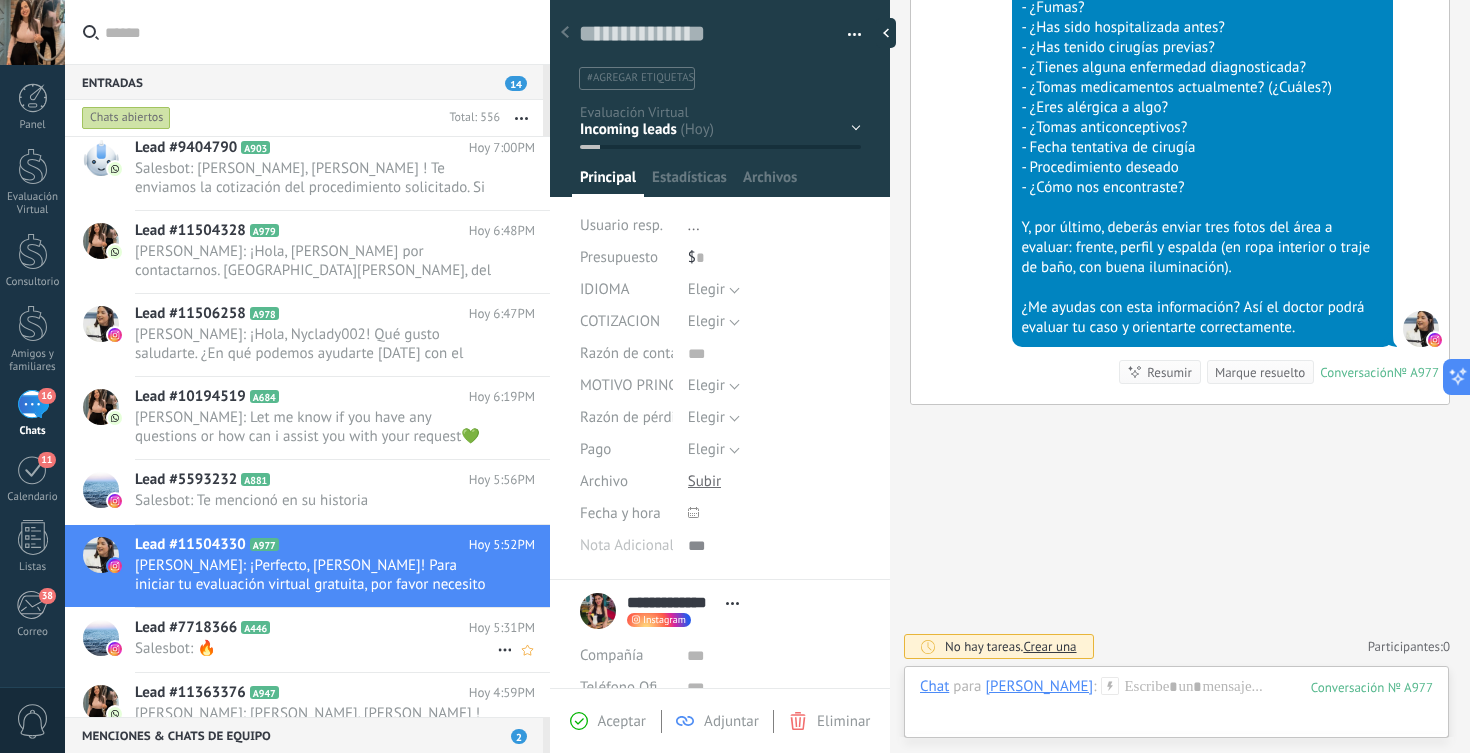 click on "Lead #7718366
A446" at bounding box center (302, 628) 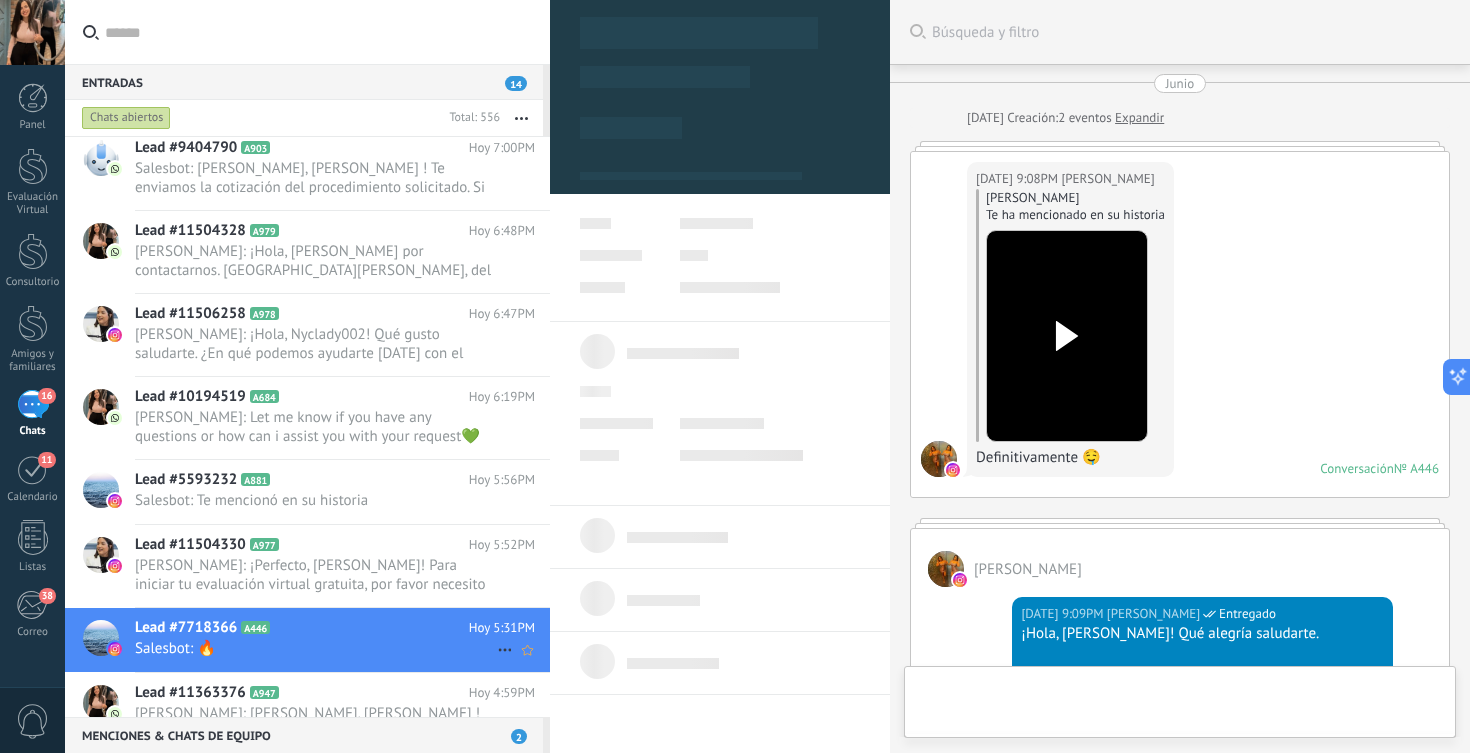 scroll, scrollTop: 2788, scrollLeft: 0, axis: vertical 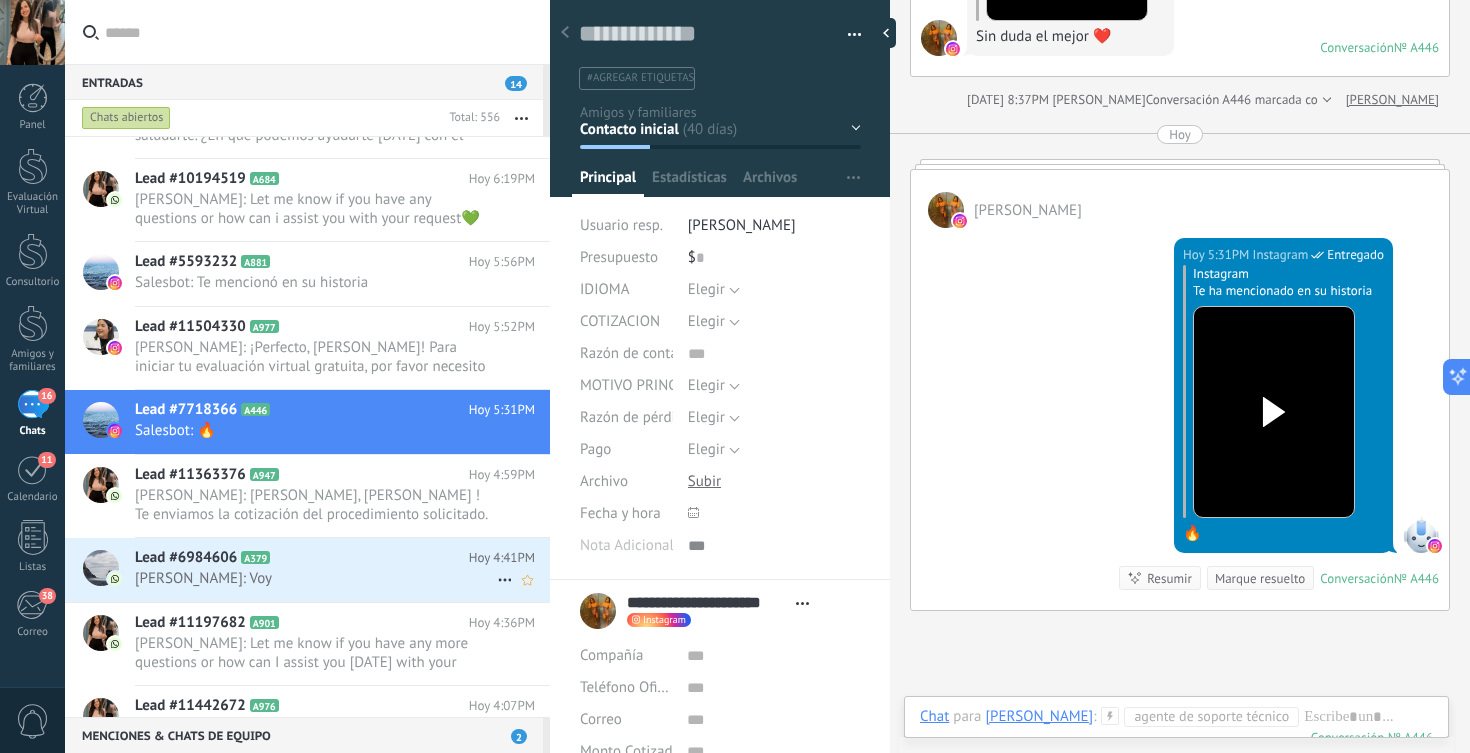 click on "[PERSON_NAME]: Voy" at bounding box center (316, 578) 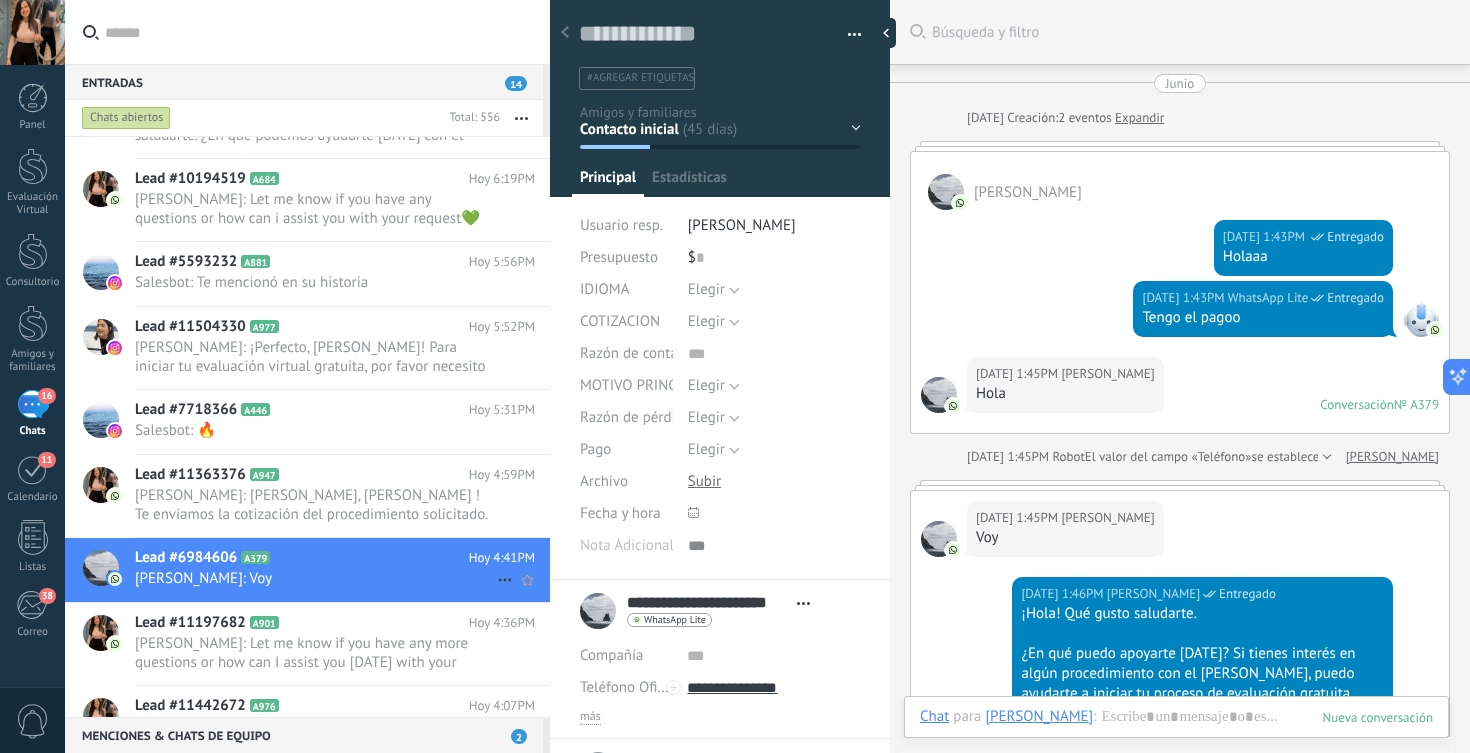 scroll, scrollTop: 30, scrollLeft: 0, axis: vertical 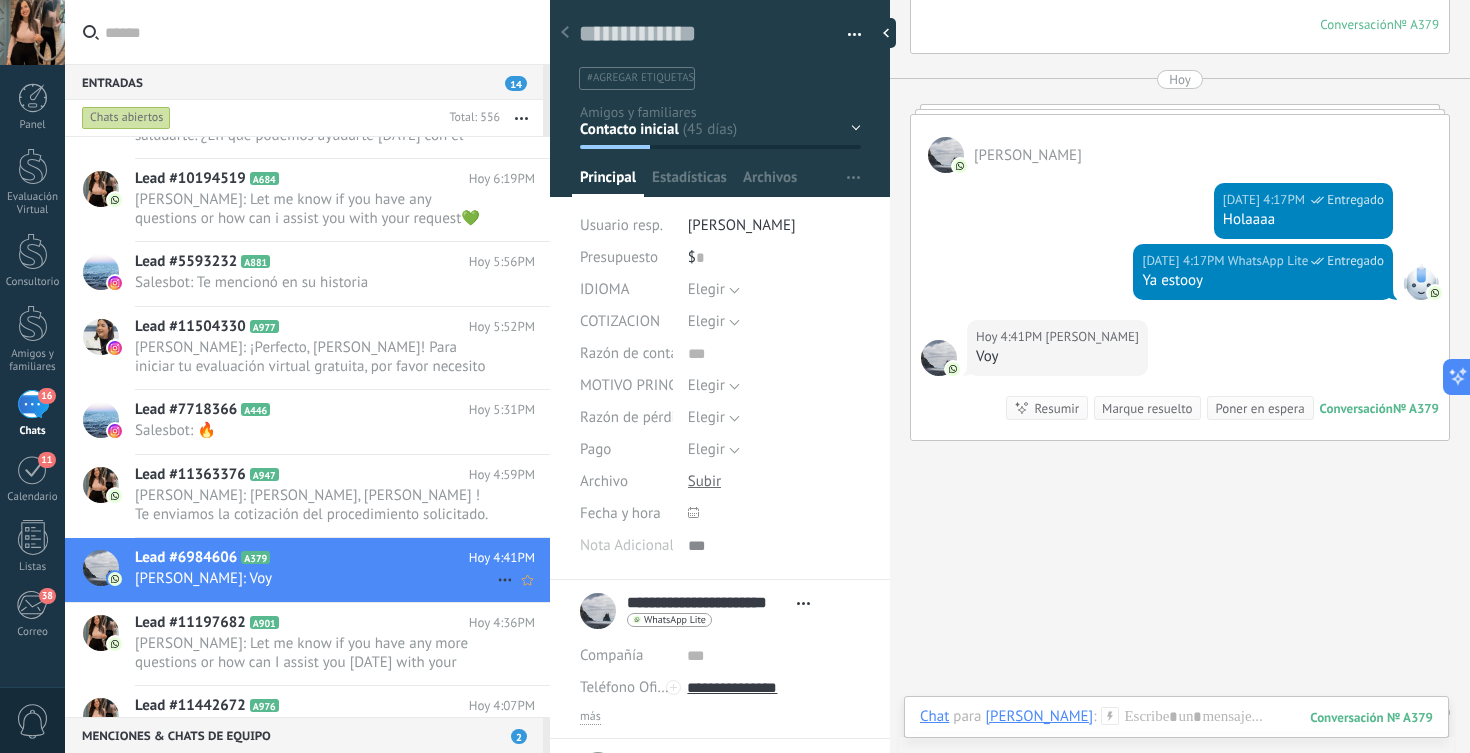 click 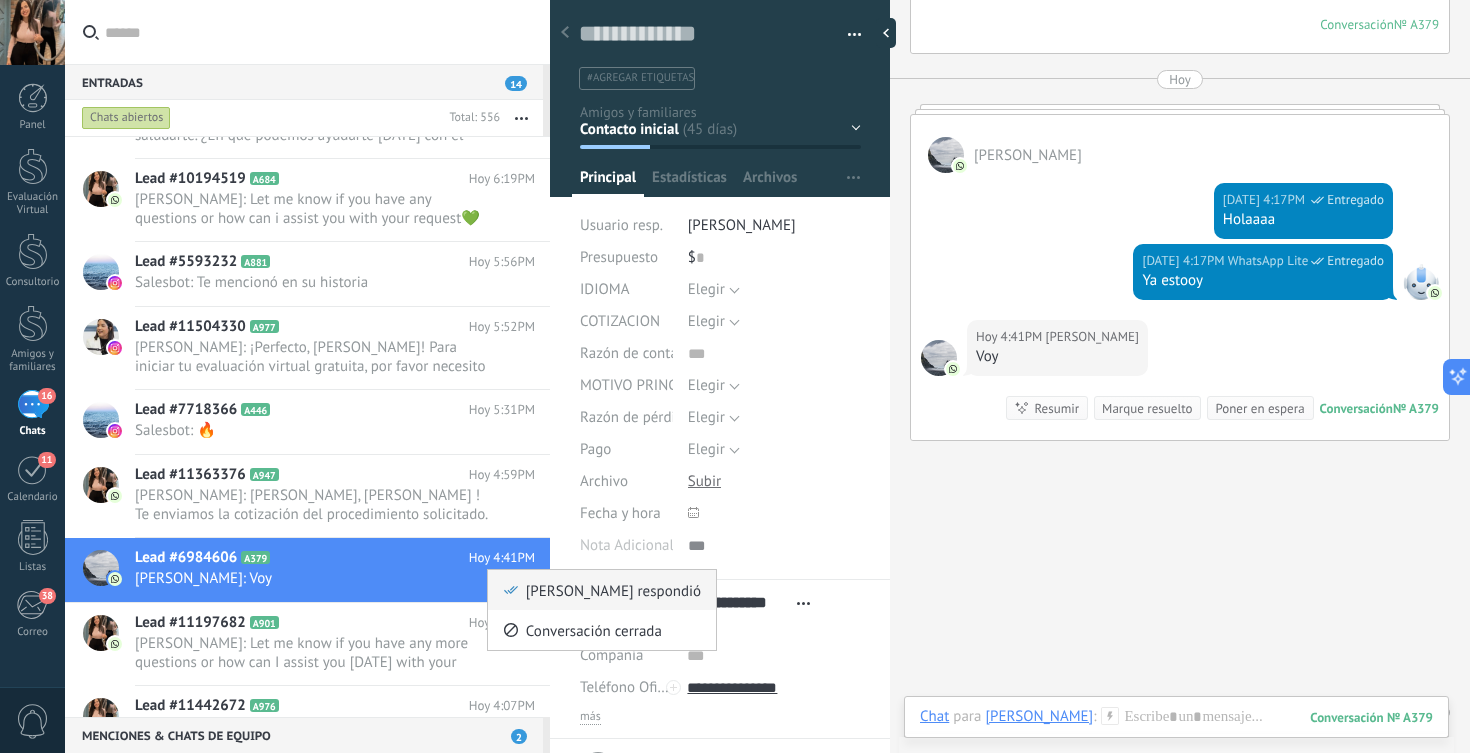 click on "[PERSON_NAME] respondió" at bounding box center (602, 590) 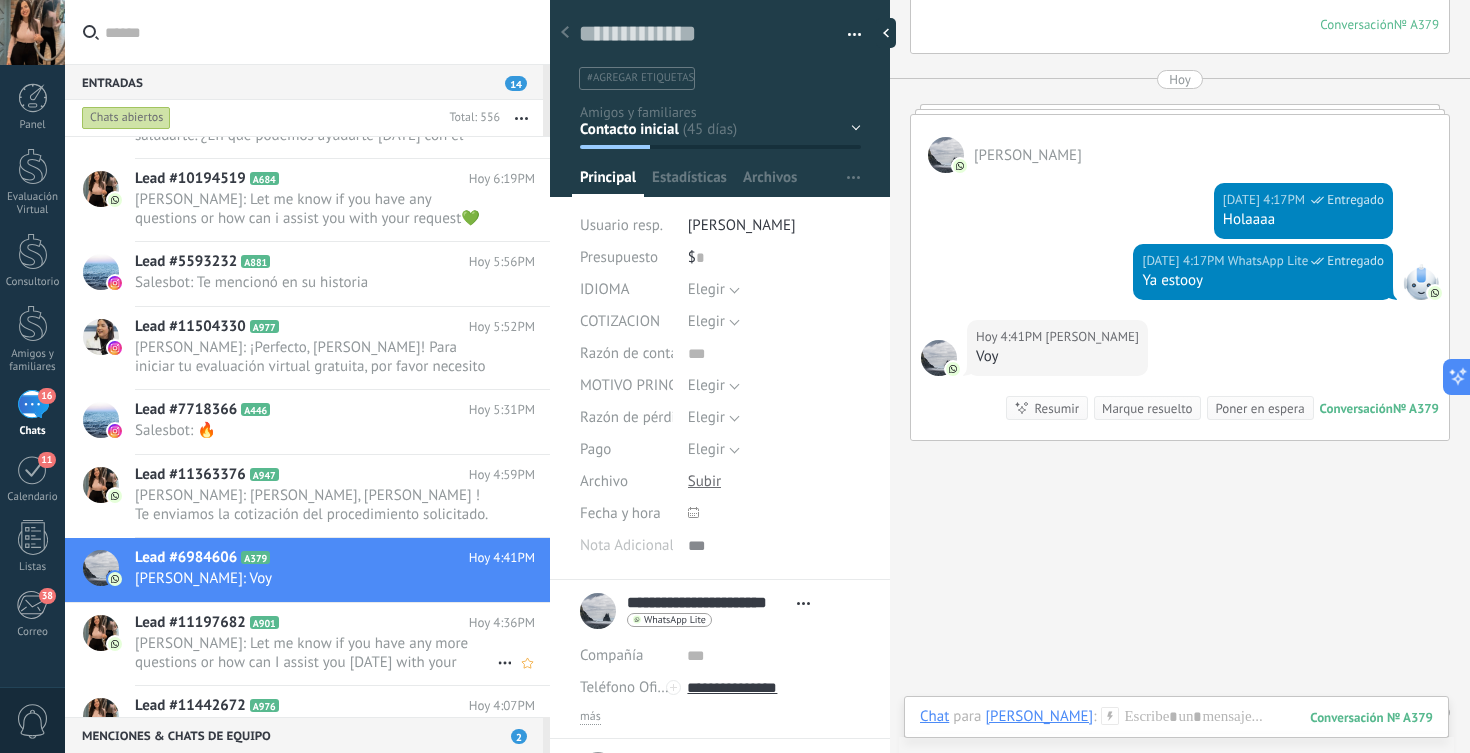 scroll, scrollTop: 4222, scrollLeft: 0, axis: vertical 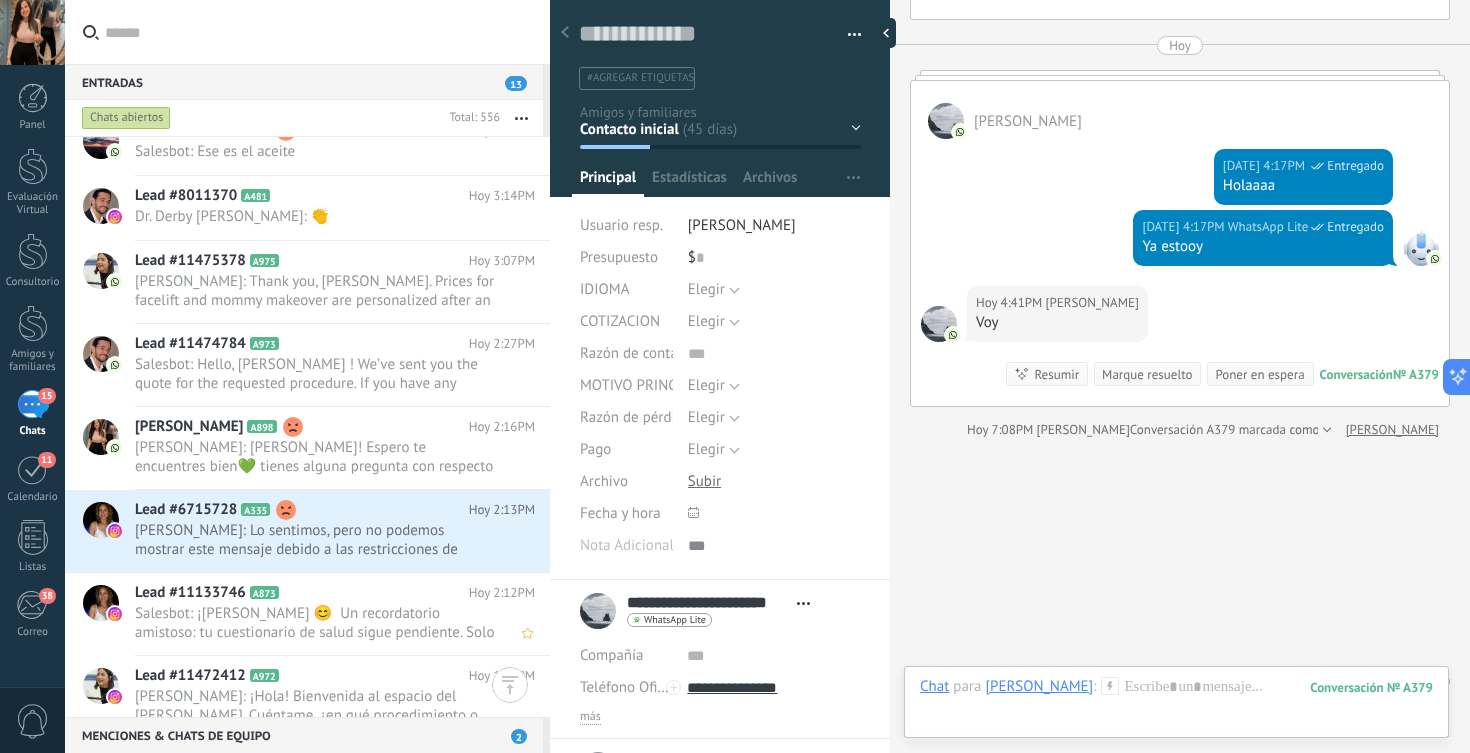 click on "Lead #6715728
A335
Hoy 2:13PM
Laura De Pérez: Lo sentimos, pero no podemos mostrar este mensaje debido a las restricciones de Instagram. Estas se aplican a ..." at bounding box center (342, 531) 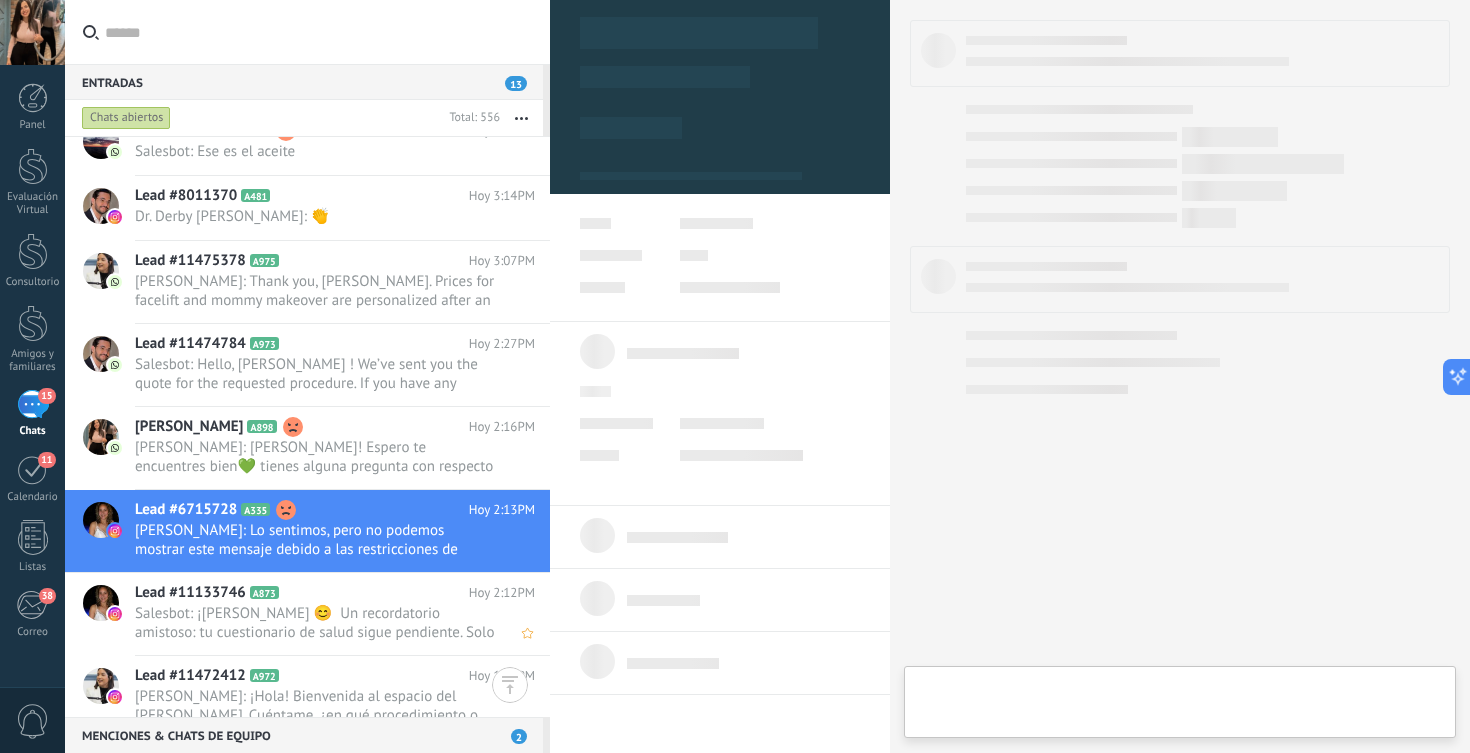 type on "**********" 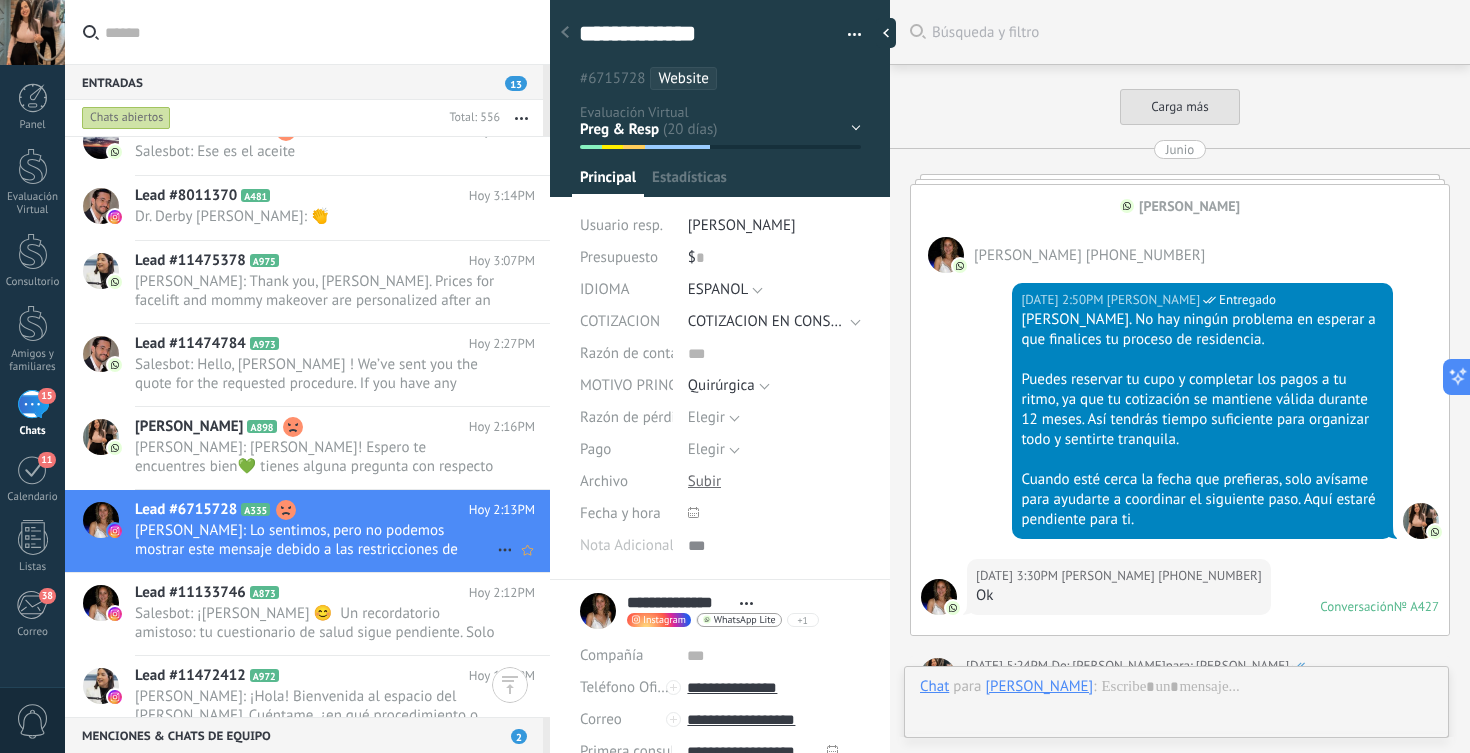 scroll, scrollTop: 30, scrollLeft: 0, axis: vertical 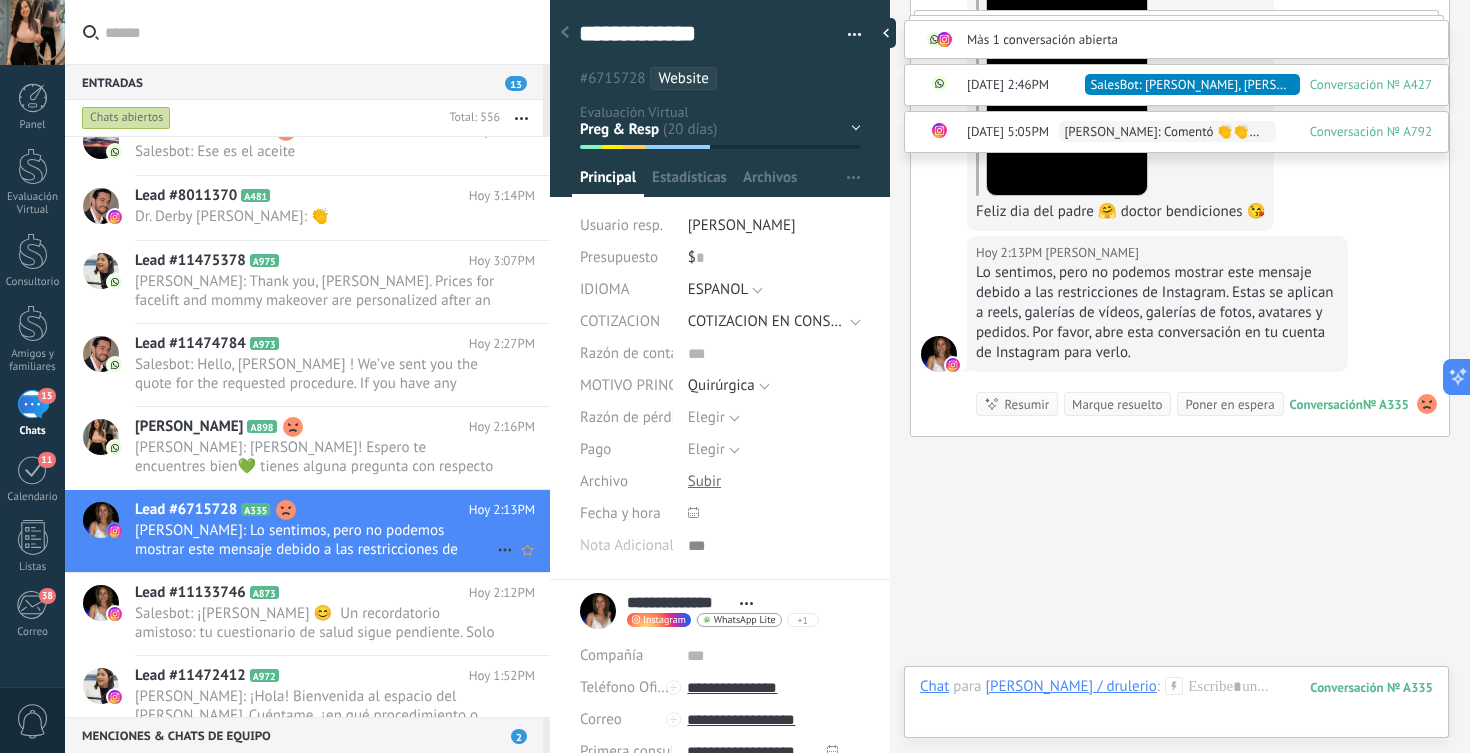 click 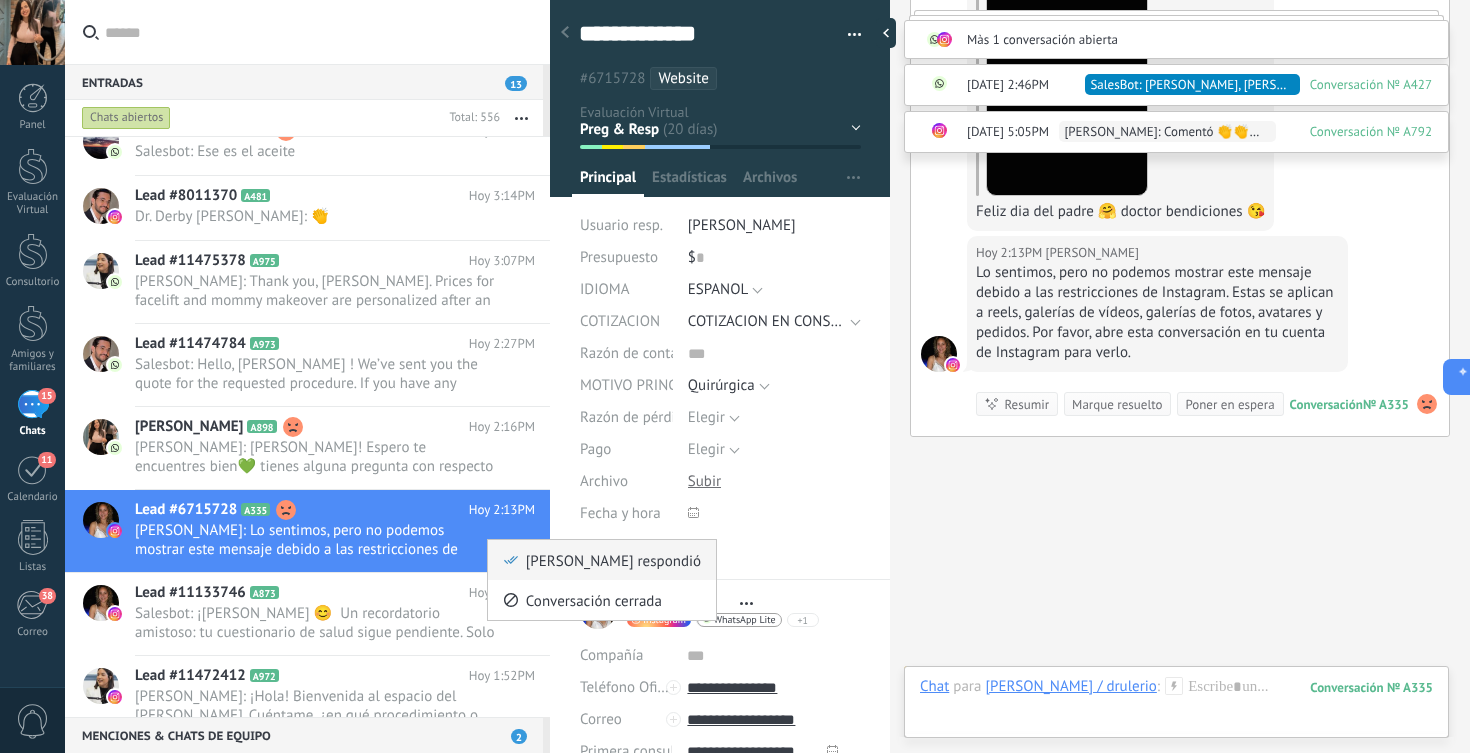 click on "[PERSON_NAME] respondió" at bounding box center [602, 560] 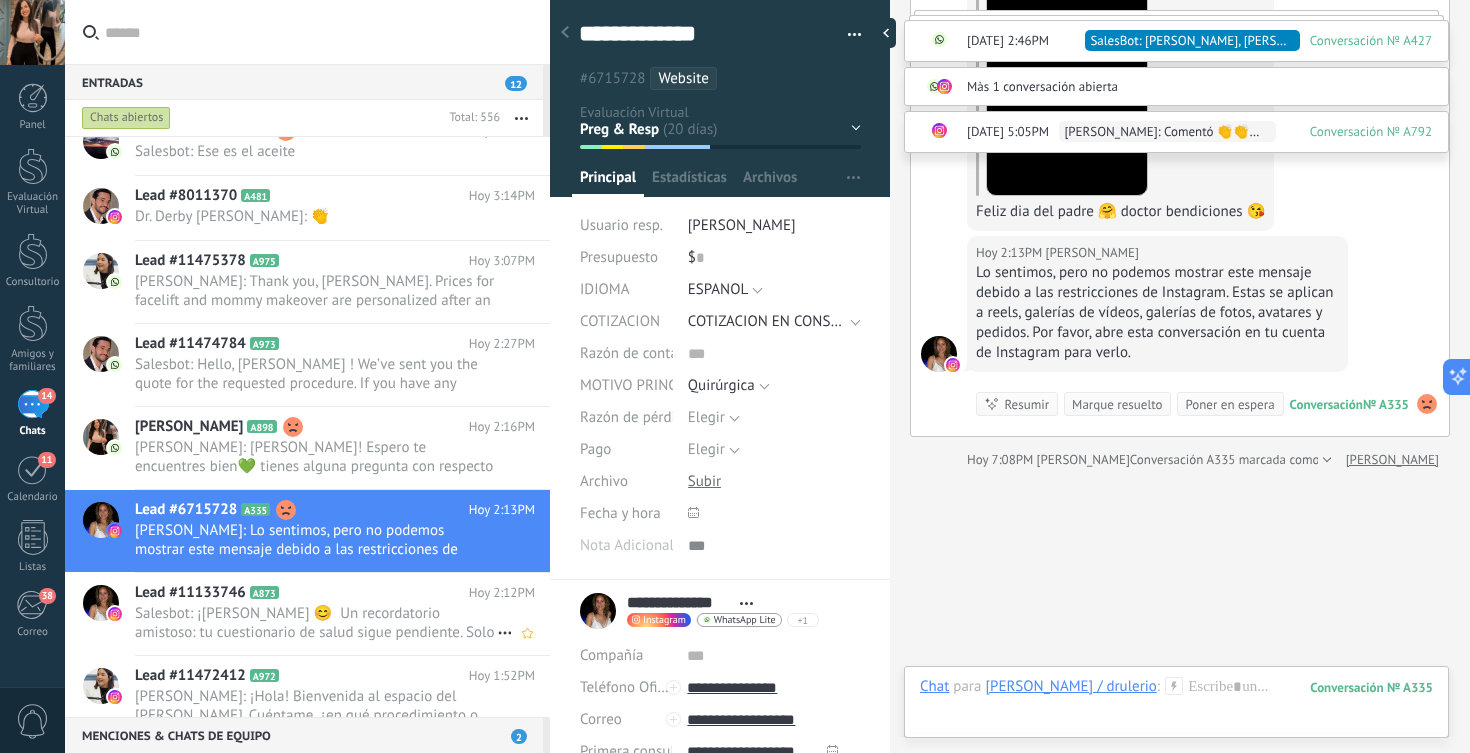 scroll, scrollTop: 5482, scrollLeft: 0, axis: vertical 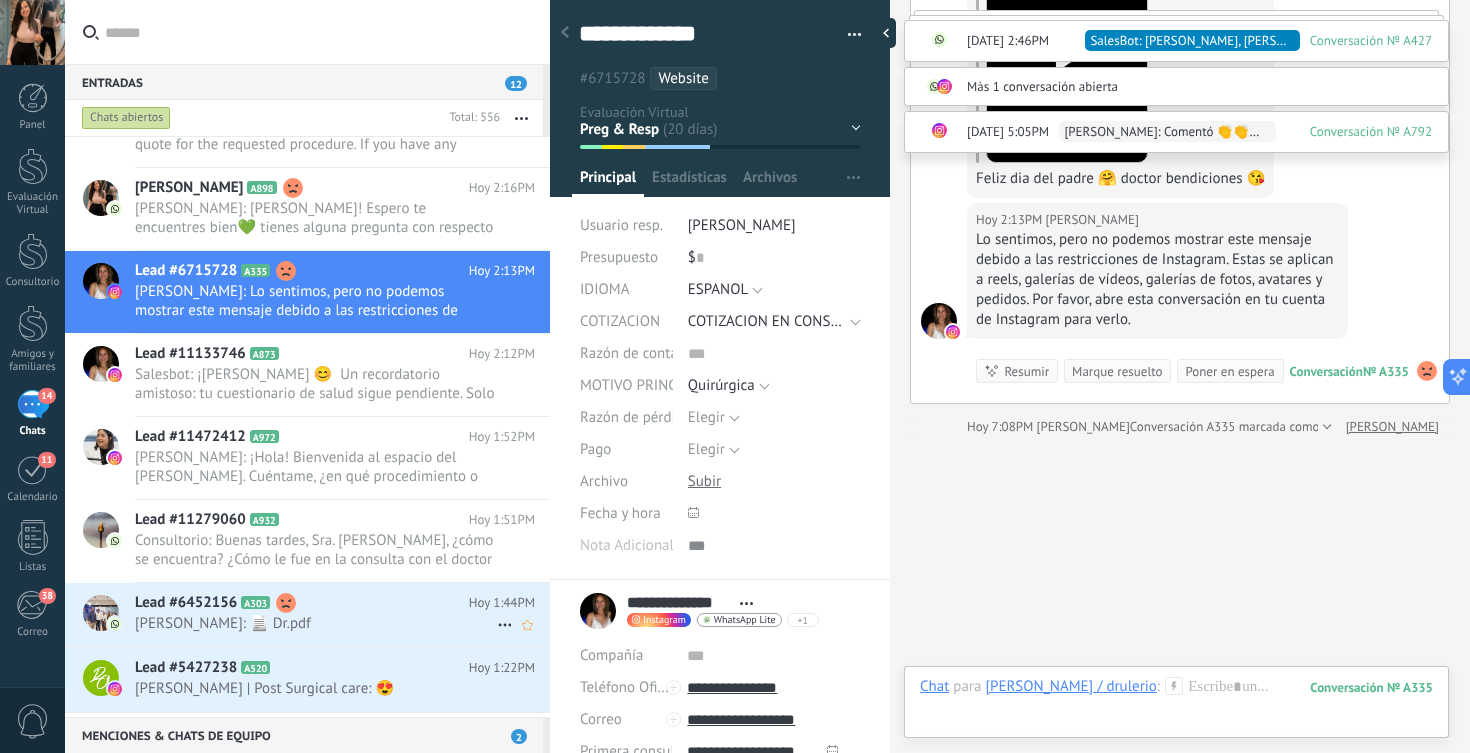 click on "Lead #6452156
A303
Hoy 1:44PM
Raony Zorrilla: 📄 Dr.pdf" at bounding box center [342, 614] 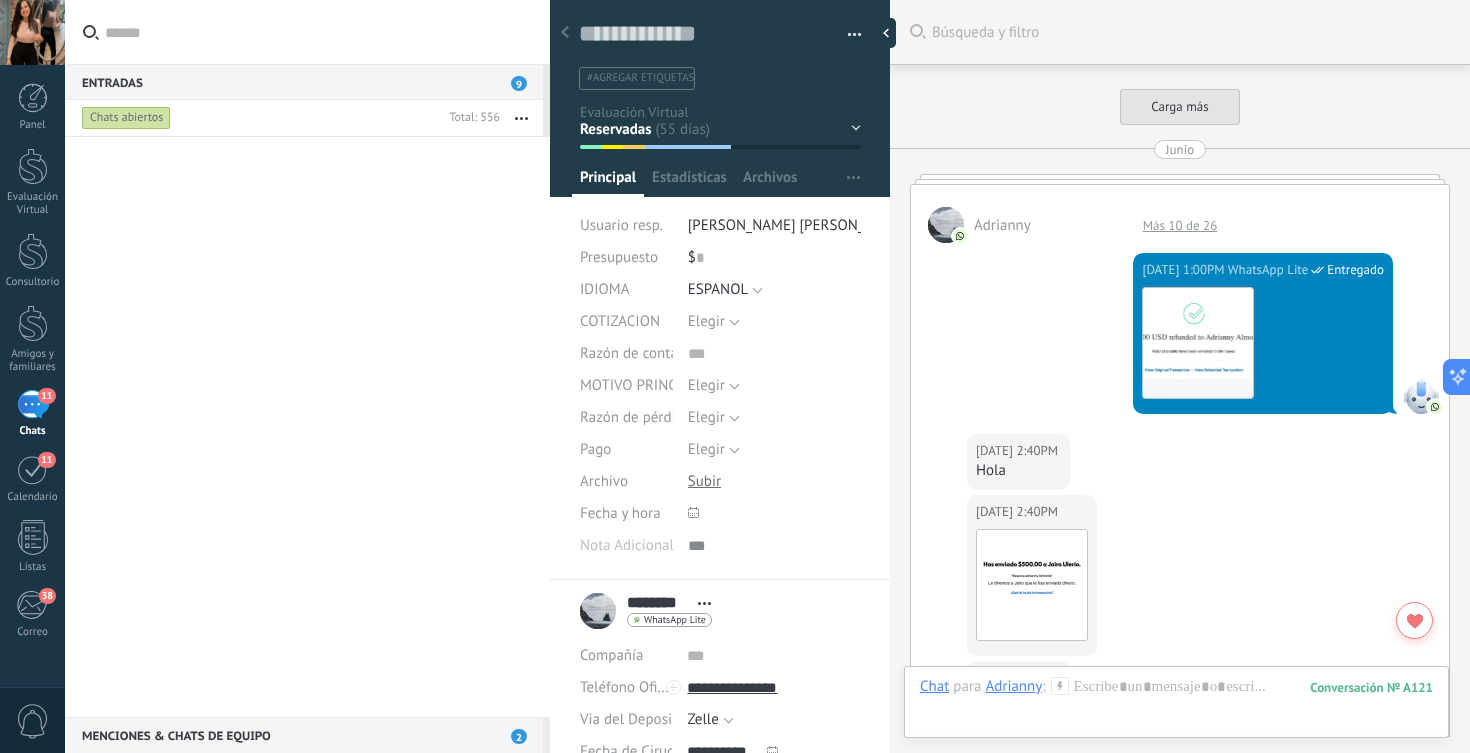 scroll, scrollTop: 0, scrollLeft: 0, axis: both 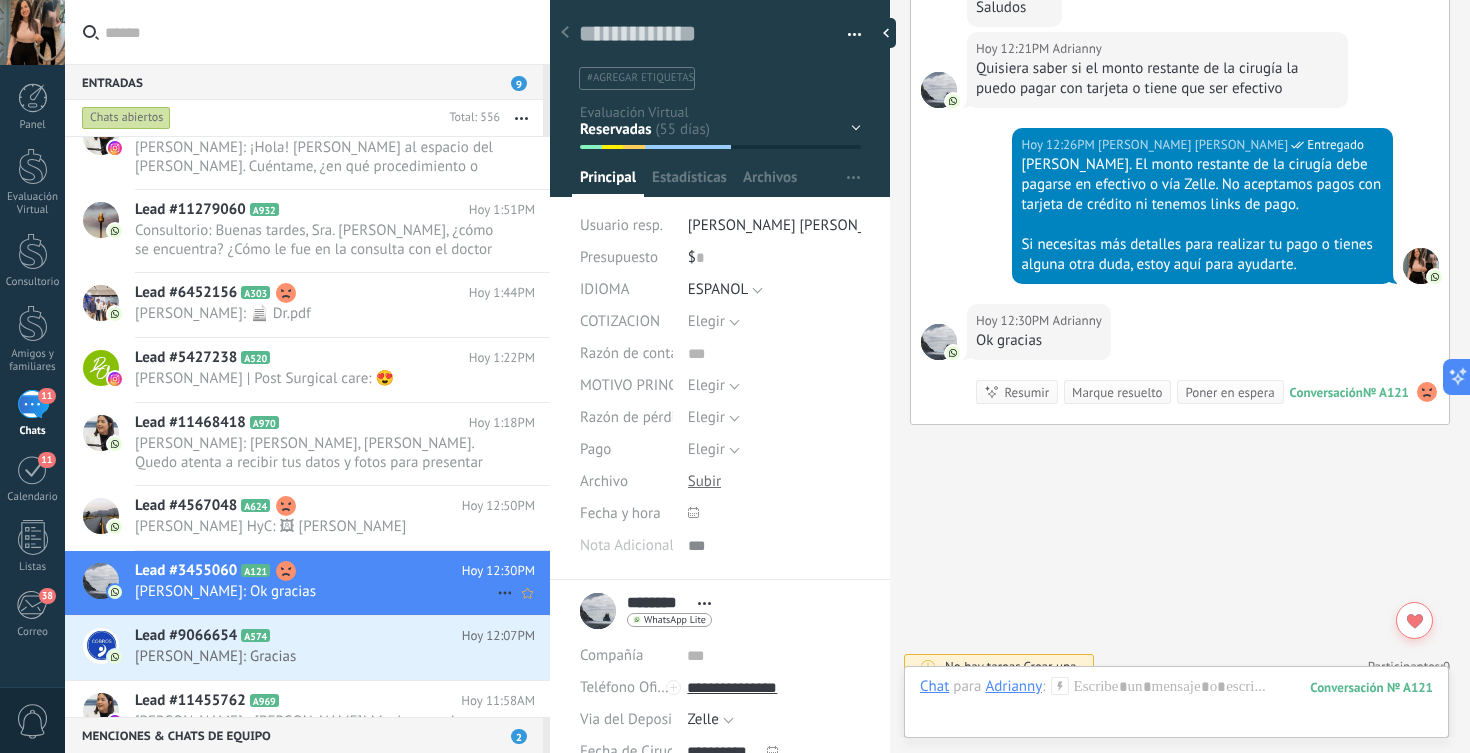 click 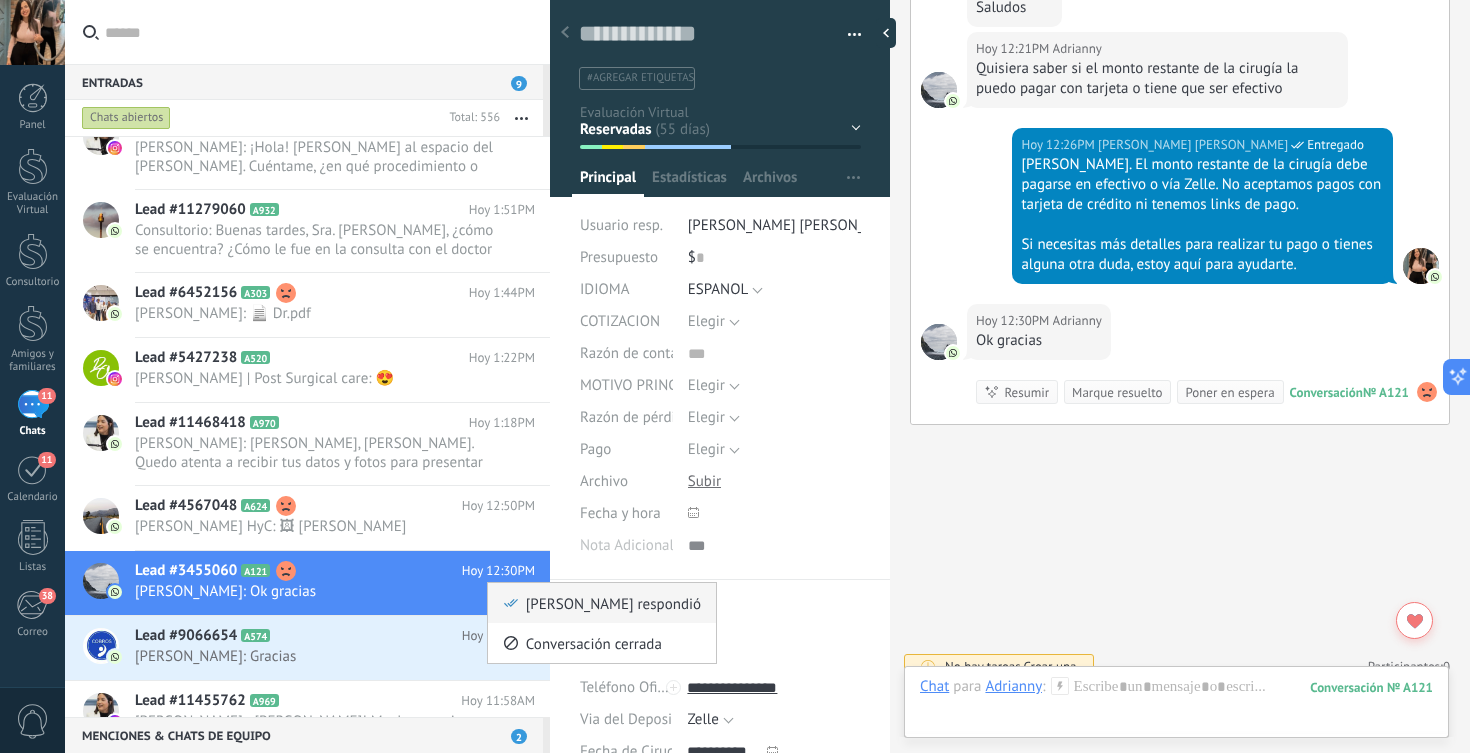 click on "[PERSON_NAME] respondió" at bounding box center [613, 603] 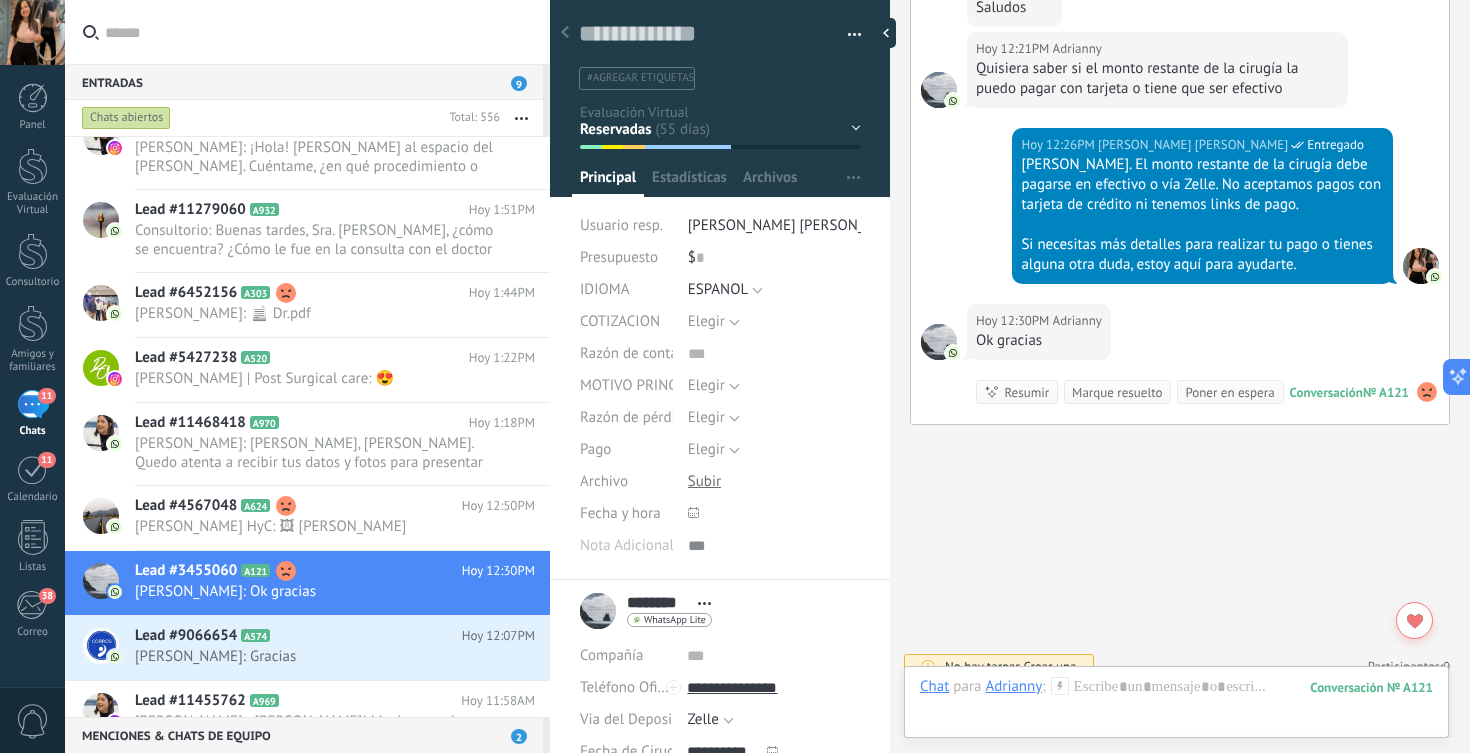 scroll, scrollTop: 2270, scrollLeft: 0, axis: vertical 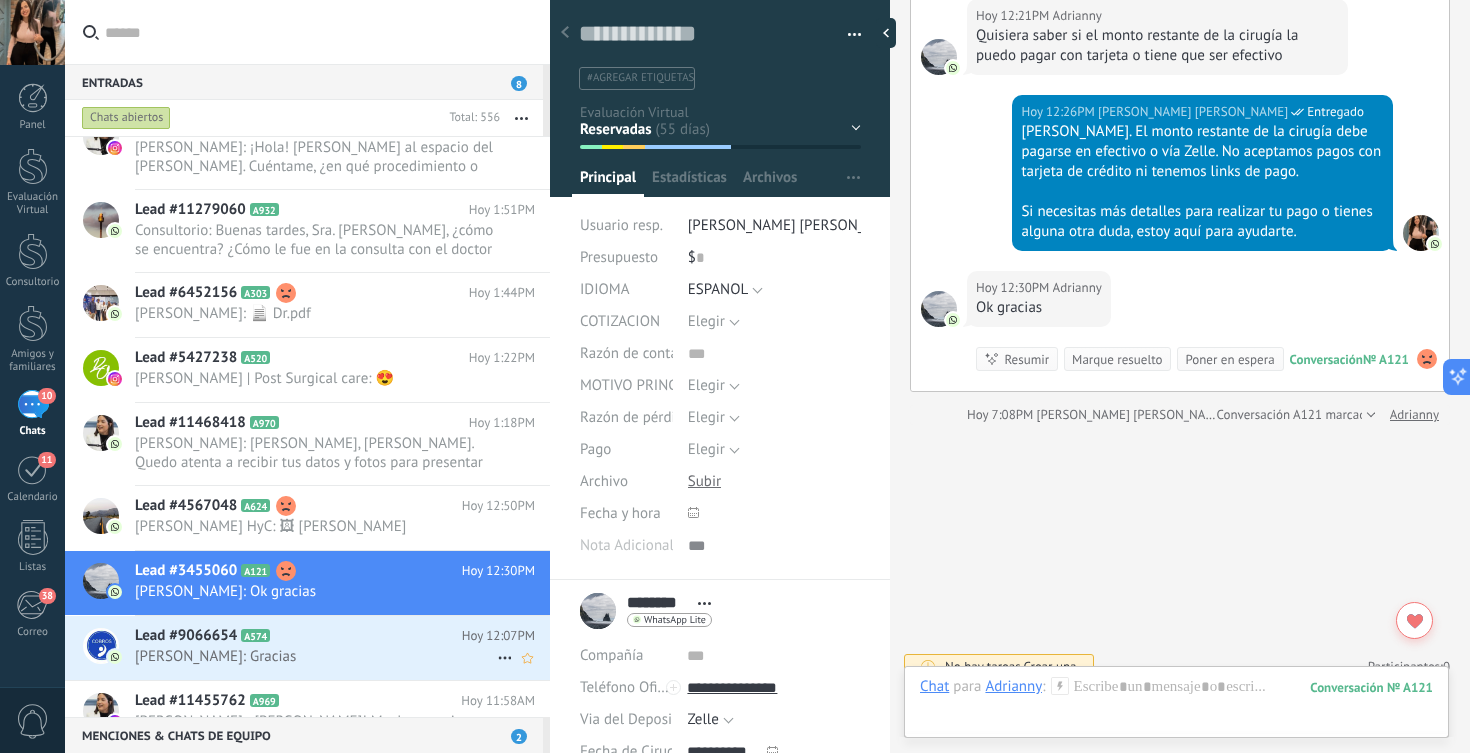 click 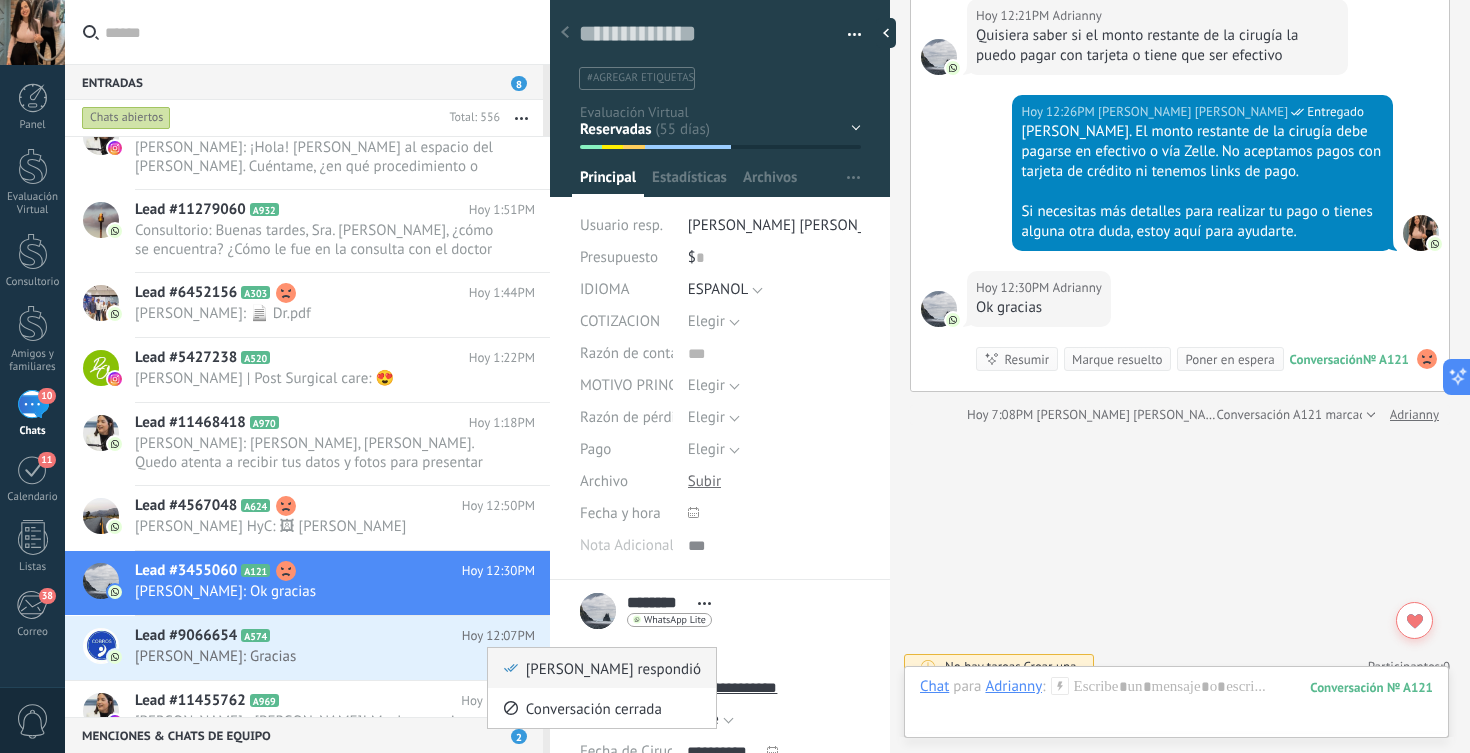 click 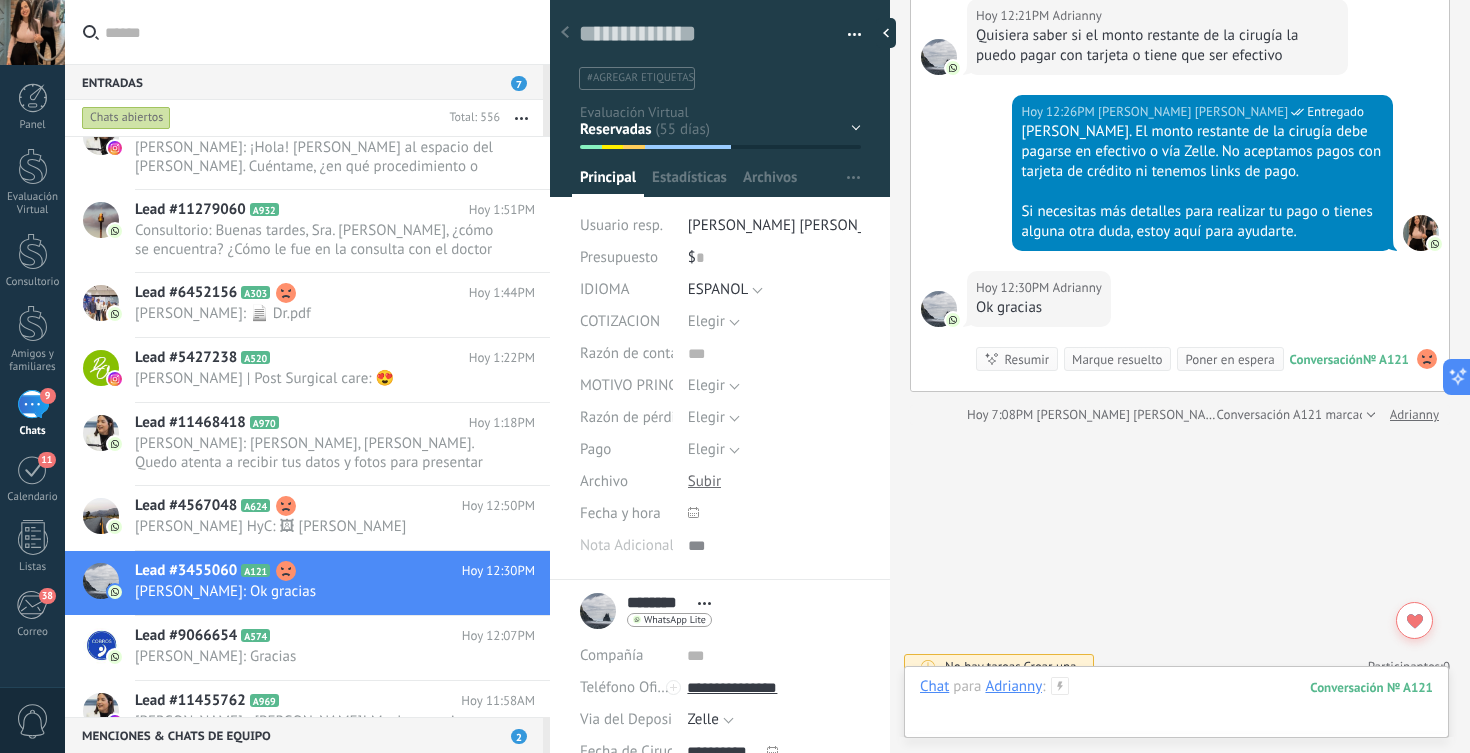 click at bounding box center (1176, 707) 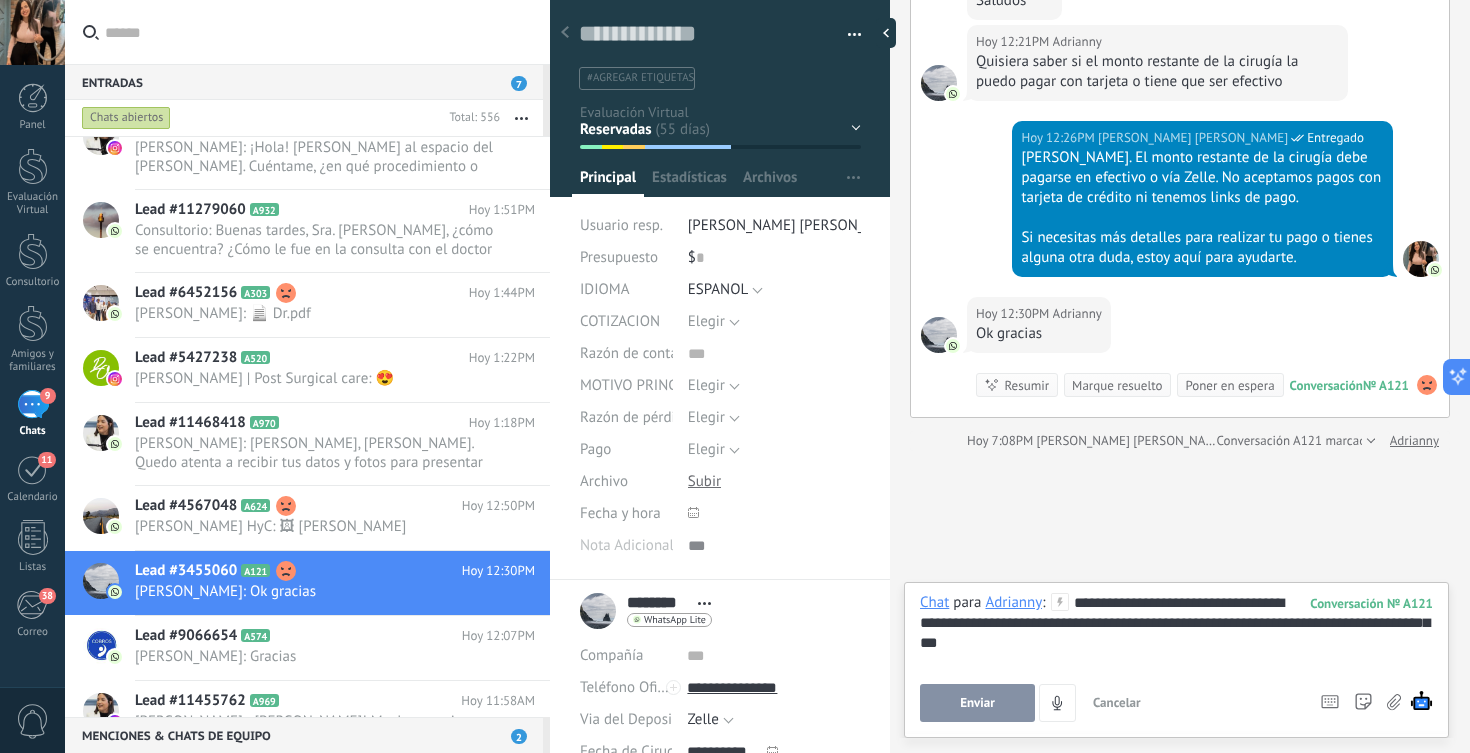 scroll, scrollTop: 2270, scrollLeft: 0, axis: vertical 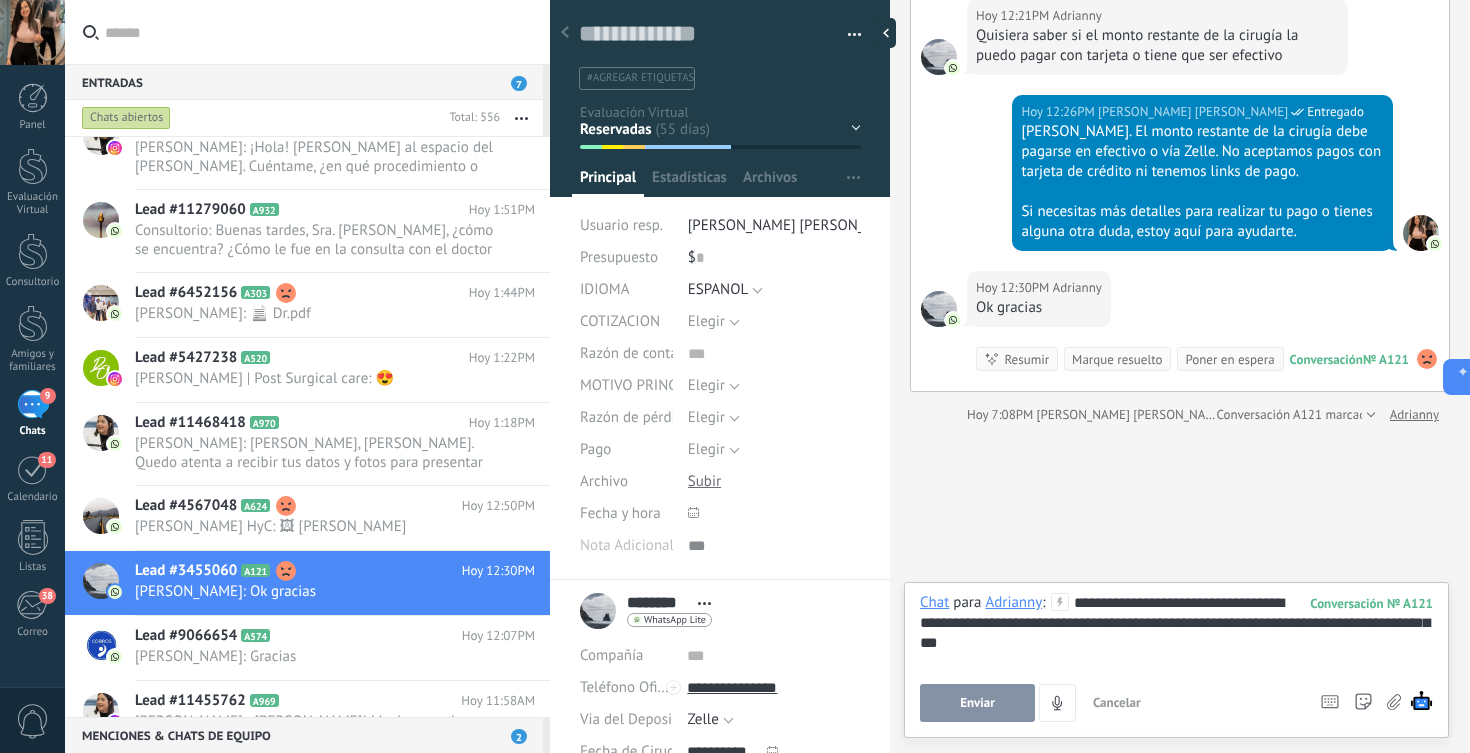 click on "**********" at bounding box center (1176, 631) 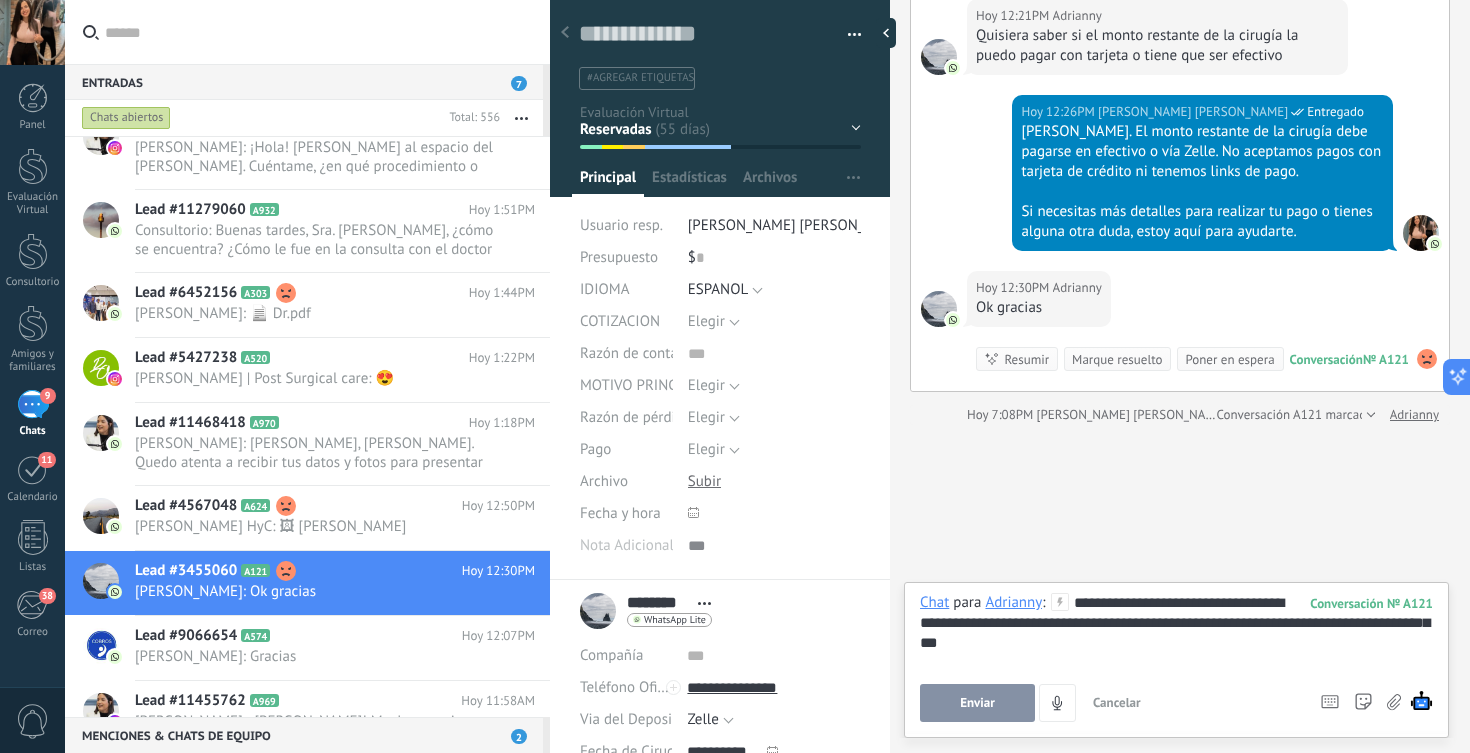 click on "Enviar" at bounding box center [977, 703] 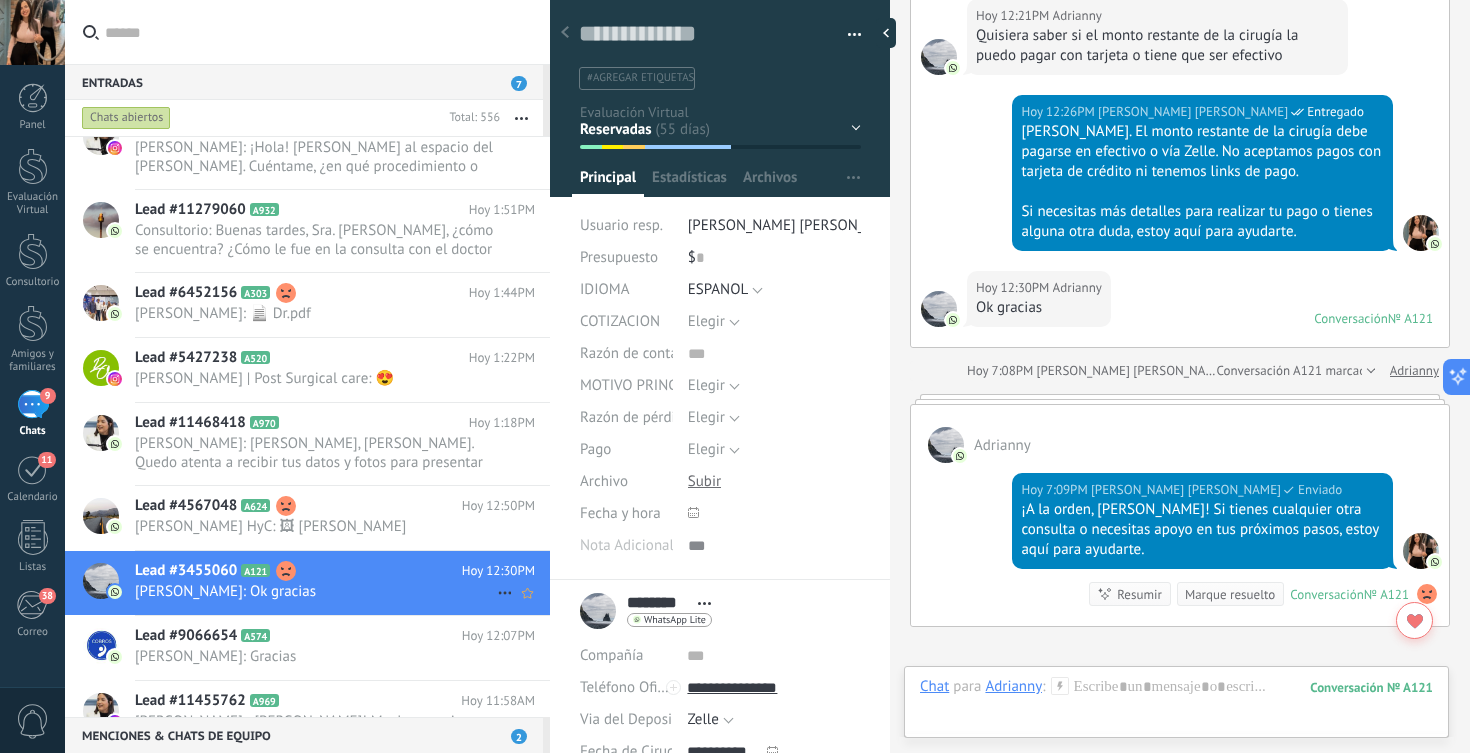 scroll, scrollTop: 2213, scrollLeft: 0, axis: vertical 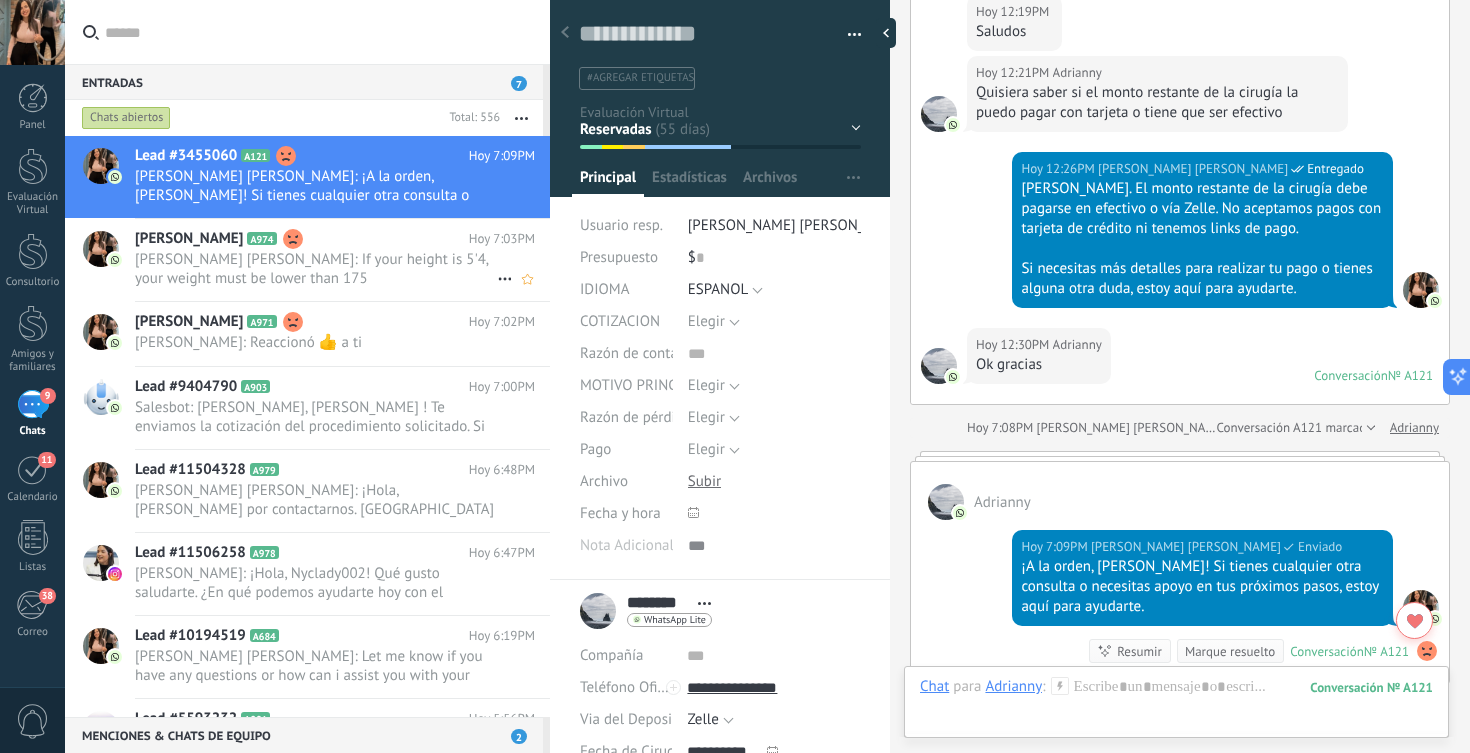 click on "[PERSON_NAME] [PERSON_NAME]: If your height is 5'4, your weight must be lower than 175" at bounding box center [316, 269] 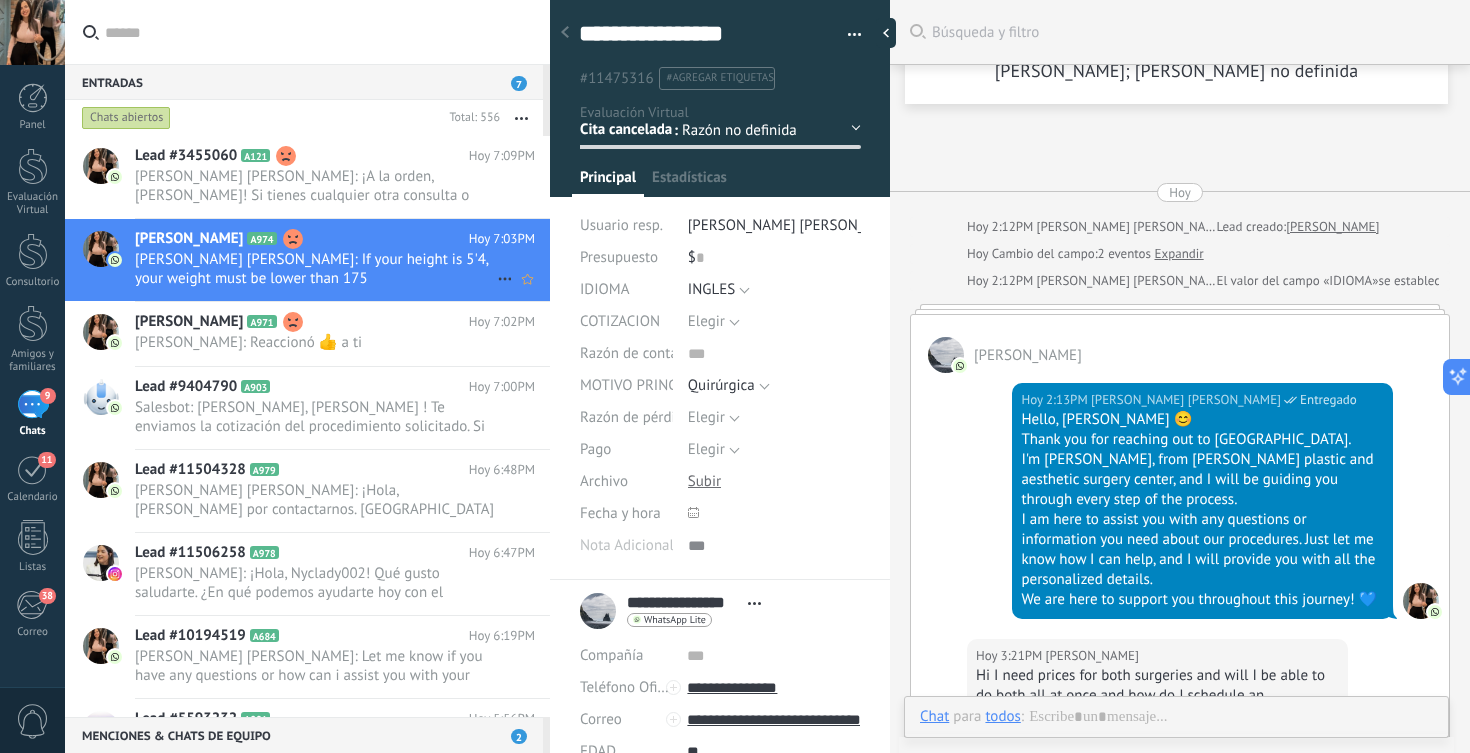 scroll, scrollTop: 30, scrollLeft: 0, axis: vertical 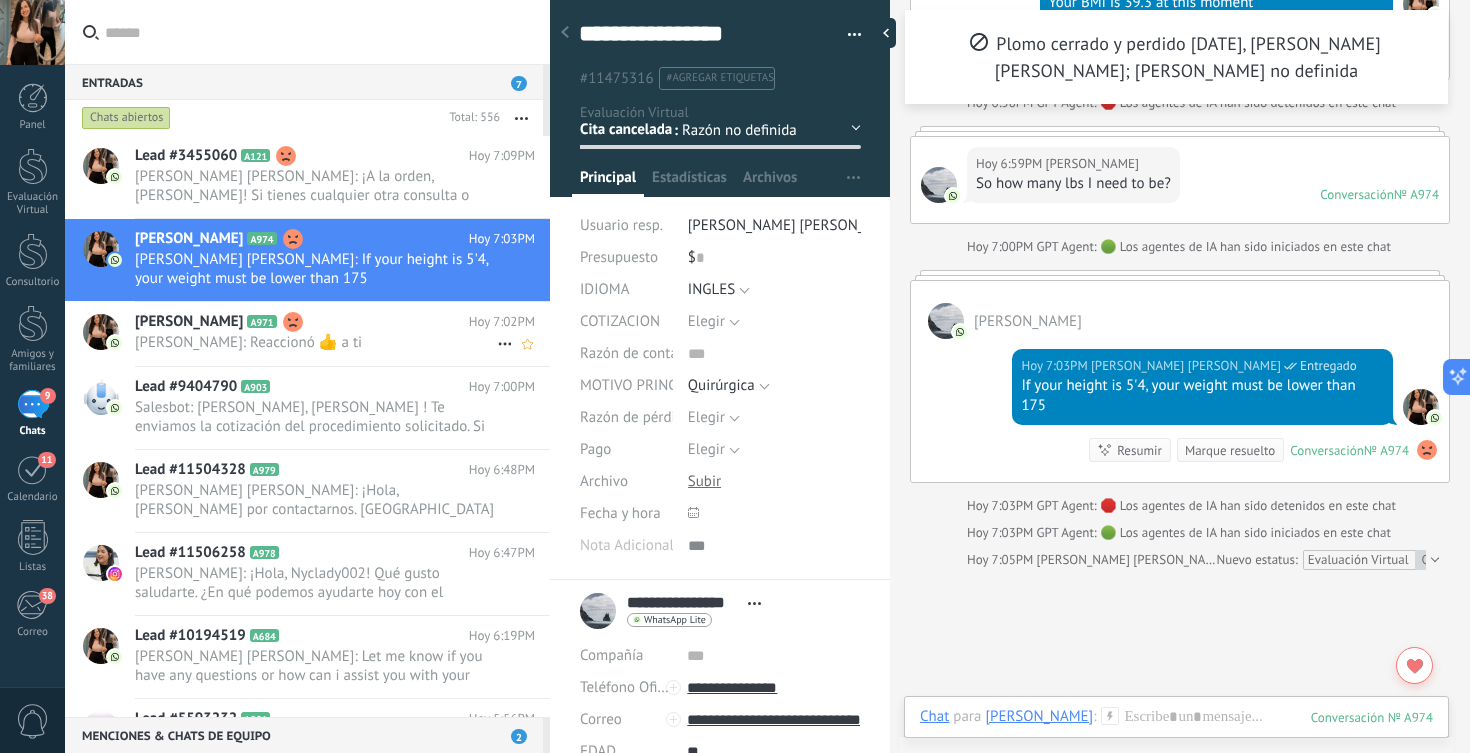 click on "[PERSON_NAME]
A971" at bounding box center (302, 322) 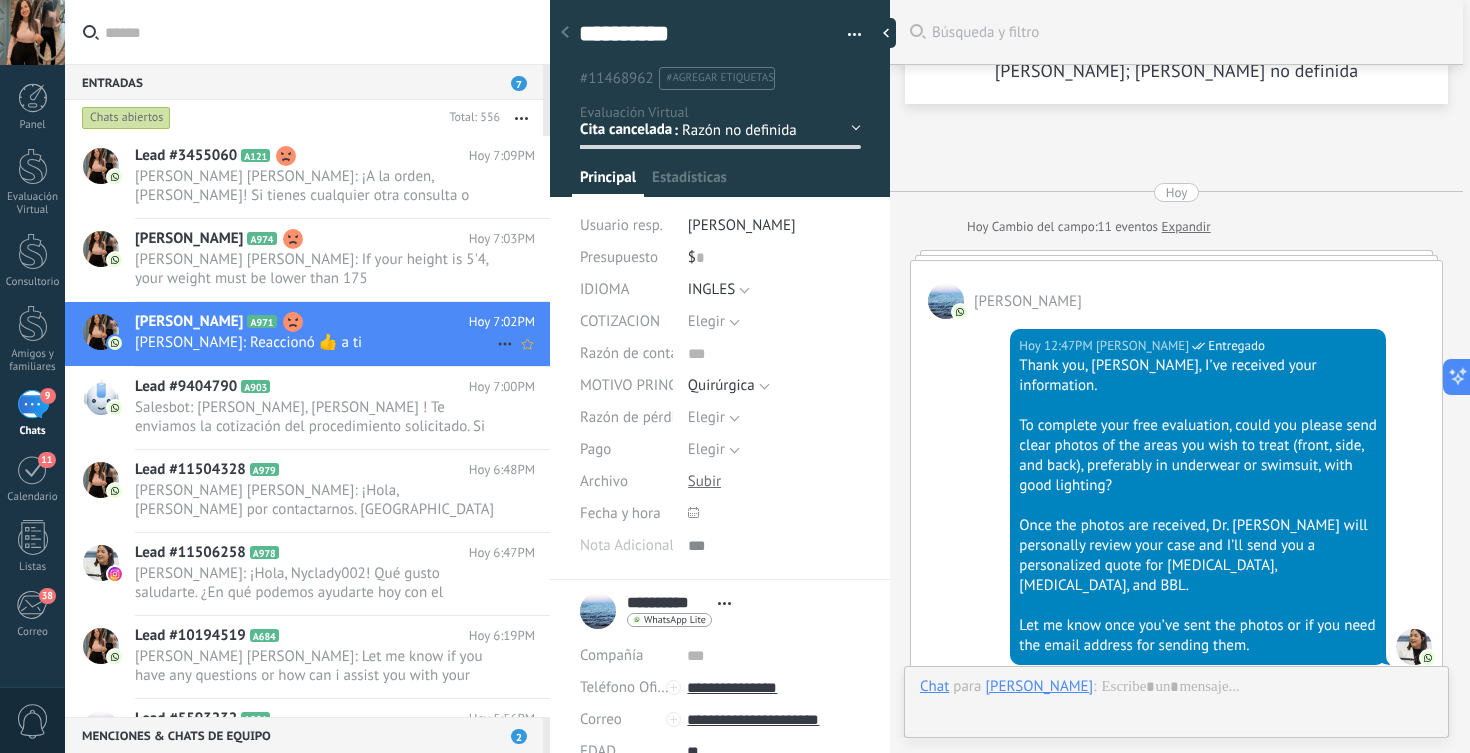 scroll, scrollTop: 30, scrollLeft: 0, axis: vertical 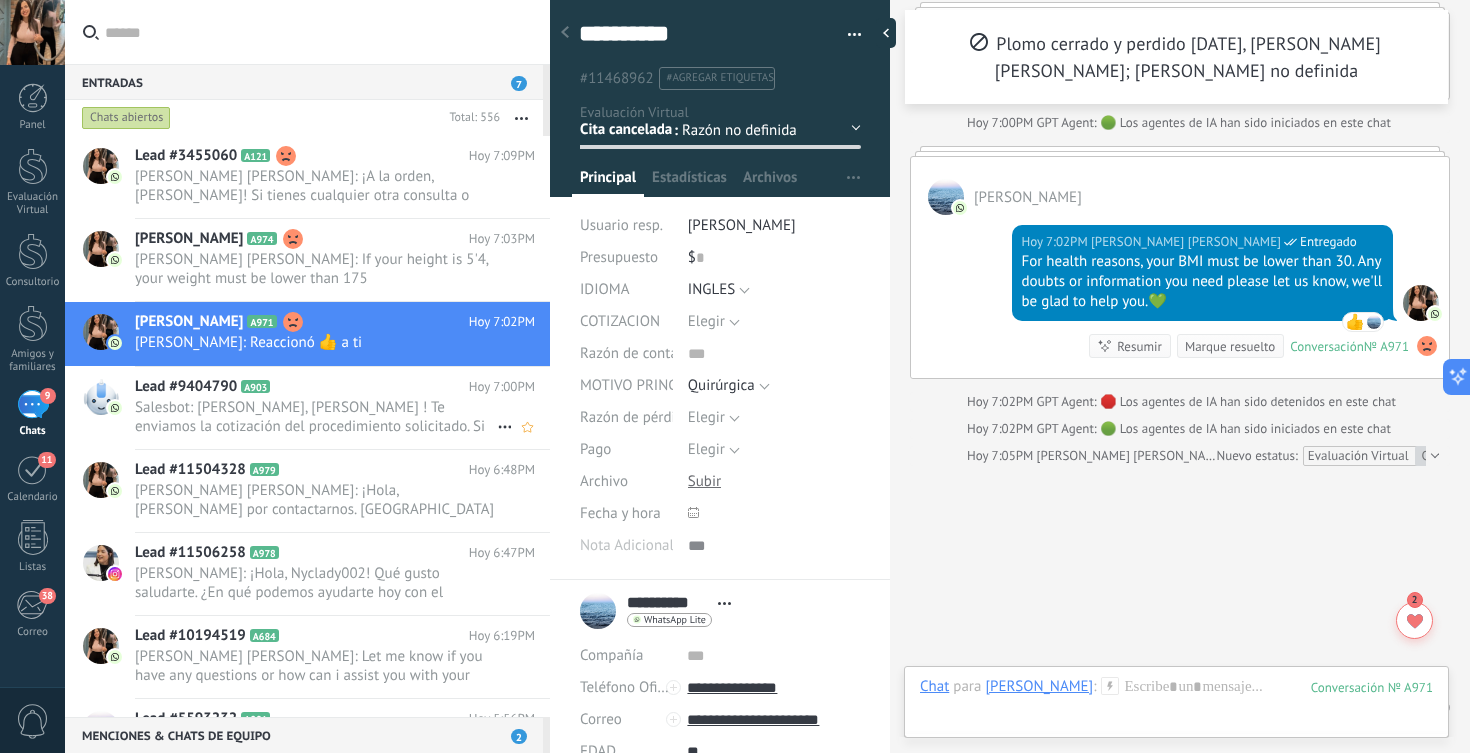 click on "Lead #9404790
A903
Hoy 7:00PM
Salesbot: [PERSON_NAME] !
Te enviamos la cotización del procedimiento solicitado.
Si tienes alguna pregunta sobre lo que incluye, el proceso o deseas agendar tu fecha con el [PERSON_NAME], con gusto te ayudo 💙Gracias por considerarnos para acompañarte en este paso tan importante." at bounding box center (342, 408) 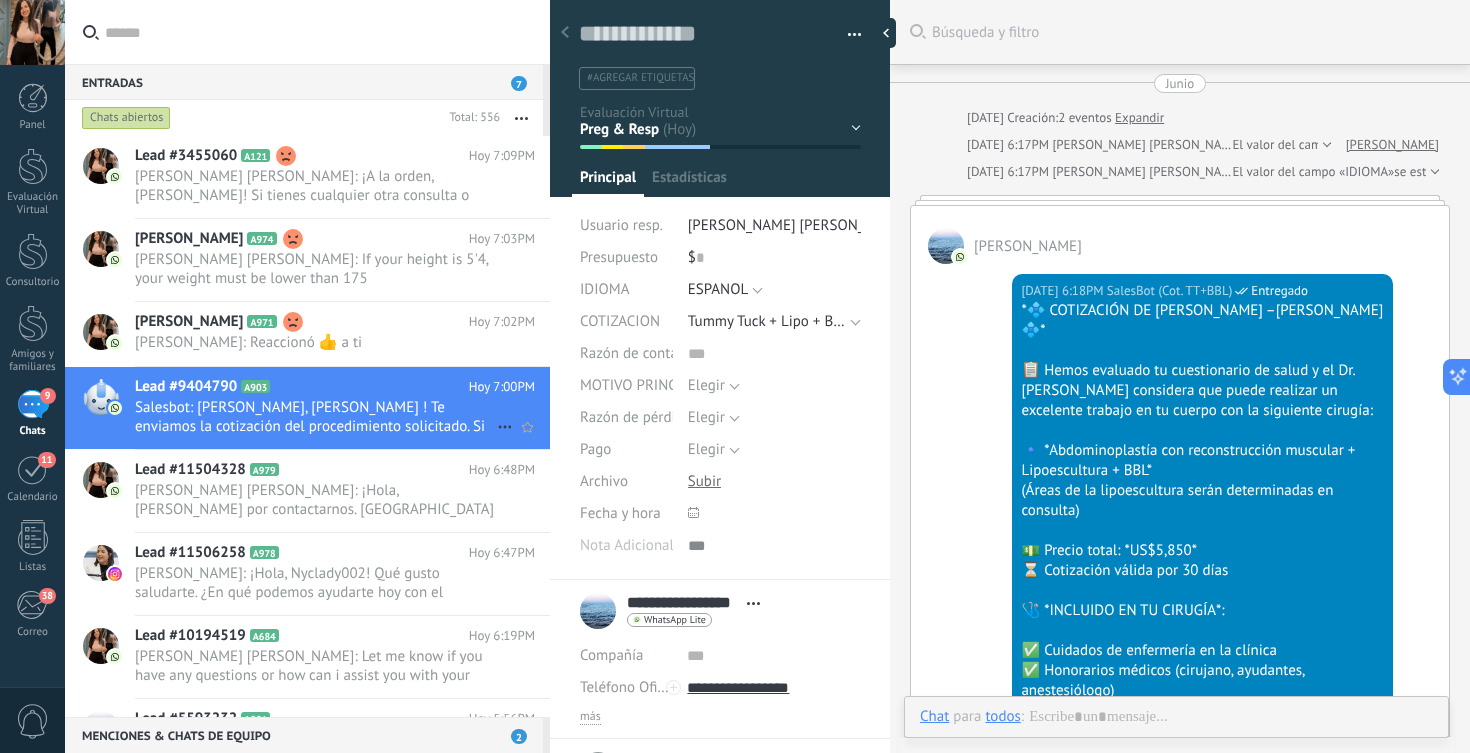 scroll, scrollTop: 30, scrollLeft: 0, axis: vertical 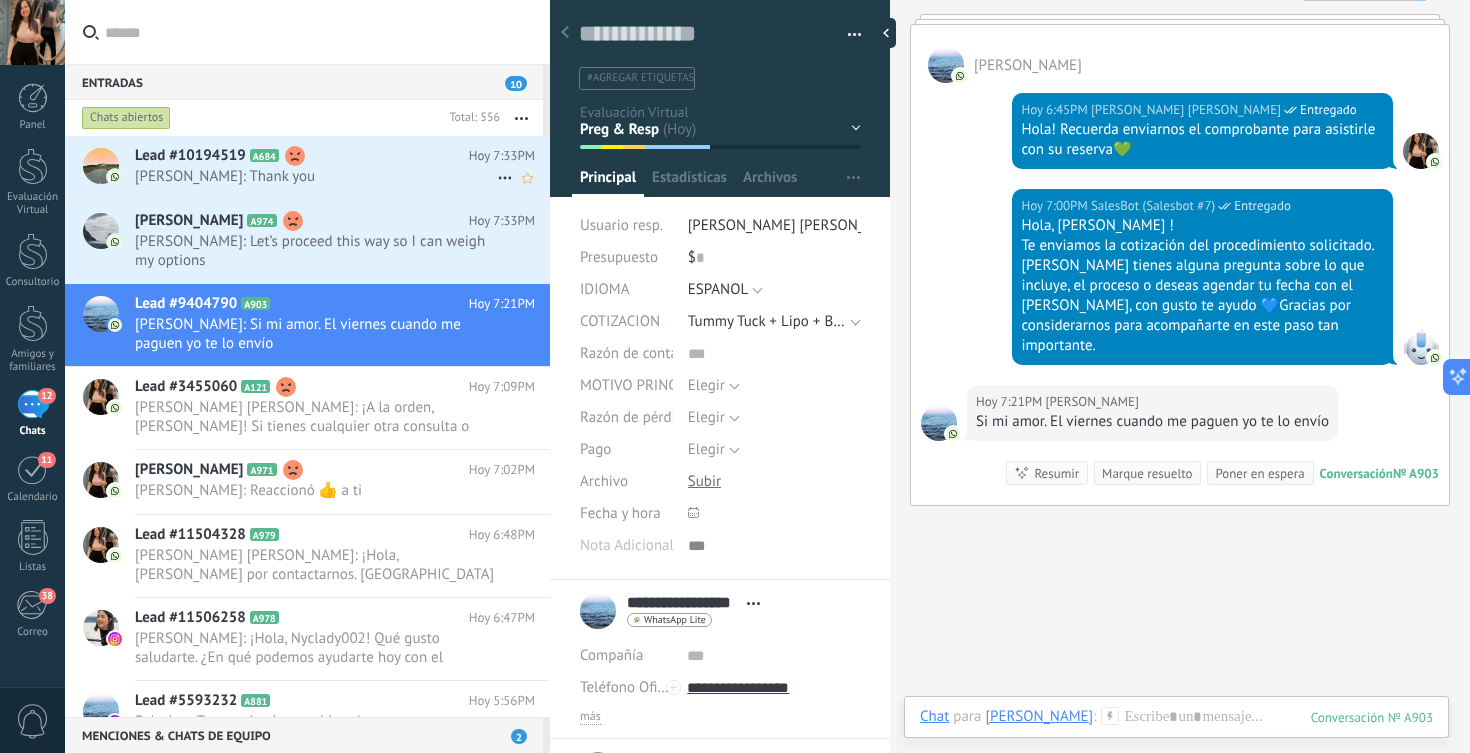 click on "[PERSON_NAME]: Thank you" at bounding box center (316, 176) 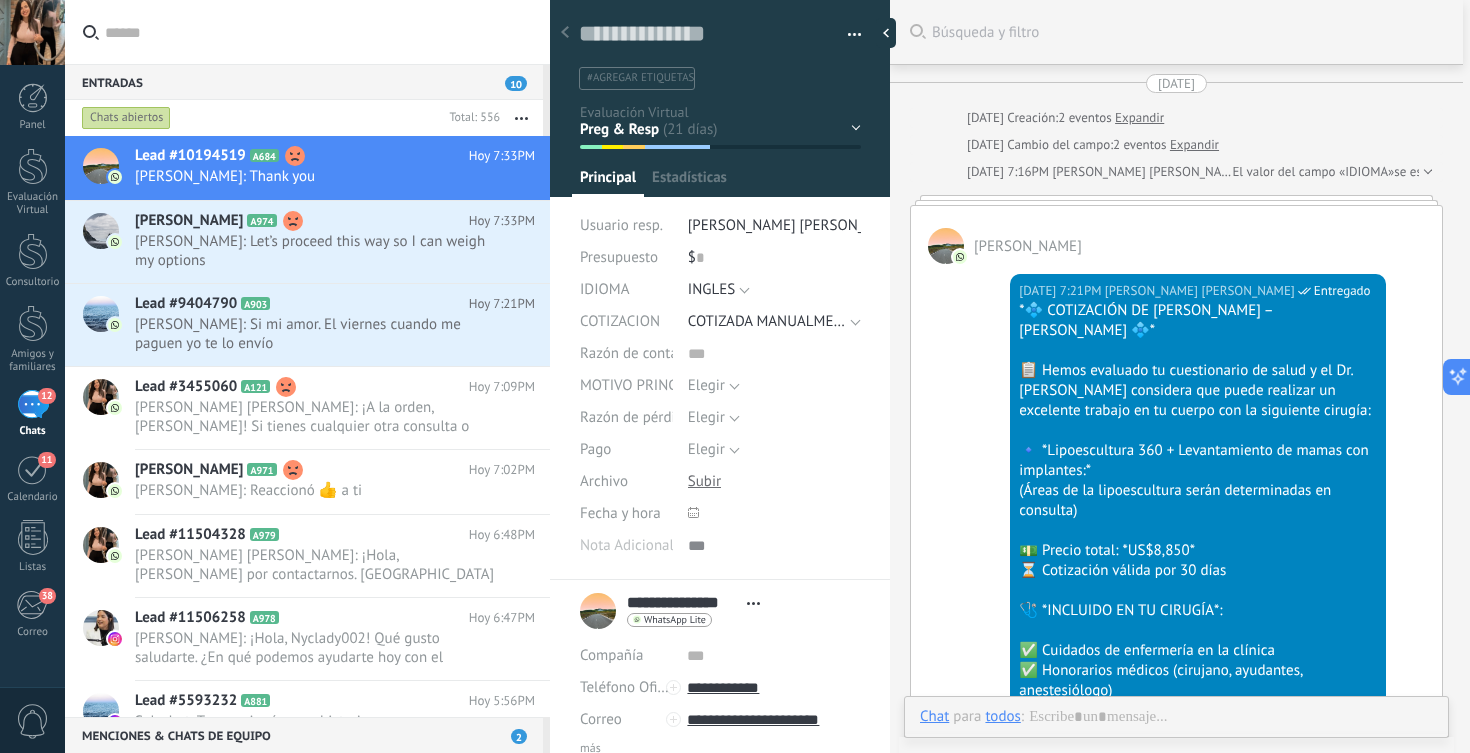 scroll, scrollTop: 30, scrollLeft: 0, axis: vertical 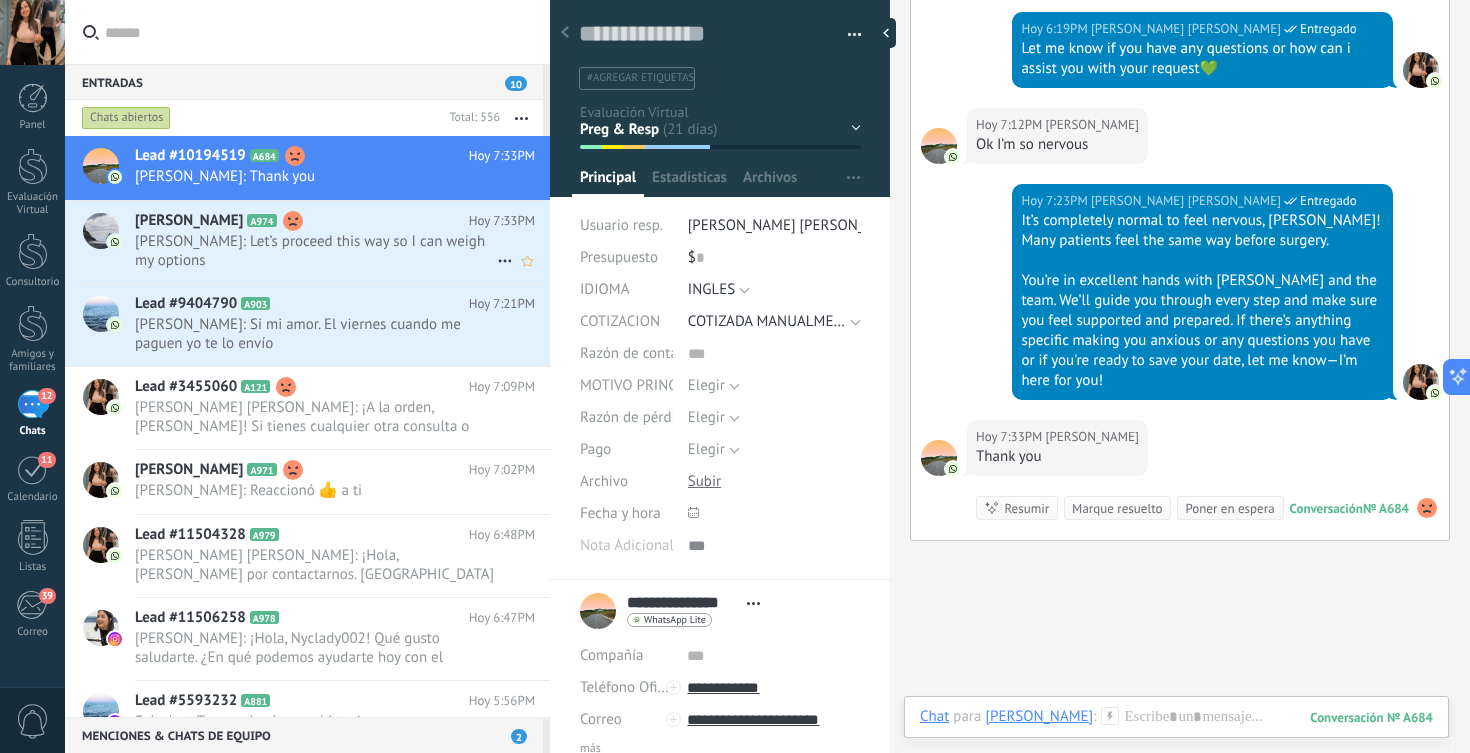 click on "[PERSON_NAME]: Let’s proceed this way so I can weigh my options" at bounding box center (316, 251) 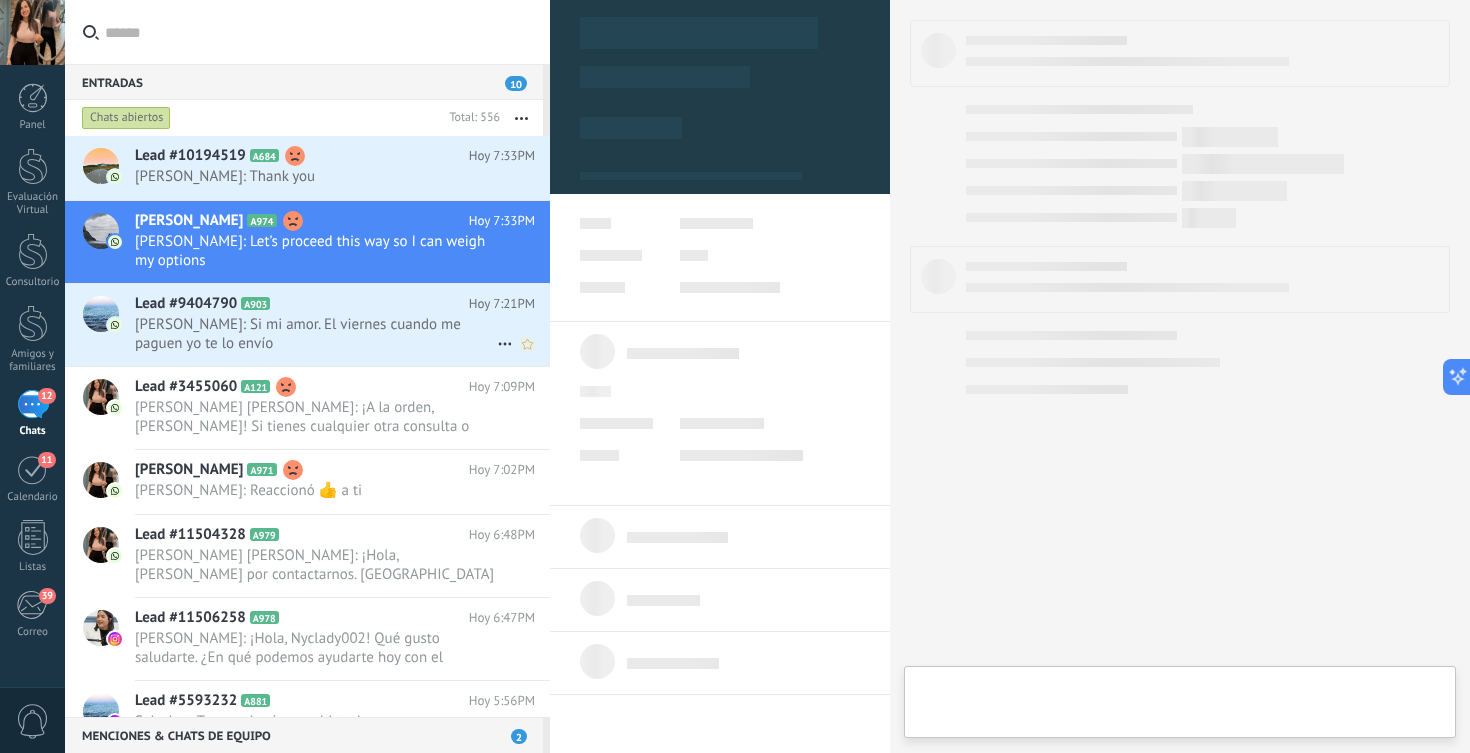 scroll, scrollTop: 30, scrollLeft: 0, axis: vertical 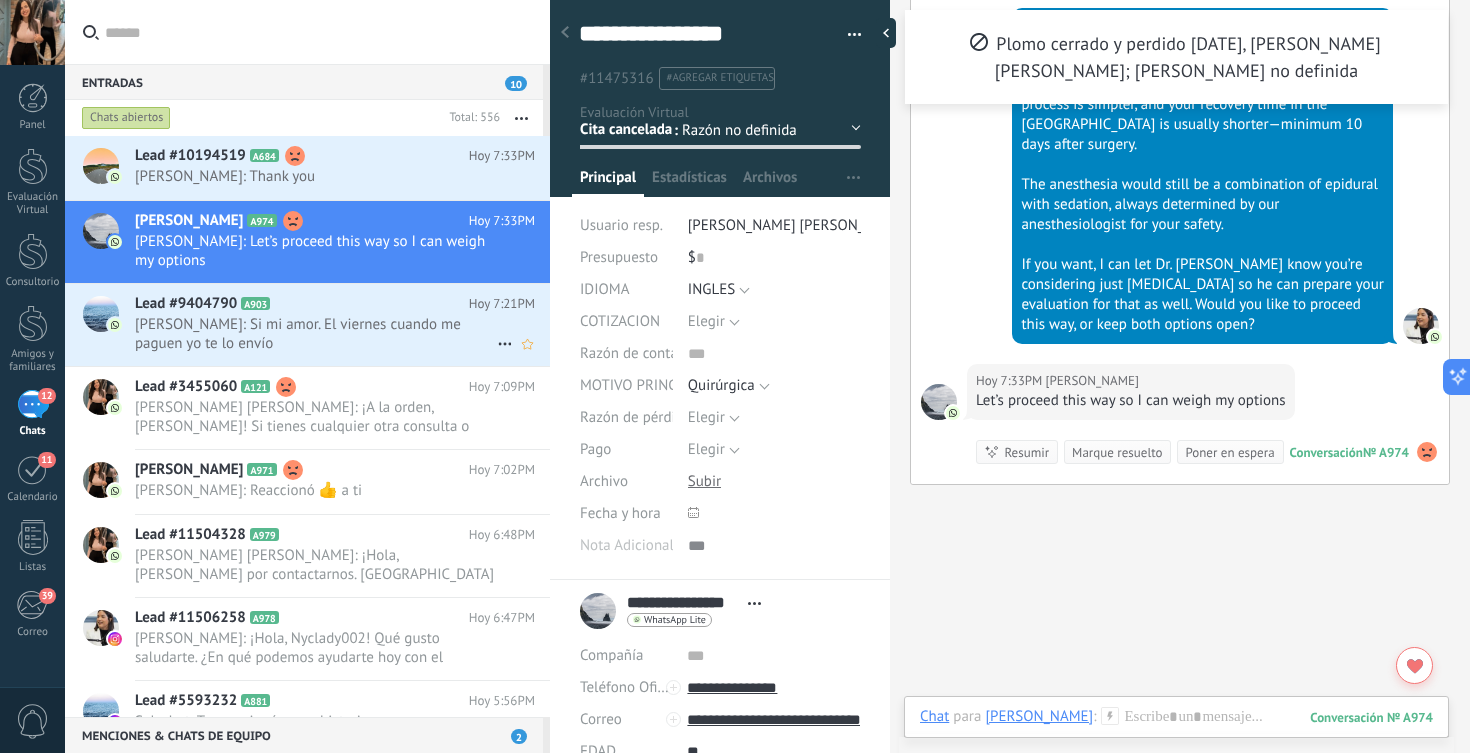 click on "[PERSON_NAME]: Si mi amor. El viernes cuando me paguen yo te lo envío" at bounding box center [316, 334] 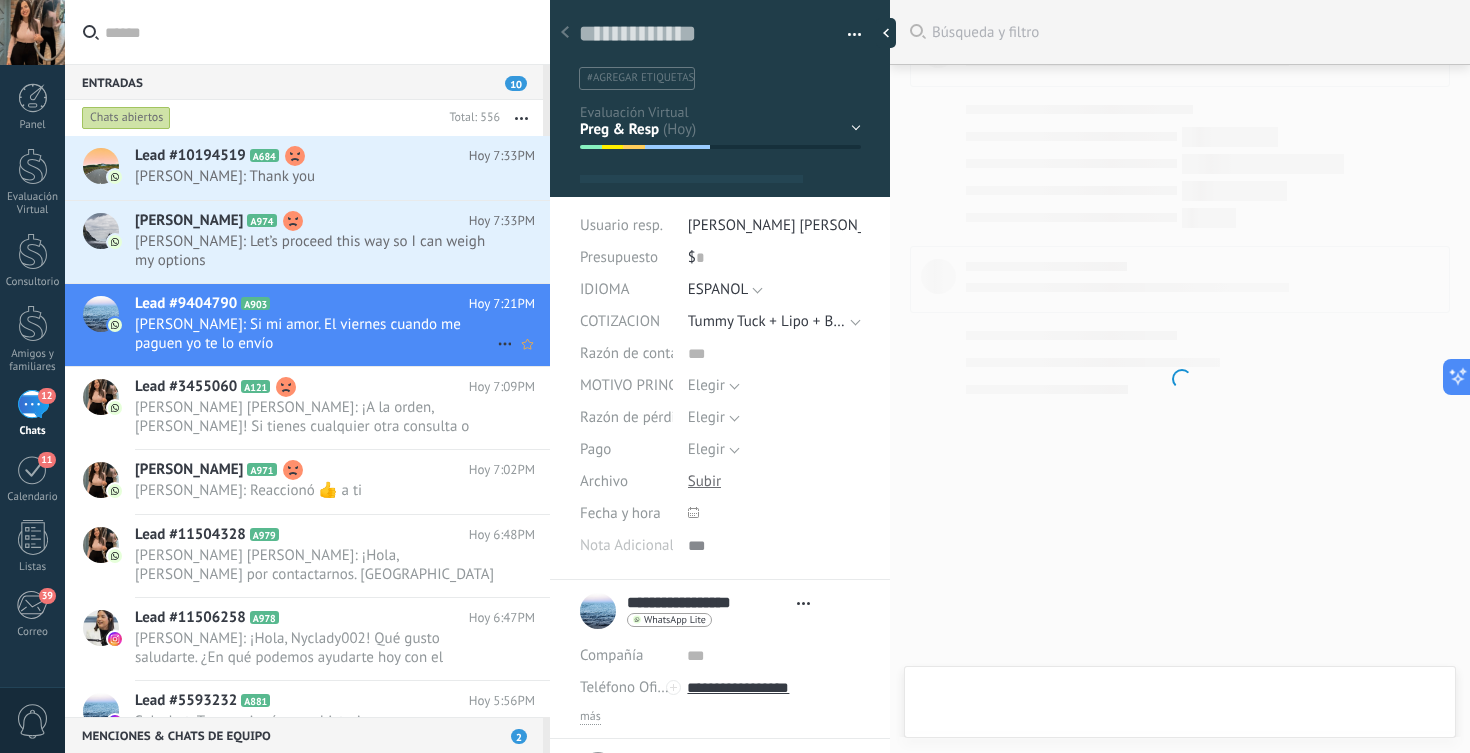 type on "**********" 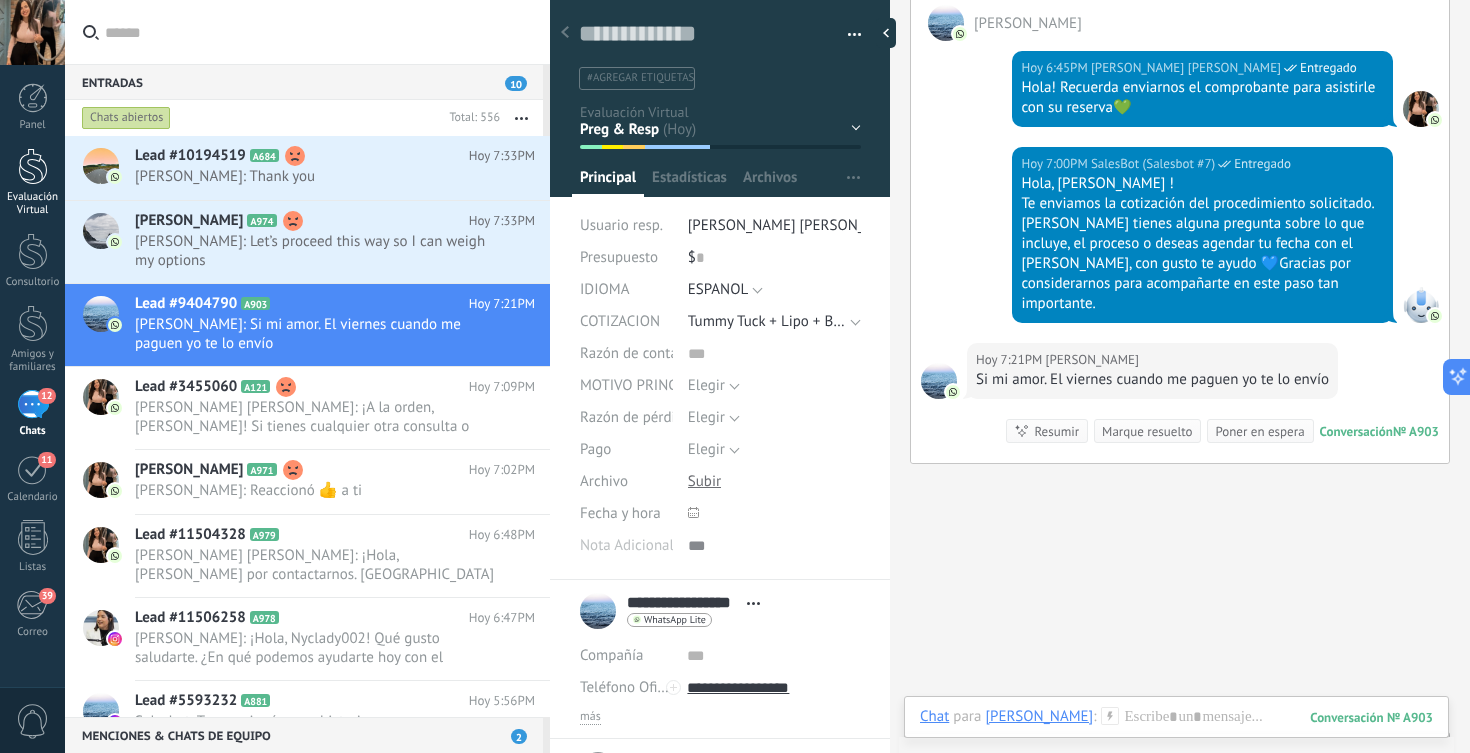 click at bounding box center (33, 166) 